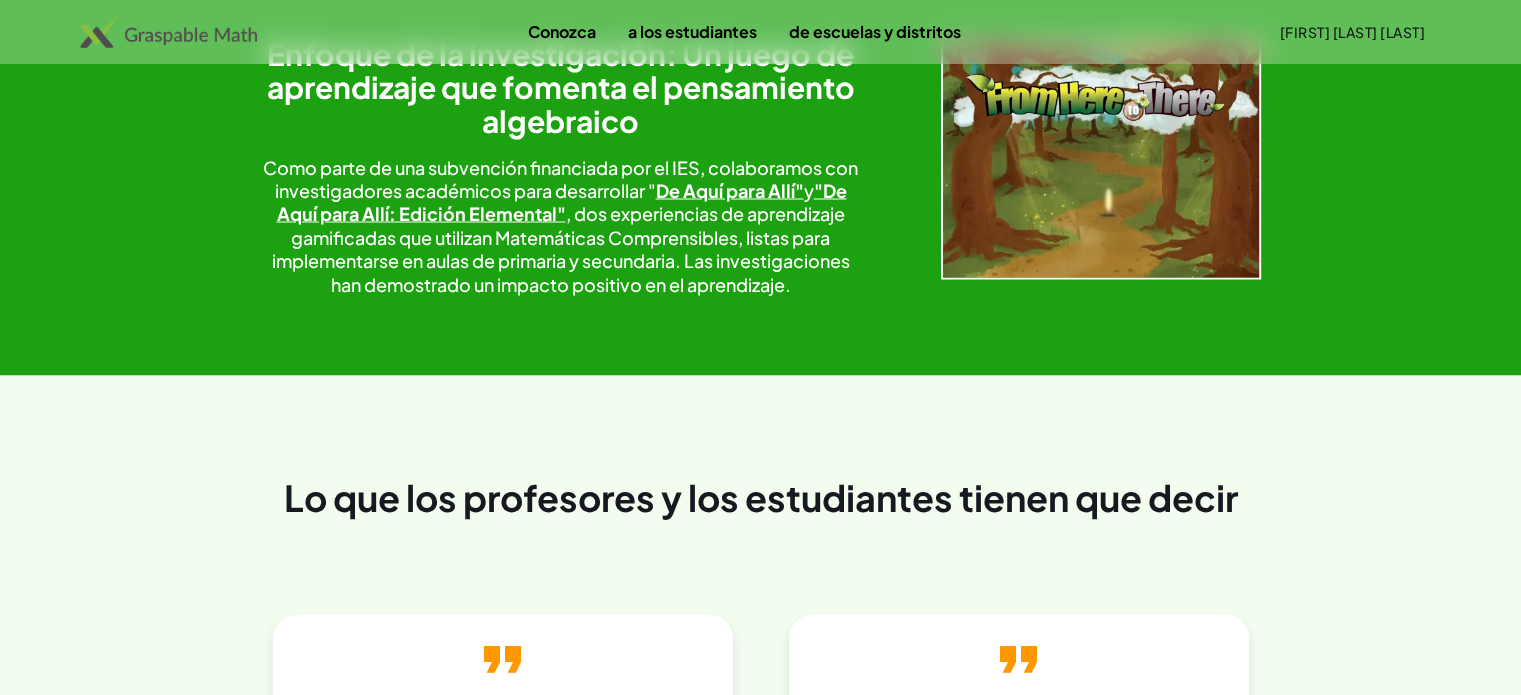 scroll, scrollTop: 3666, scrollLeft: 0, axis: vertical 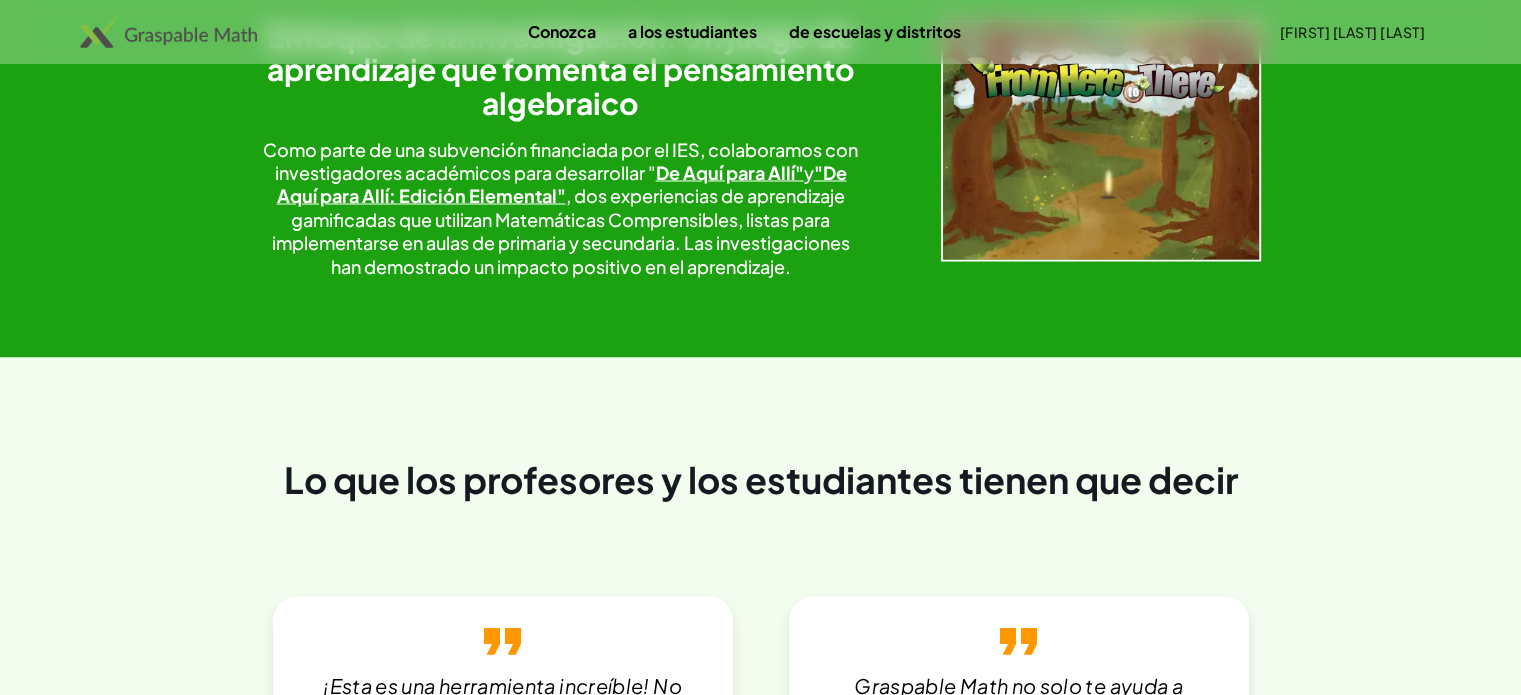 click on "GeoGebra" 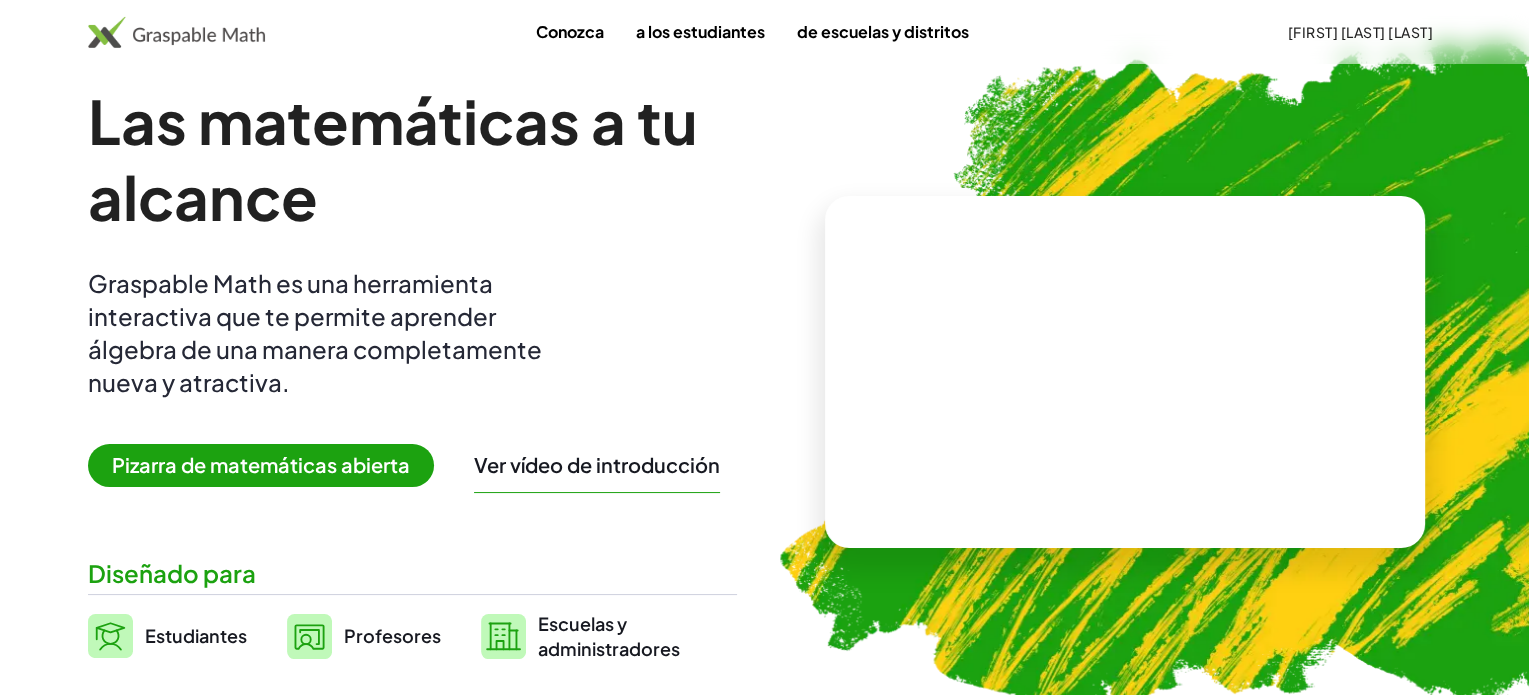 scroll, scrollTop: 0, scrollLeft: 0, axis: both 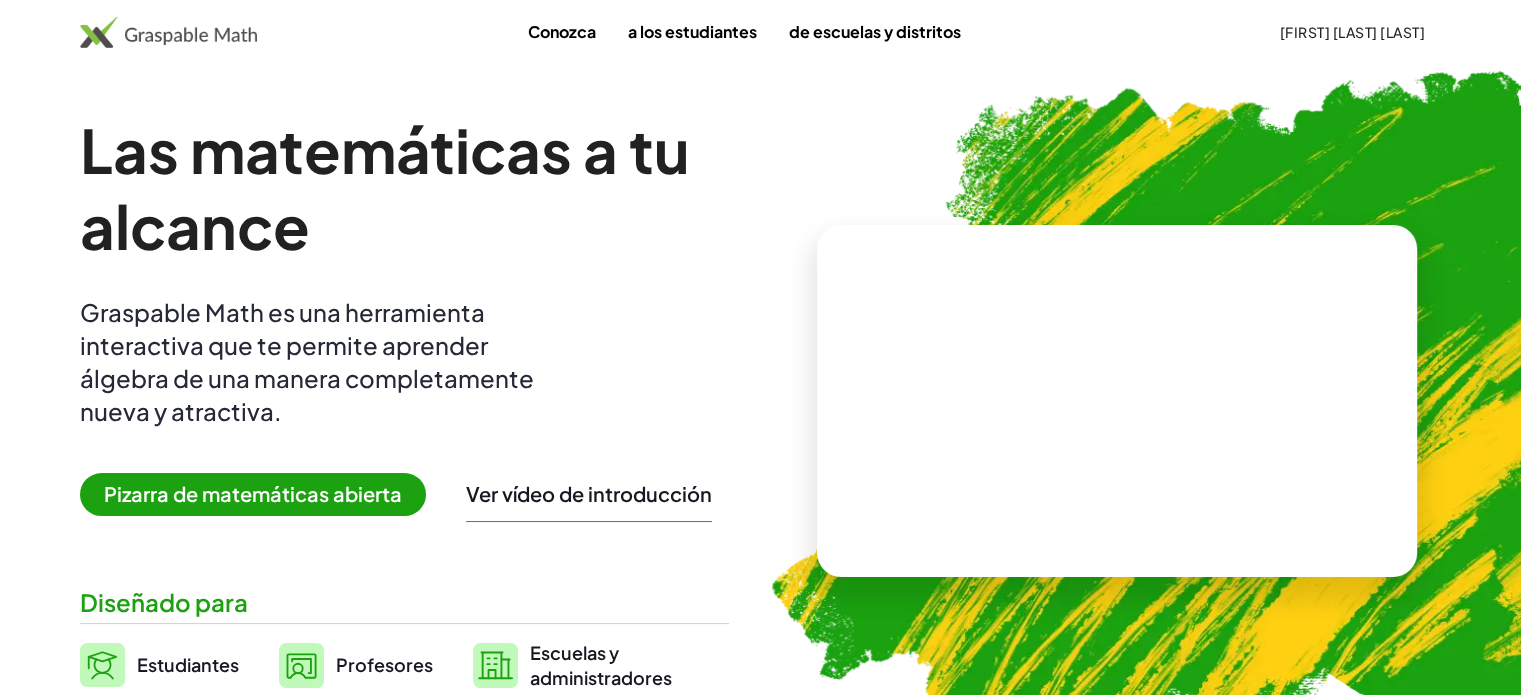 click on "Ver vídeo de introducción" at bounding box center (589, 493) 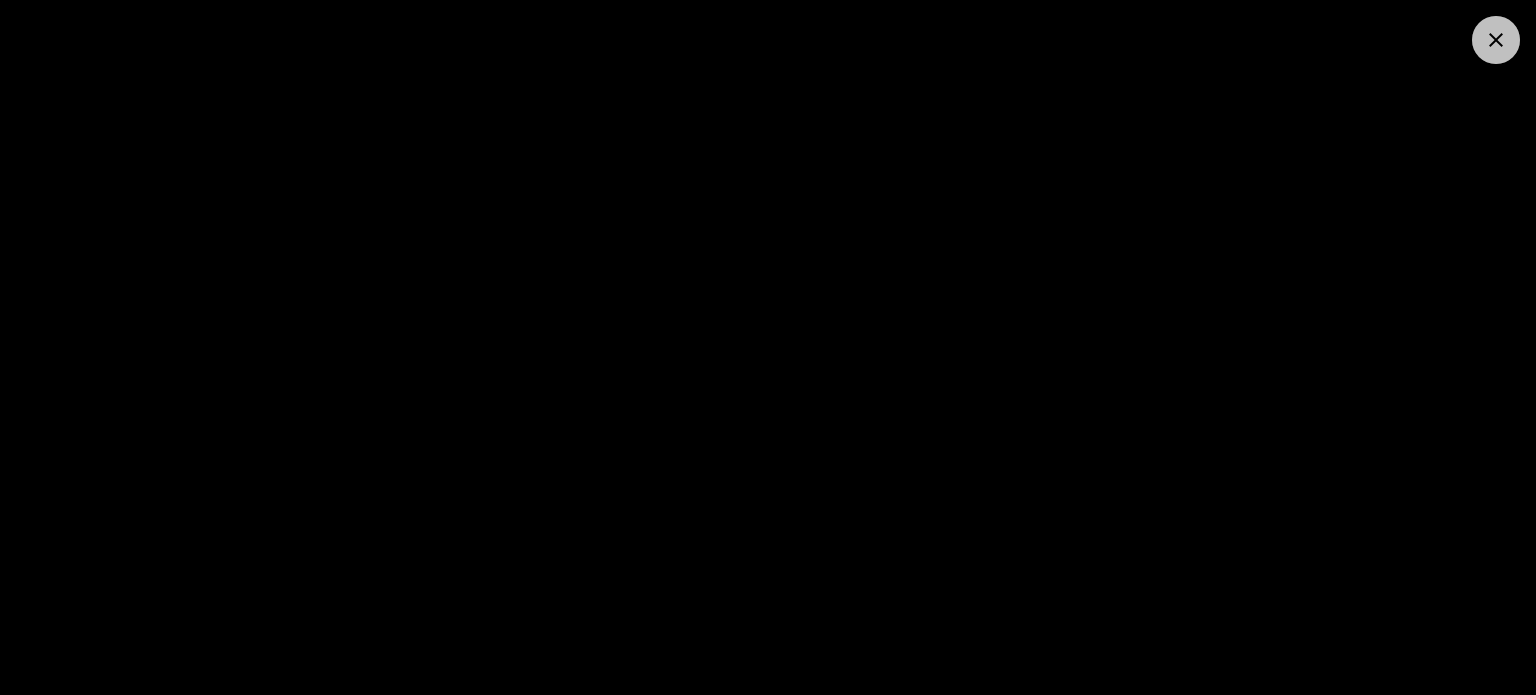click 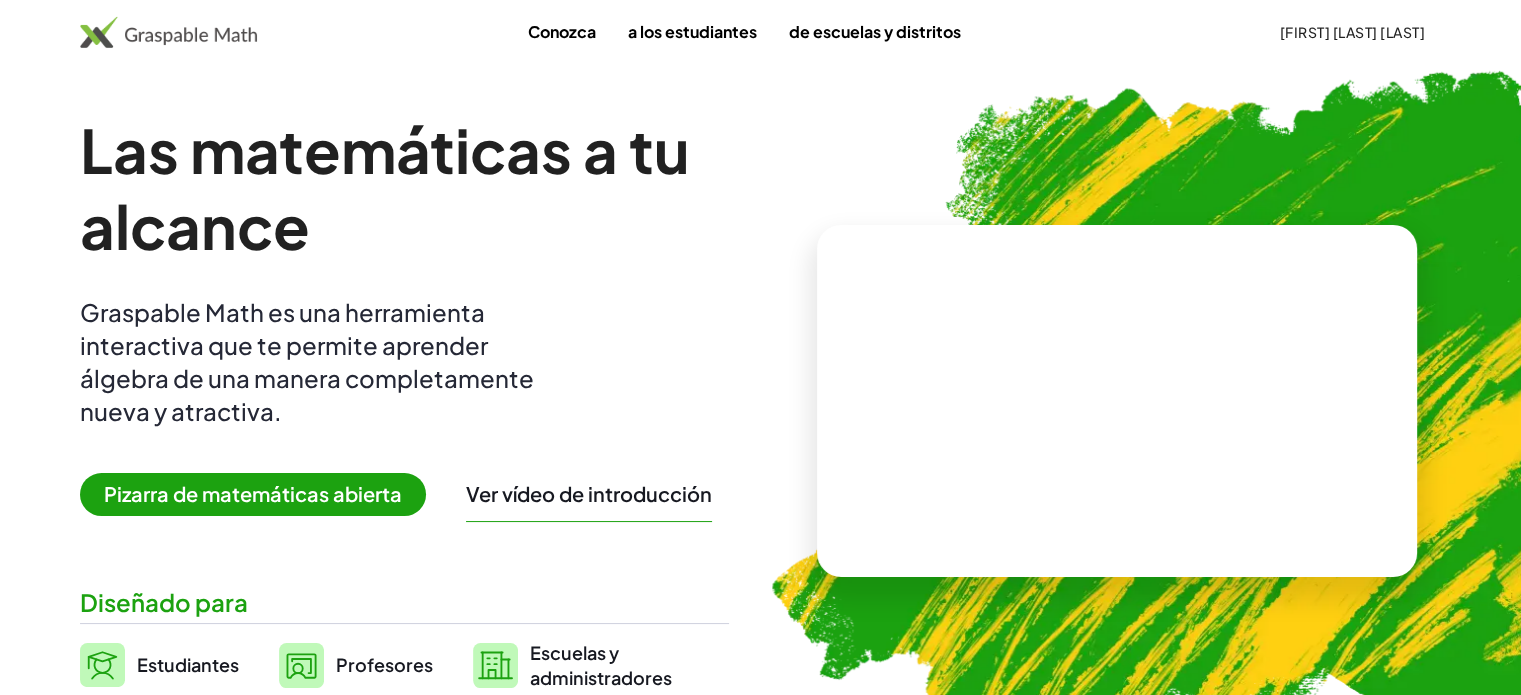 click on "Las matemáticas a tu alcance Graspable Math es una herramienta interactiva que te permite aprender álgebra de una manera completamente nueva y atractiva. Pizarra de matemáticas abierta Ver vídeo de introducción Diseñado para Estudiantes Profesores Escuelas y  administradores" at bounding box center [404, 401] 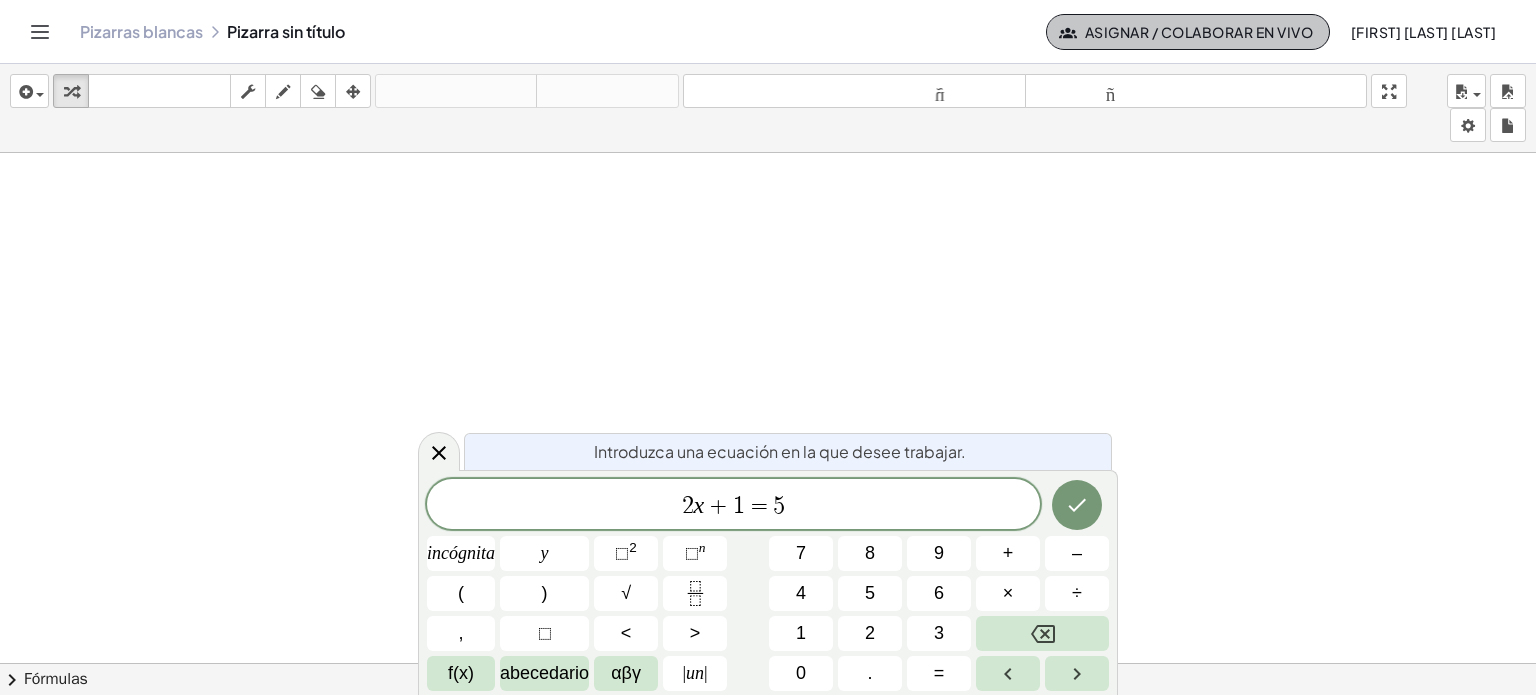 click on "Asignar / Colaborar en vivo" at bounding box center (1199, 32) 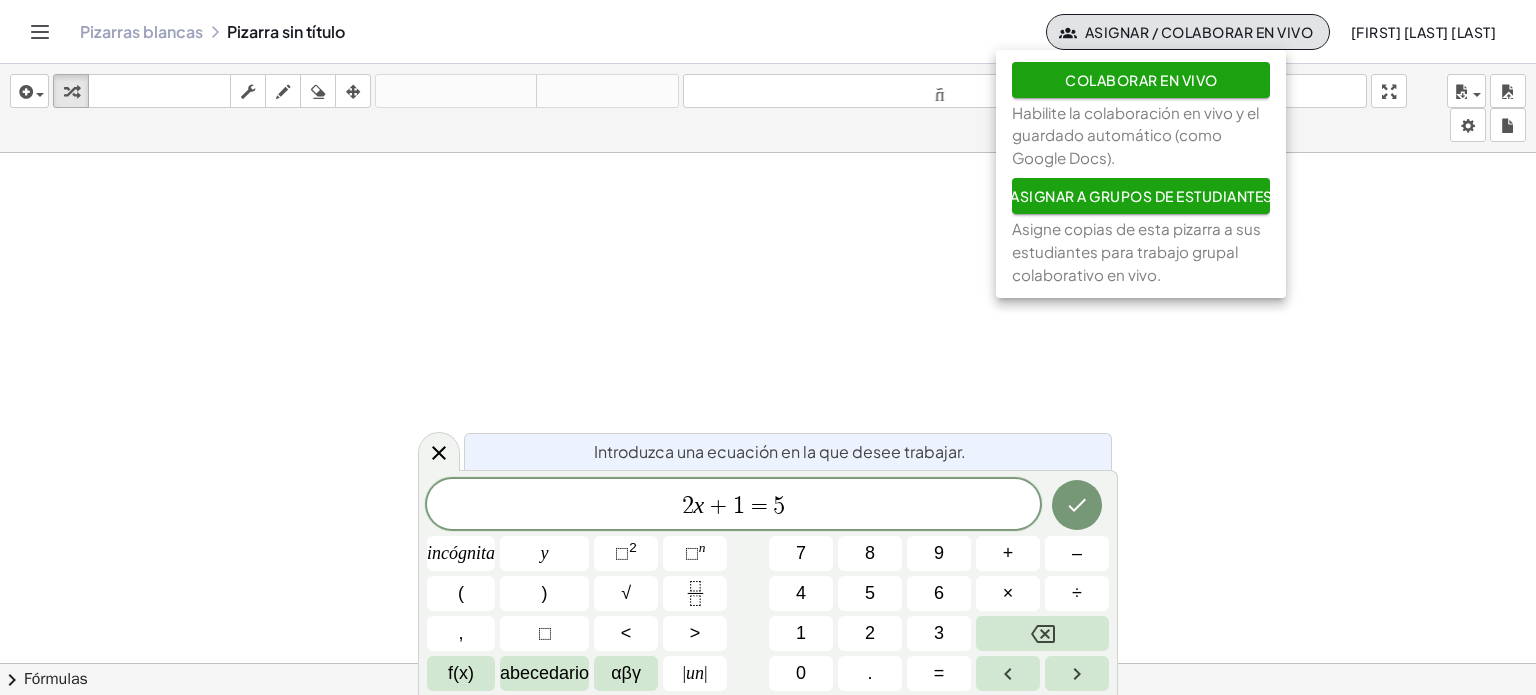 click at bounding box center (768, 678) 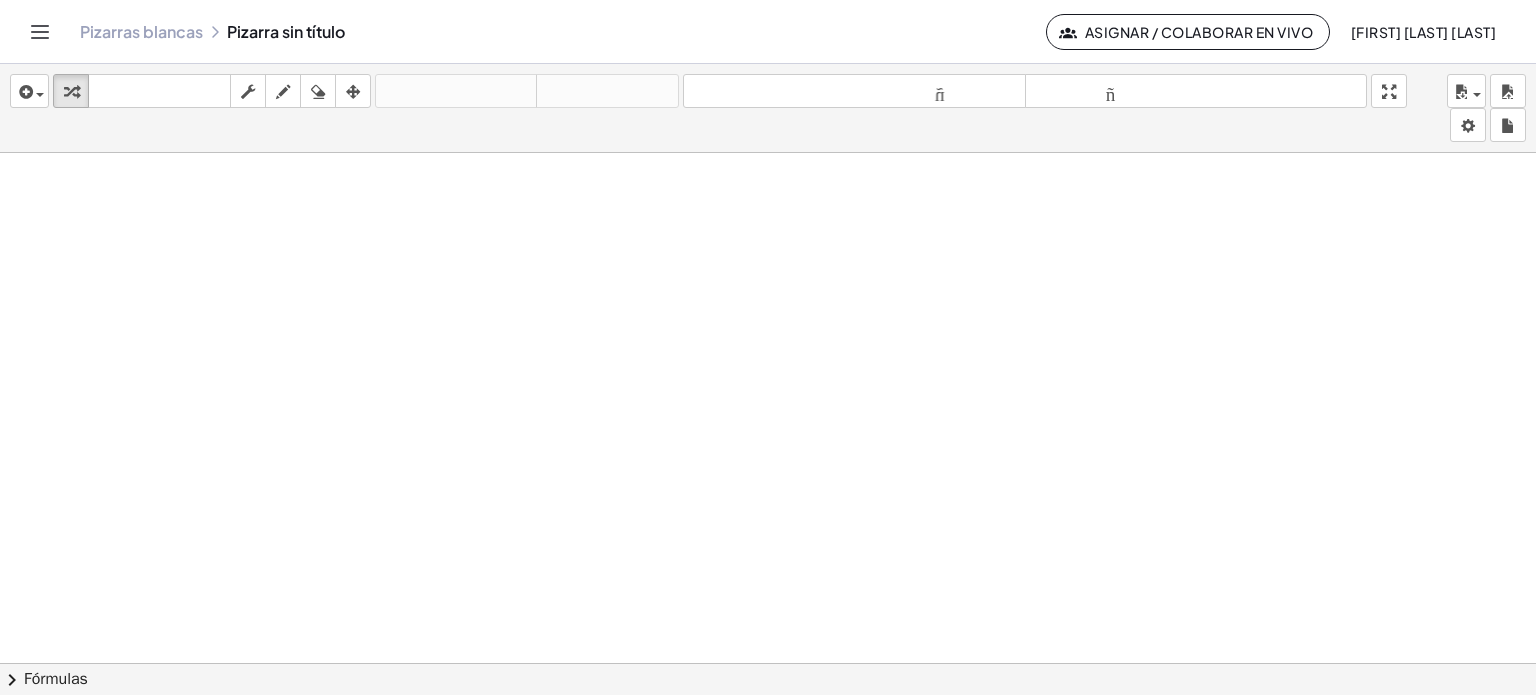 click on "Asignar / Colaborar en vivo" at bounding box center [1199, 32] 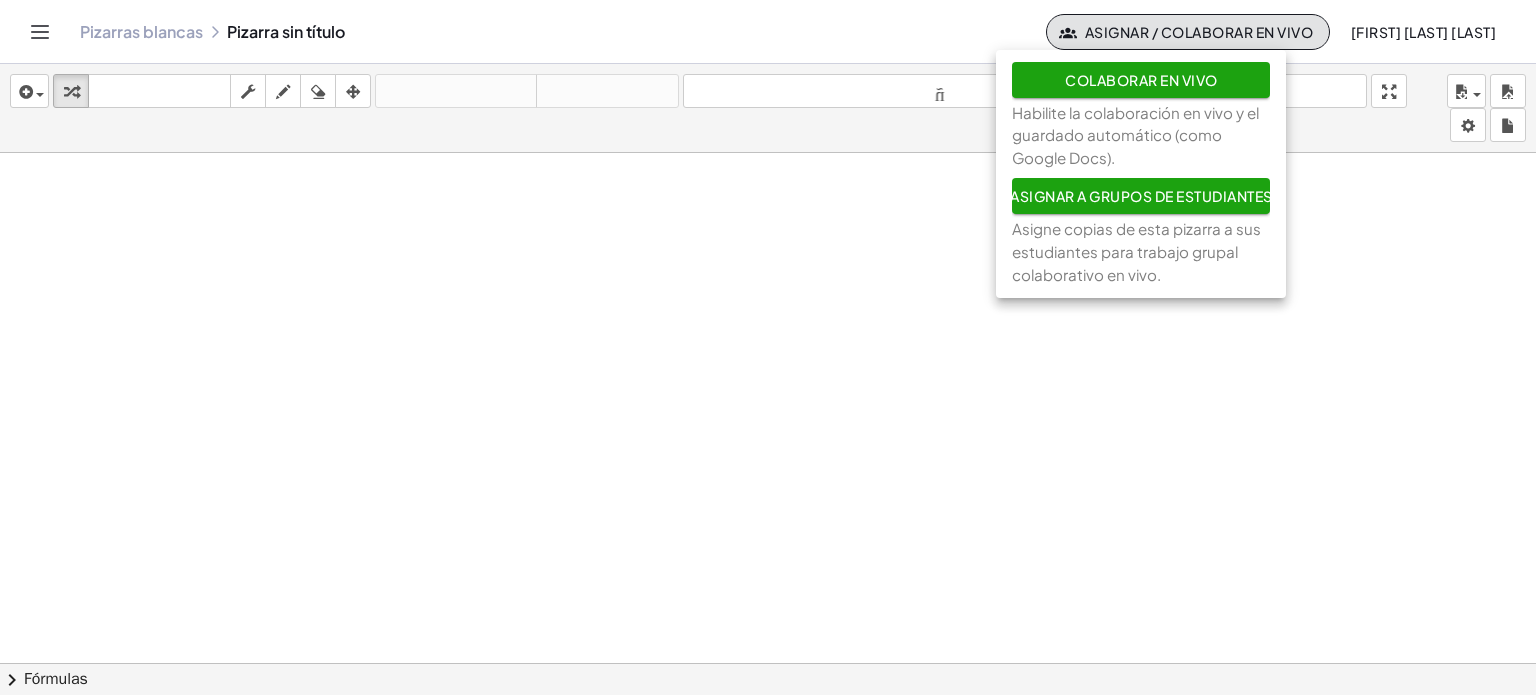 click at bounding box center [768, 678] 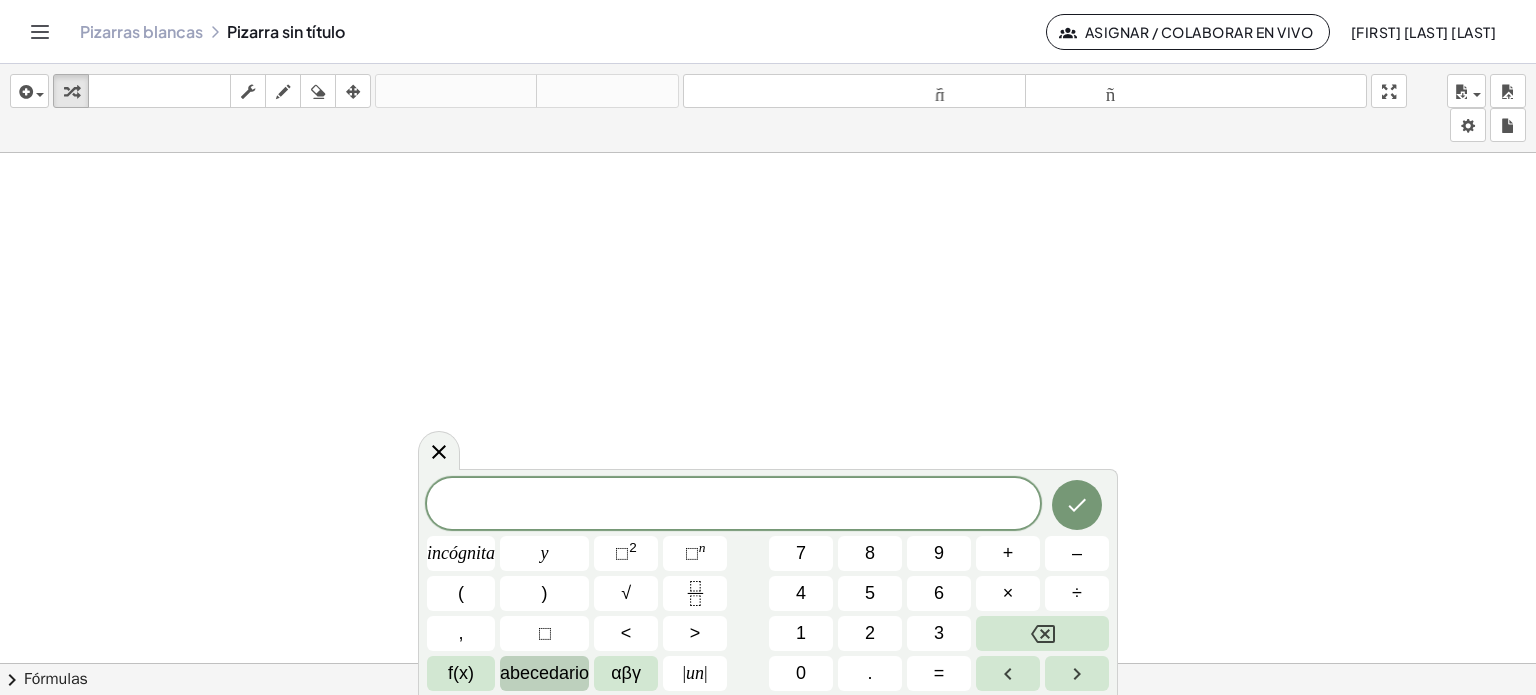 click on "abecedario" at bounding box center [544, 673] 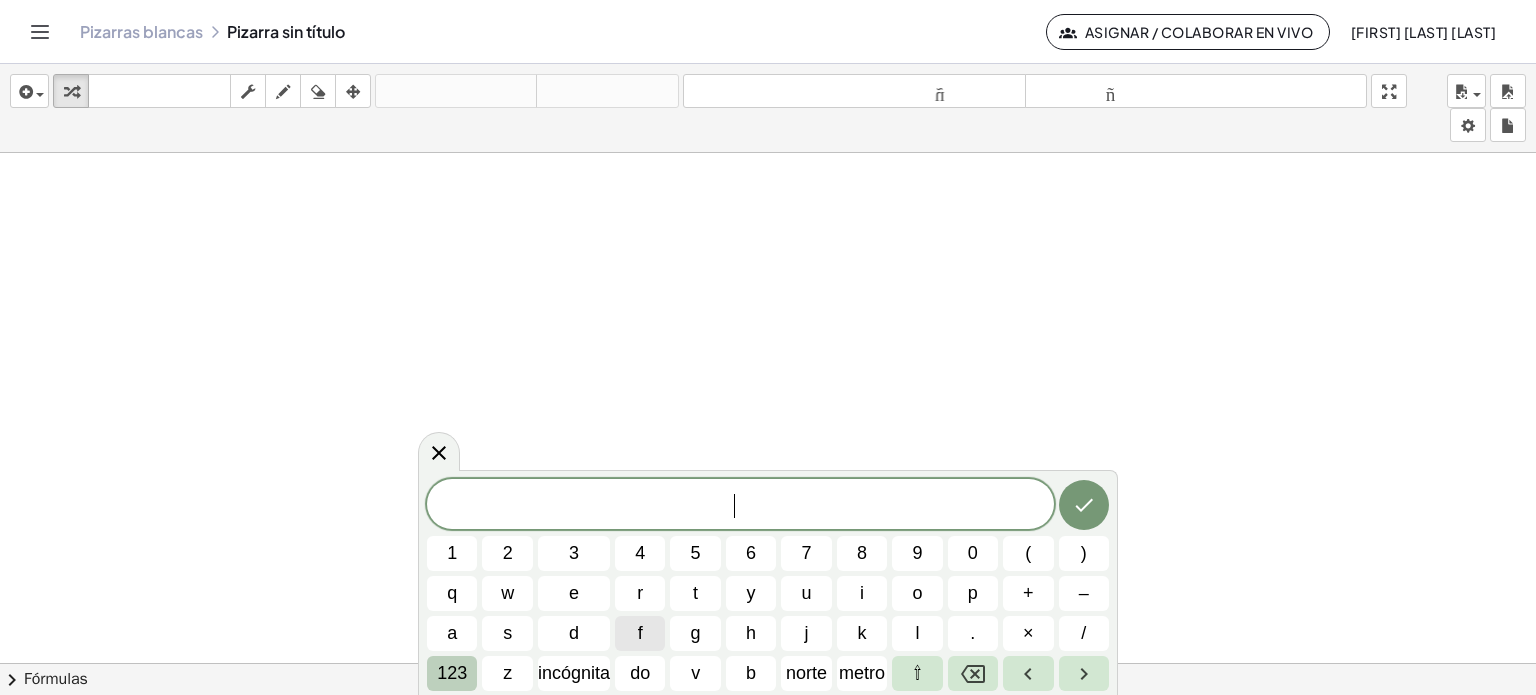 click on "123" at bounding box center (452, 673) 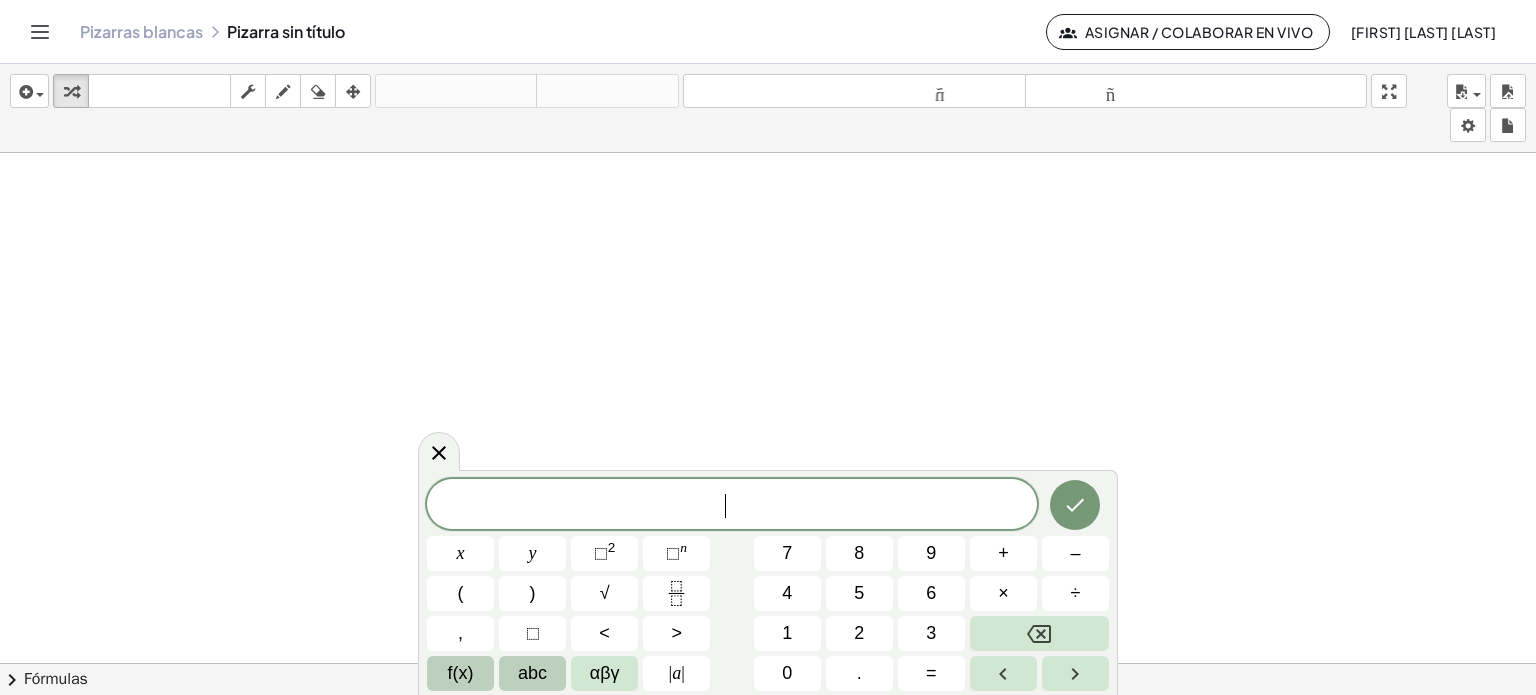 click on "f(x)" at bounding box center [461, 673] 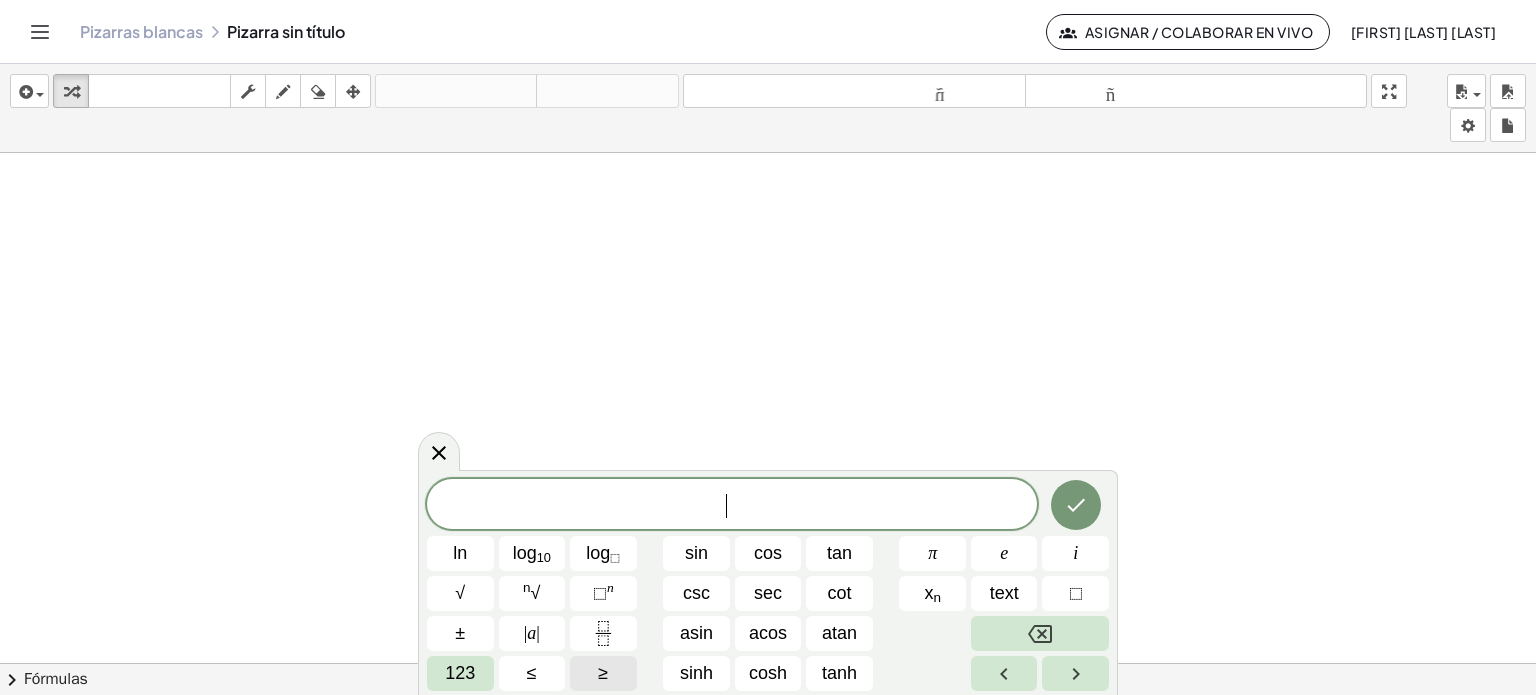 scroll, scrollTop: 166, scrollLeft: 0, axis: vertical 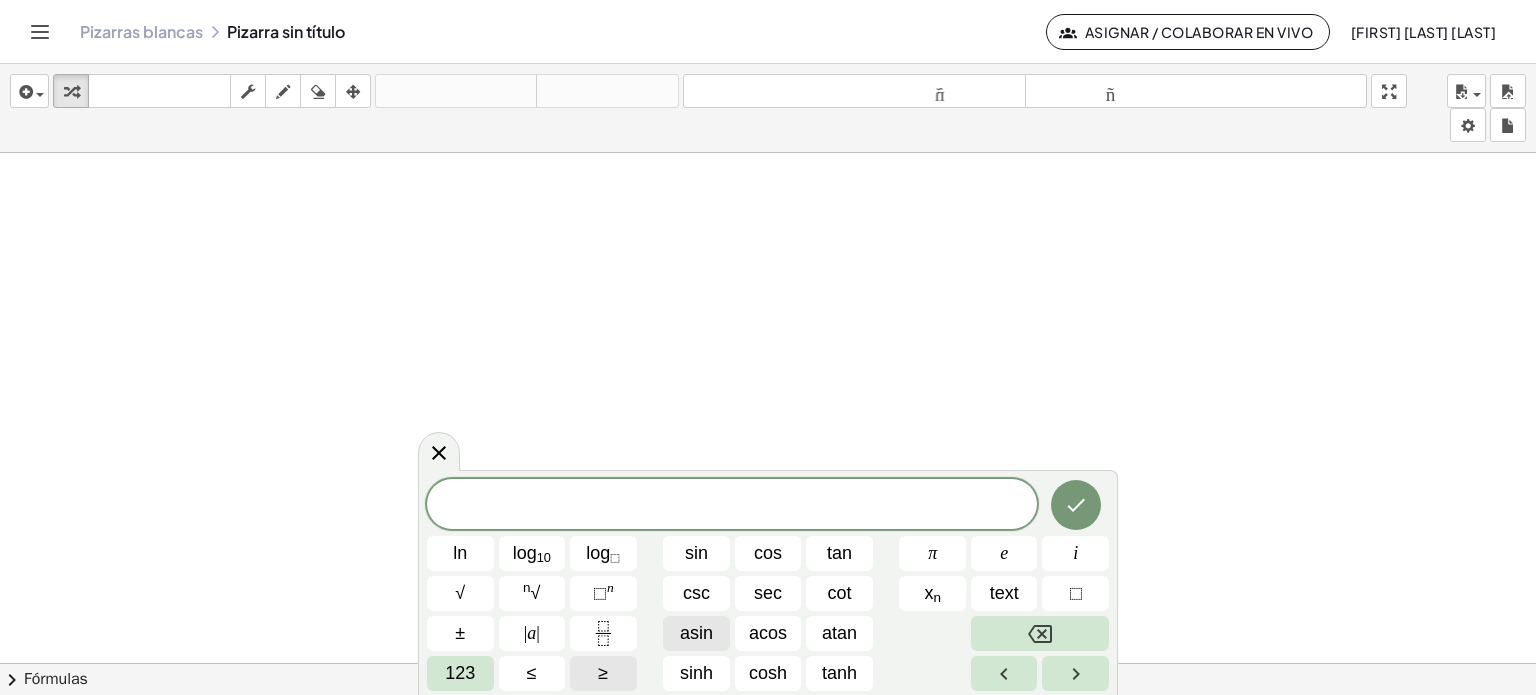 click on "asin" at bounding box center (696, 633) 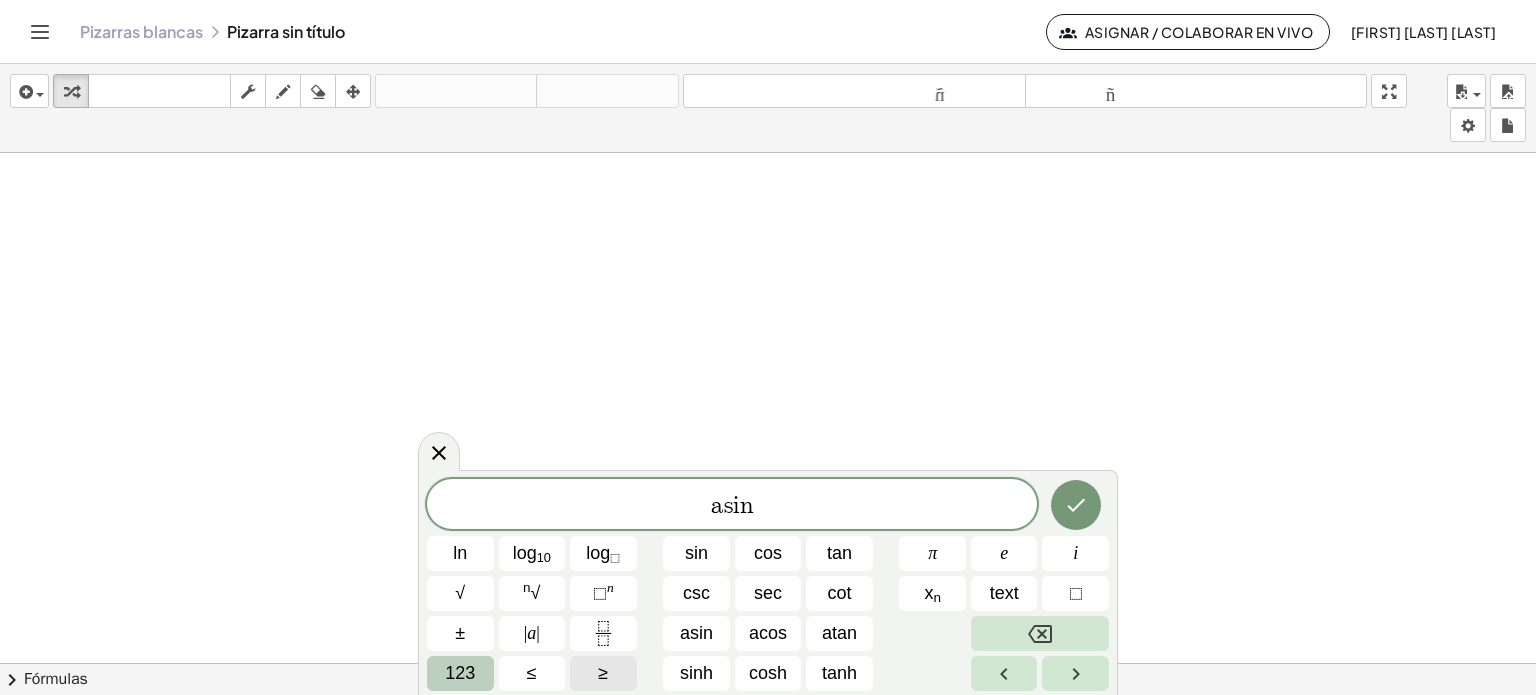 click on "123" at bounding box center [460, 673] 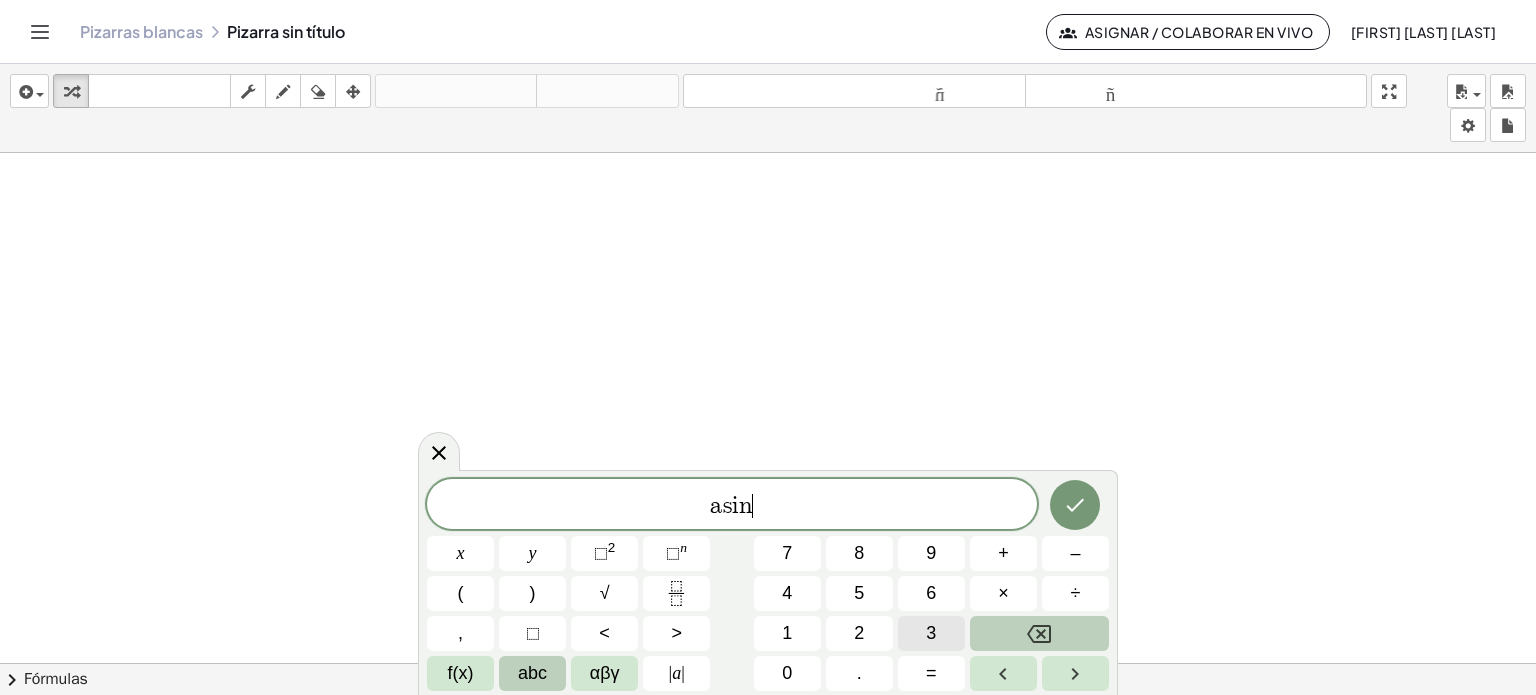 click on "3" at bounding box center [931, 633] 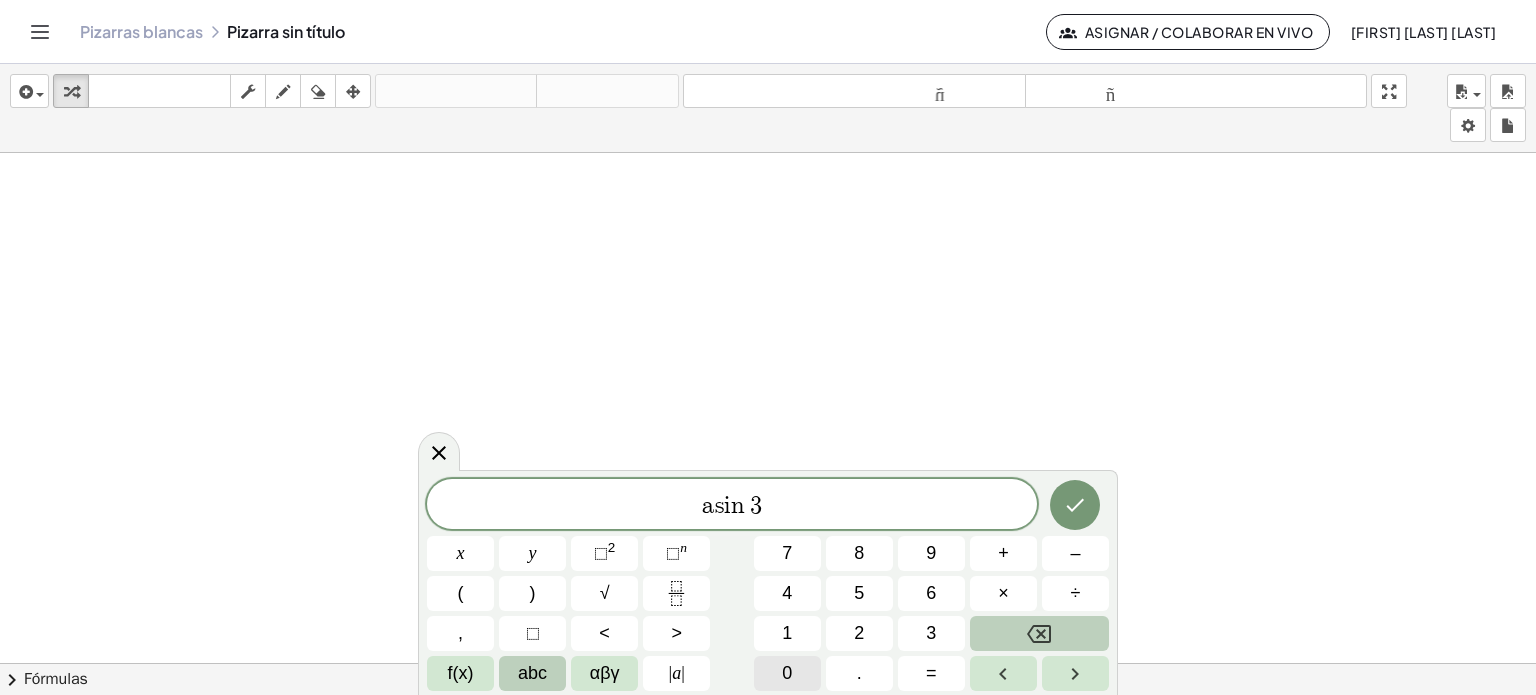 click on "0" at bounding box center (787, 673) 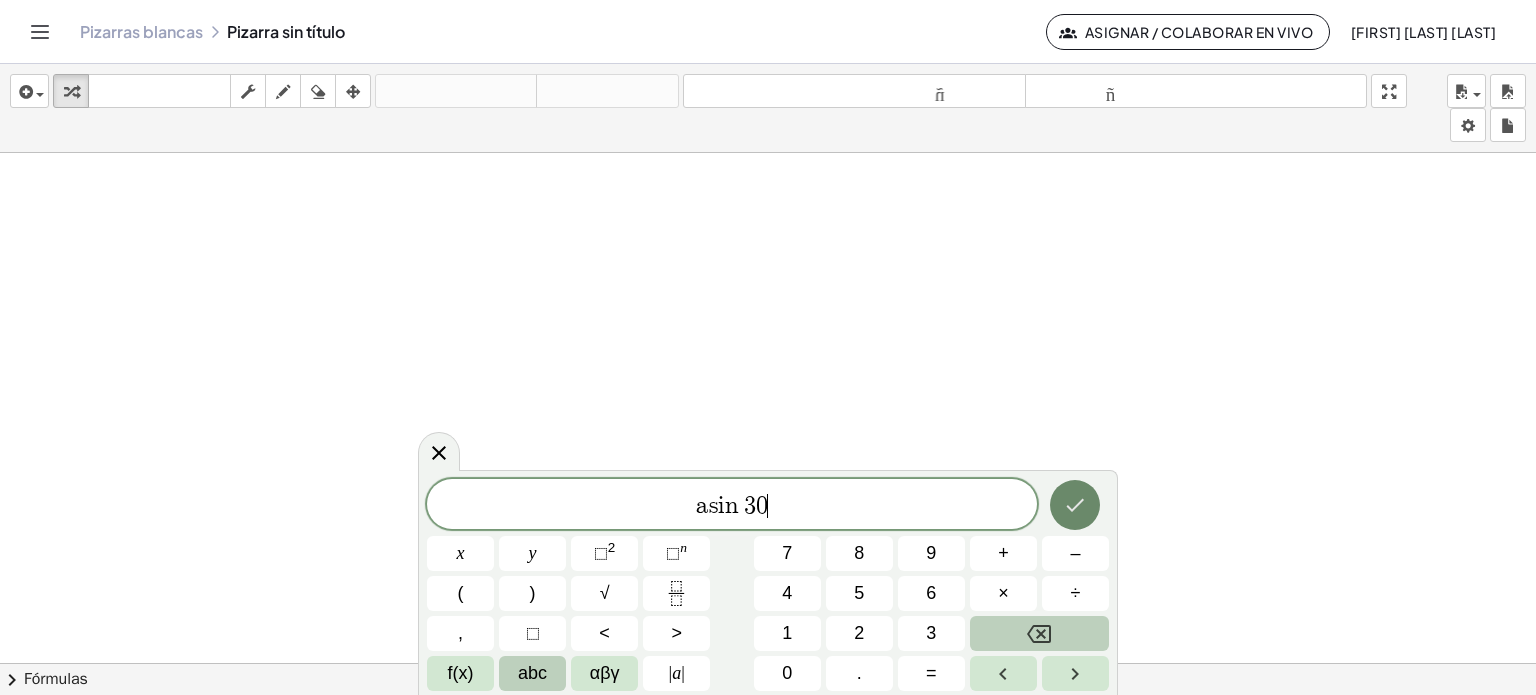 click 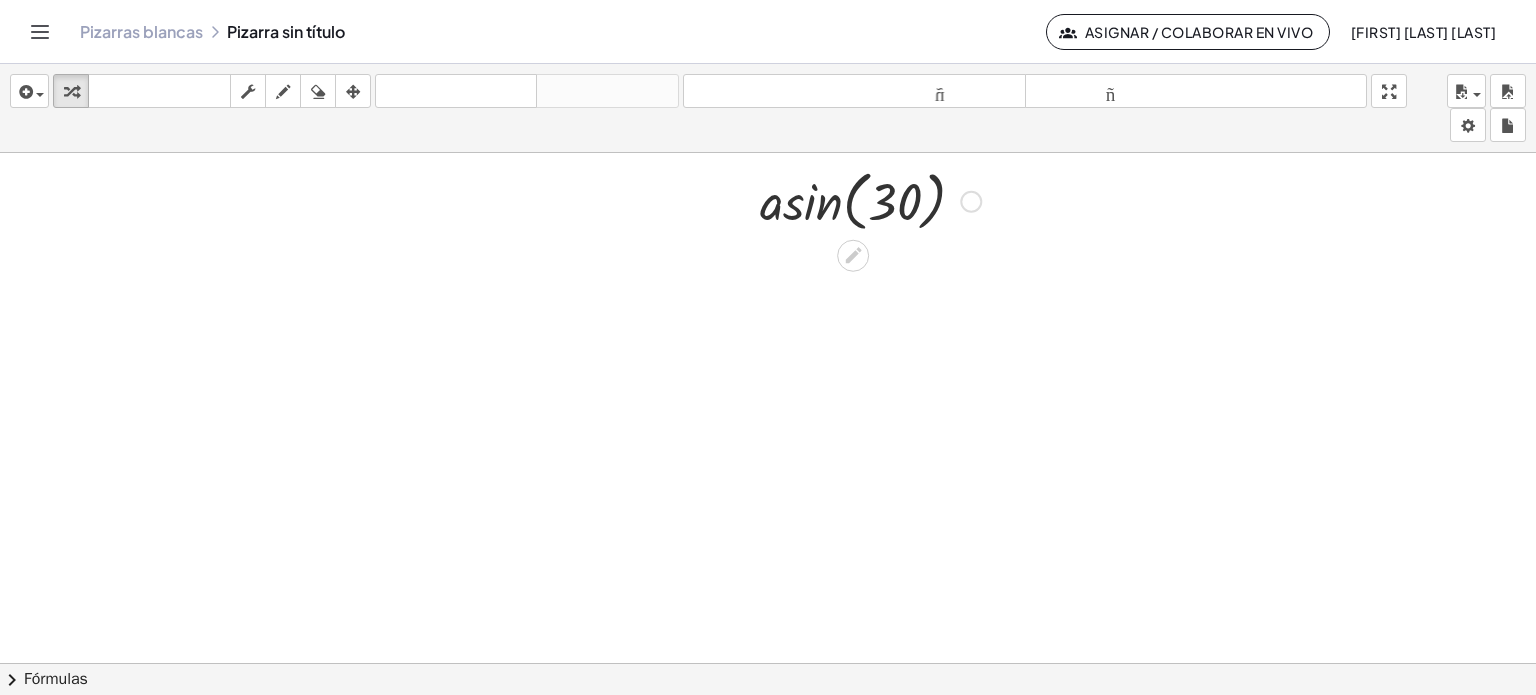 click at bounding box center (870, 200) 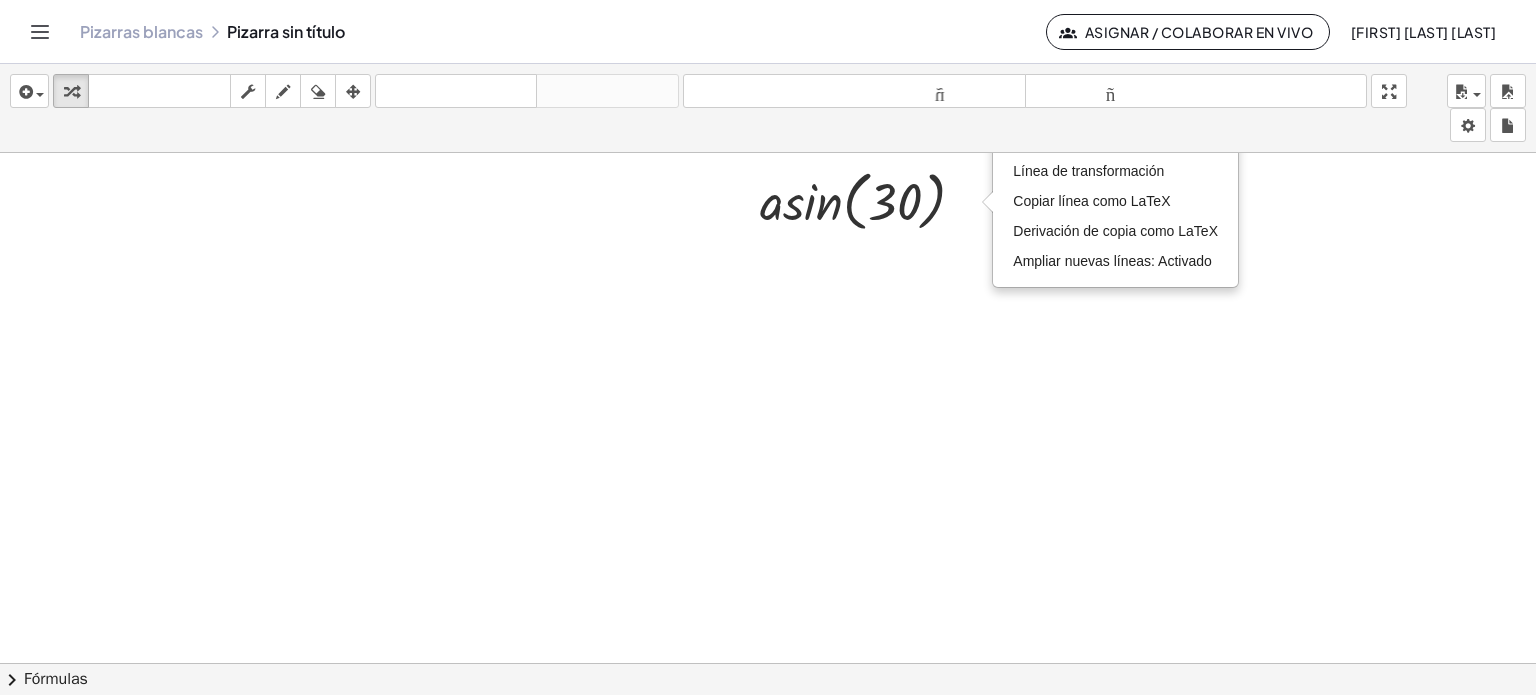 click at bounding box center [768, 512] 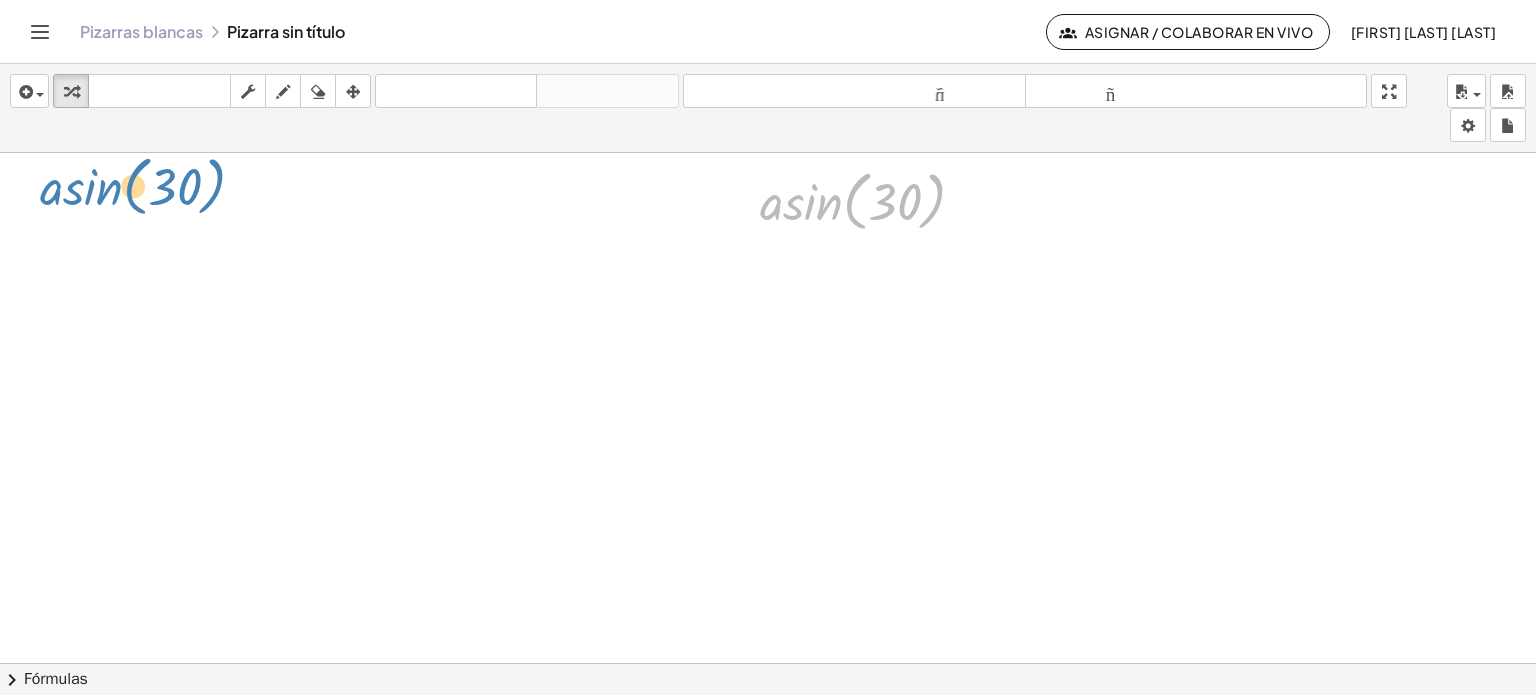 drag, startPoint x: 854, startPoint y: 201, endPoint x: 132, endPoint y: 185, distance: 722.17725 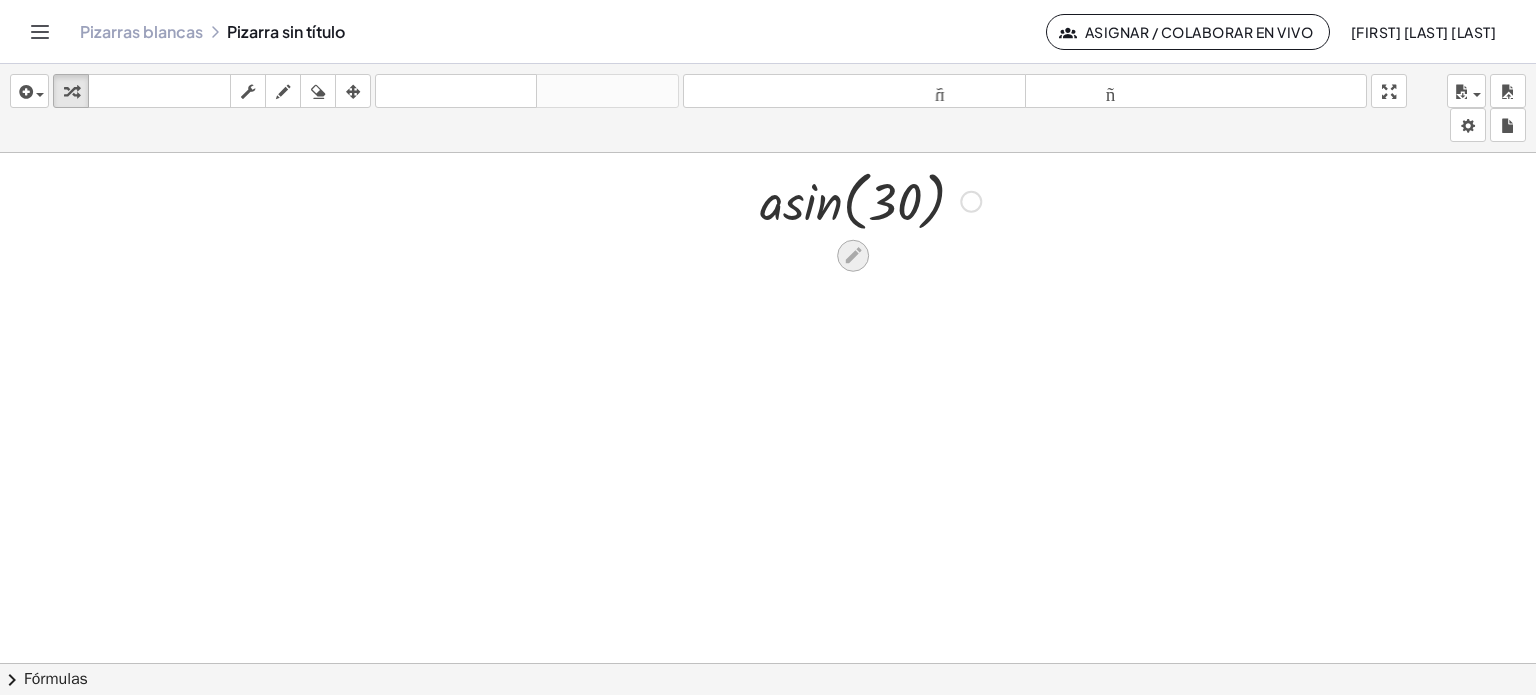 click 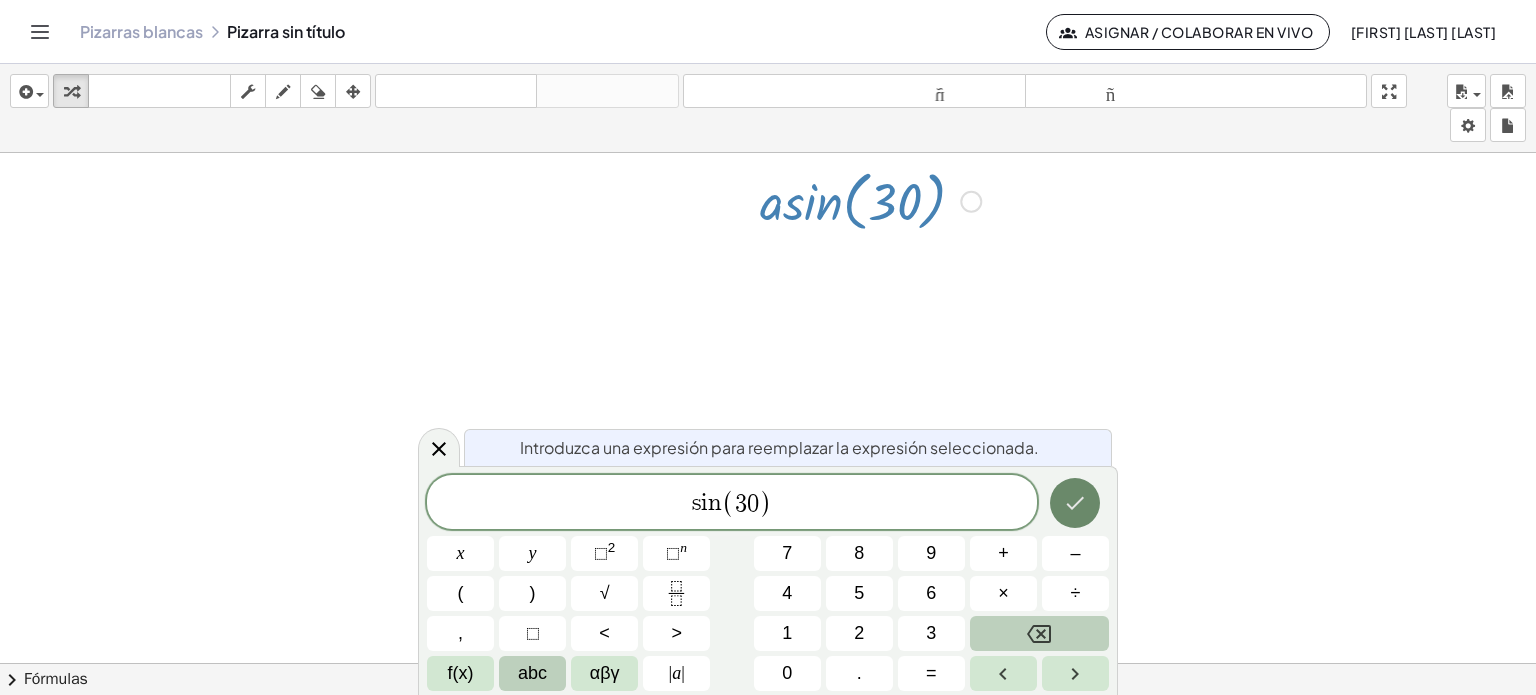 click 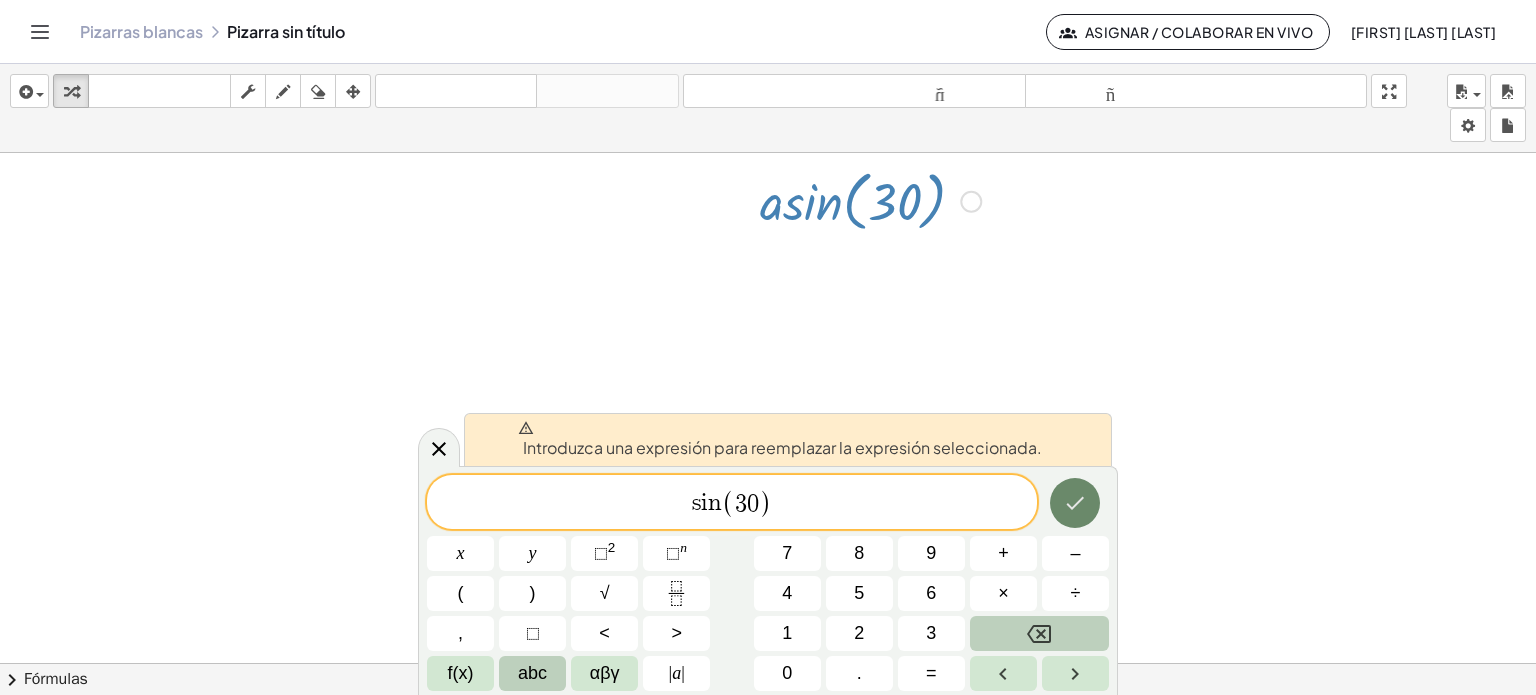 click at bounding box center [1075, 503] 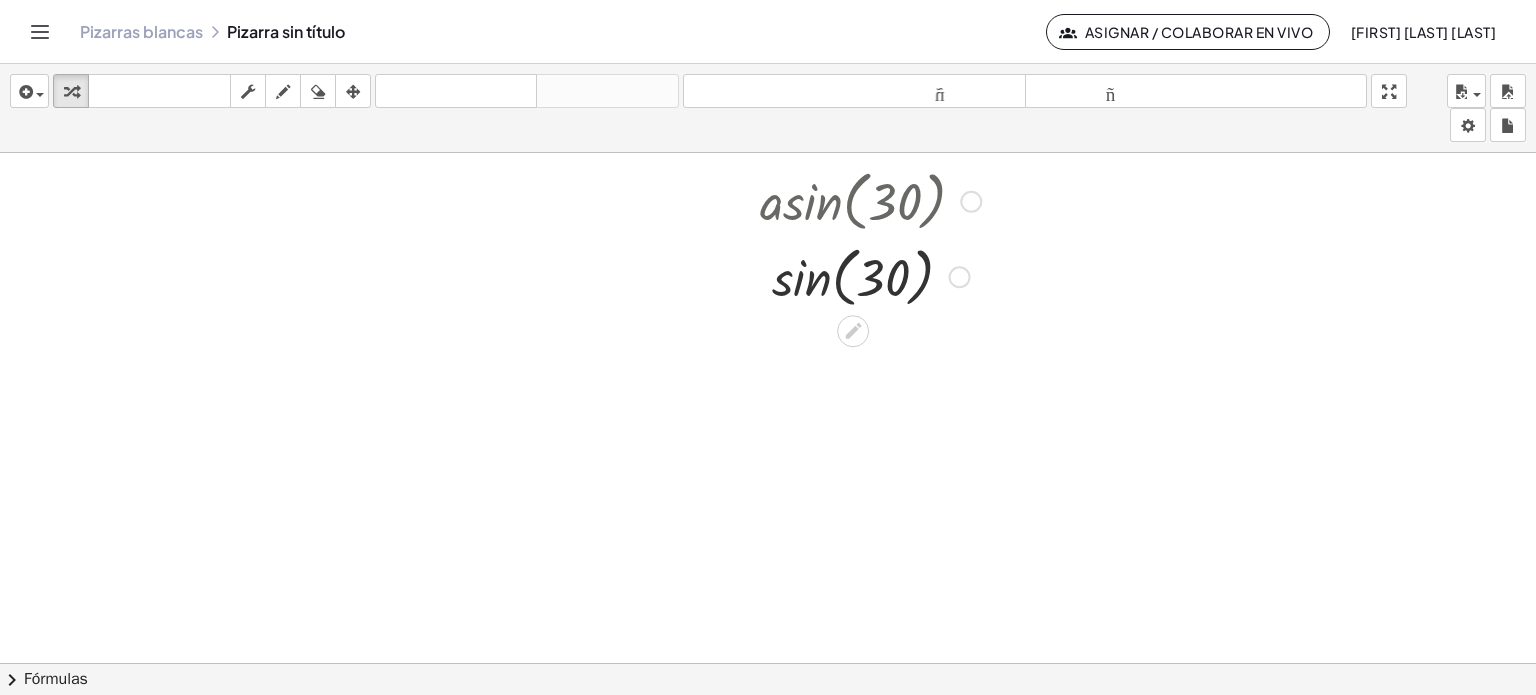 click at bounding box center [870, 276] 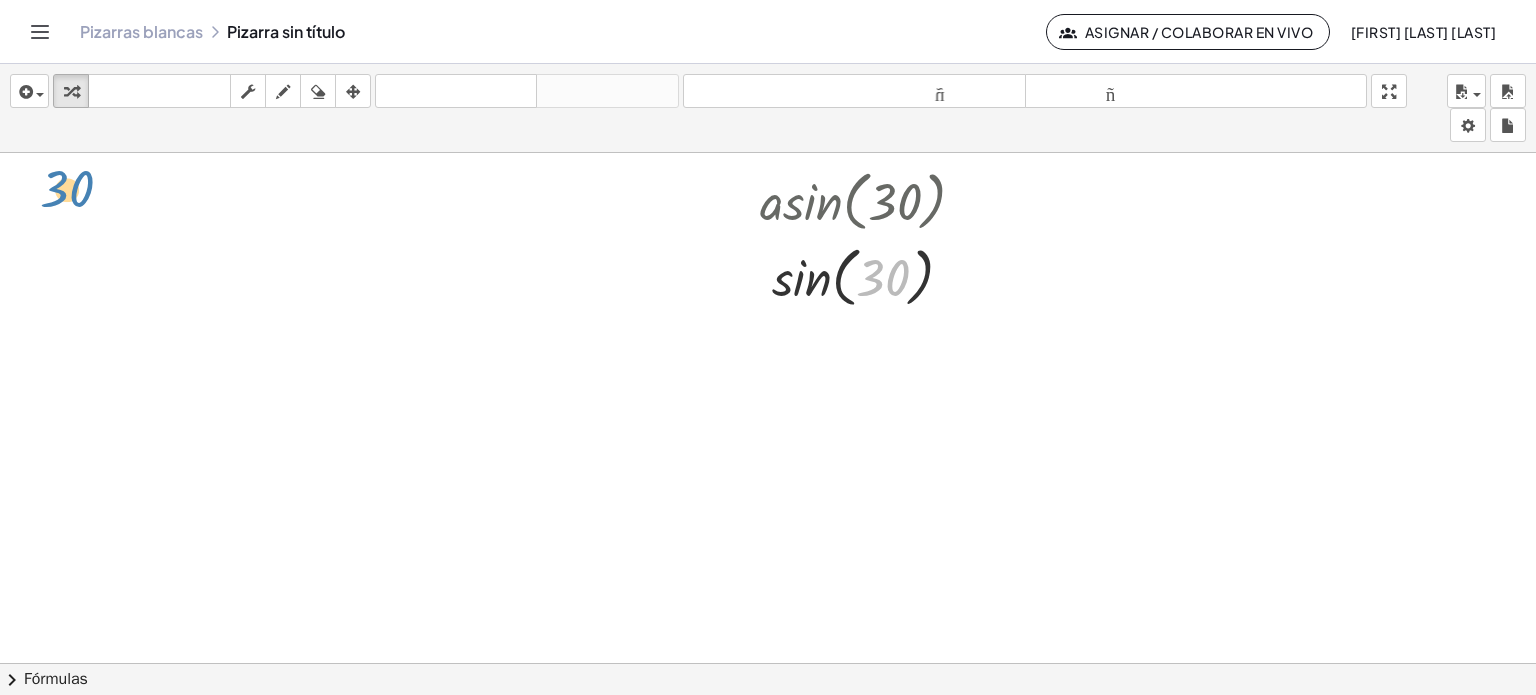 drag, startPoint x: 899, startPoint y: 279, endPoint x: 82, endPoint y: 190, distance: 821.8333 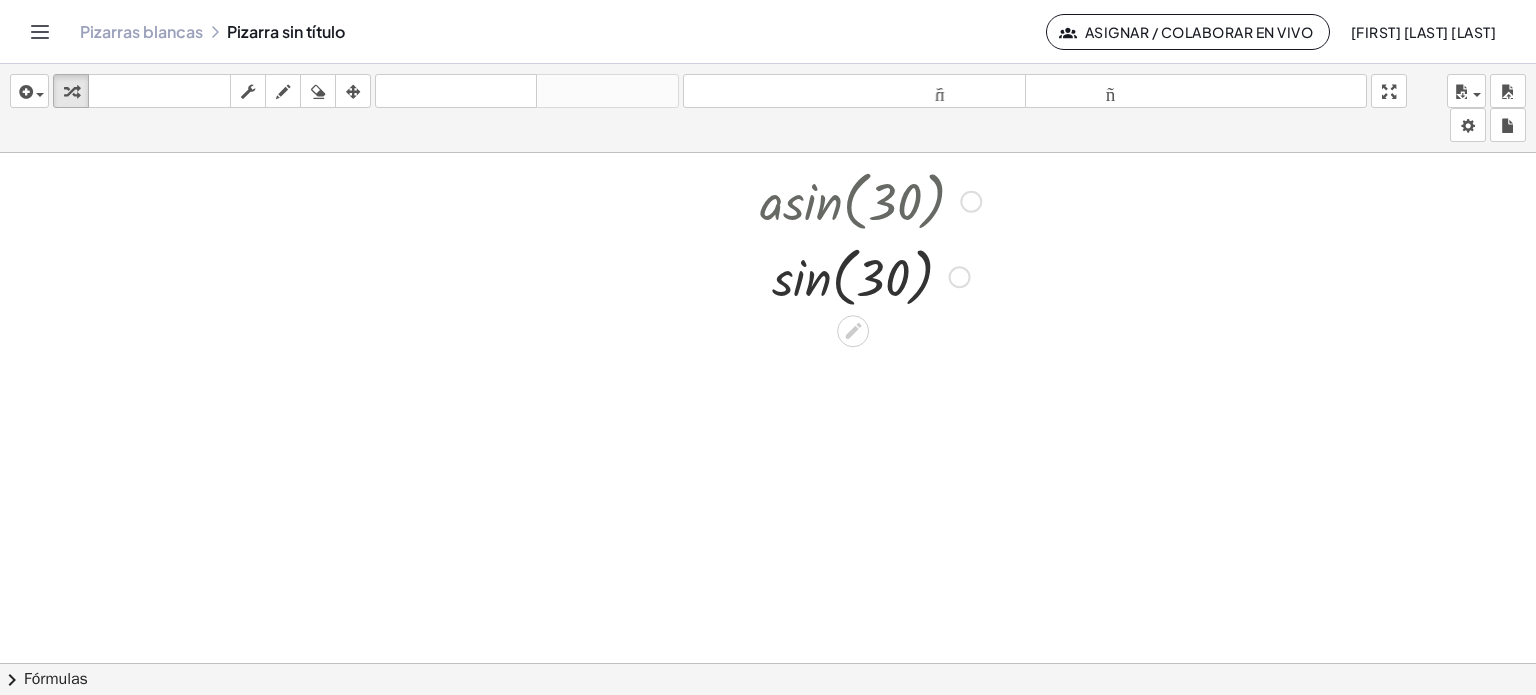 drag, startPoint x: 896, startPoint y: 195, endPoint x: 880, endPoint y: 205, distance: 18.867962 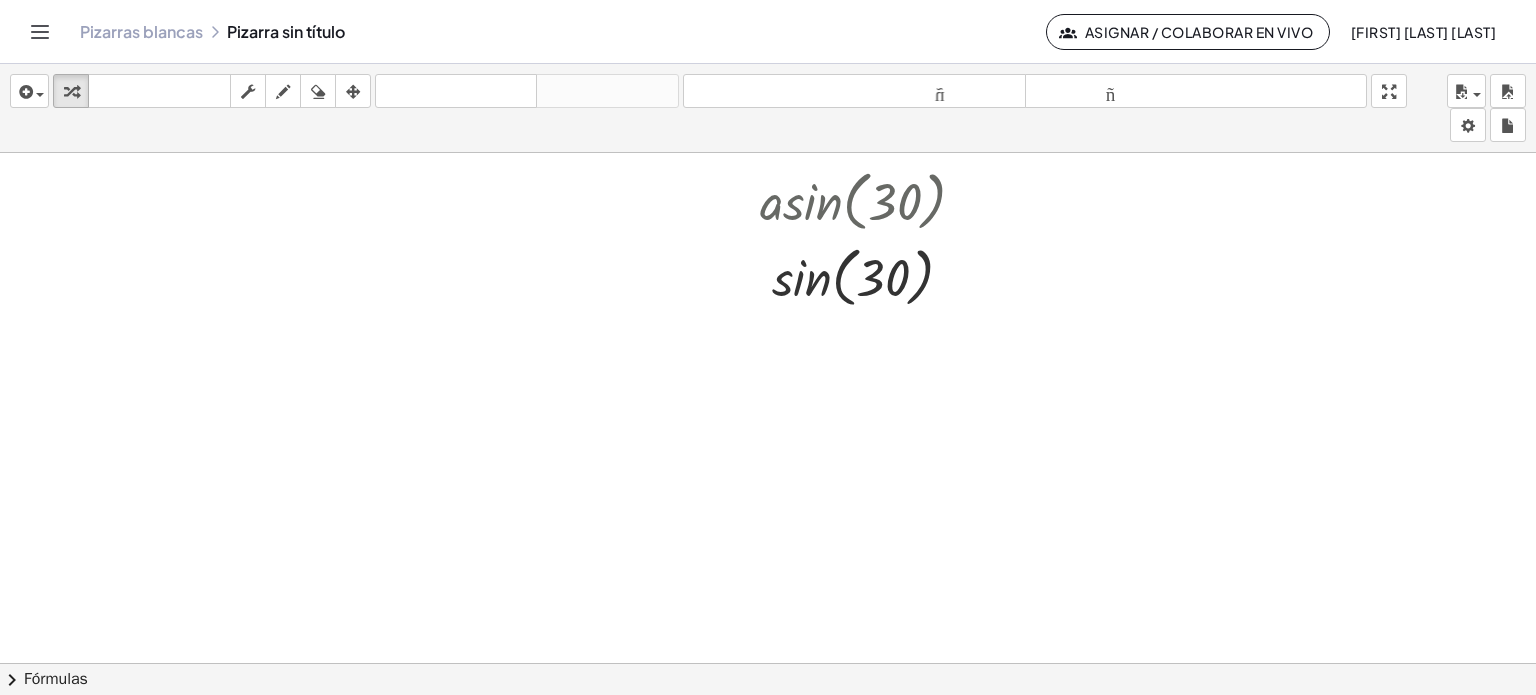 drag, startPoint x: 810, startPoint y: 203, endPoint x: 656, endPoint y: 352, distance: 214.28252 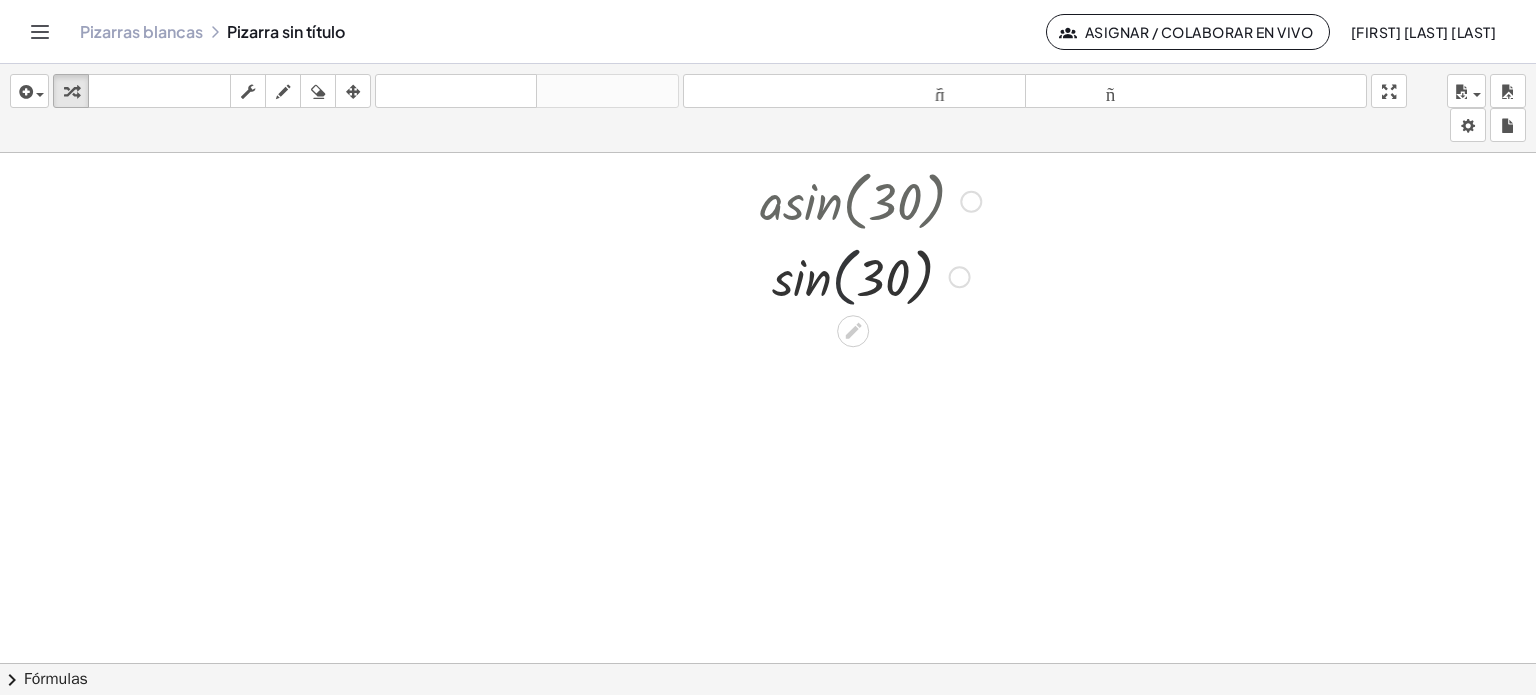 click at bounding box center [870, 276] 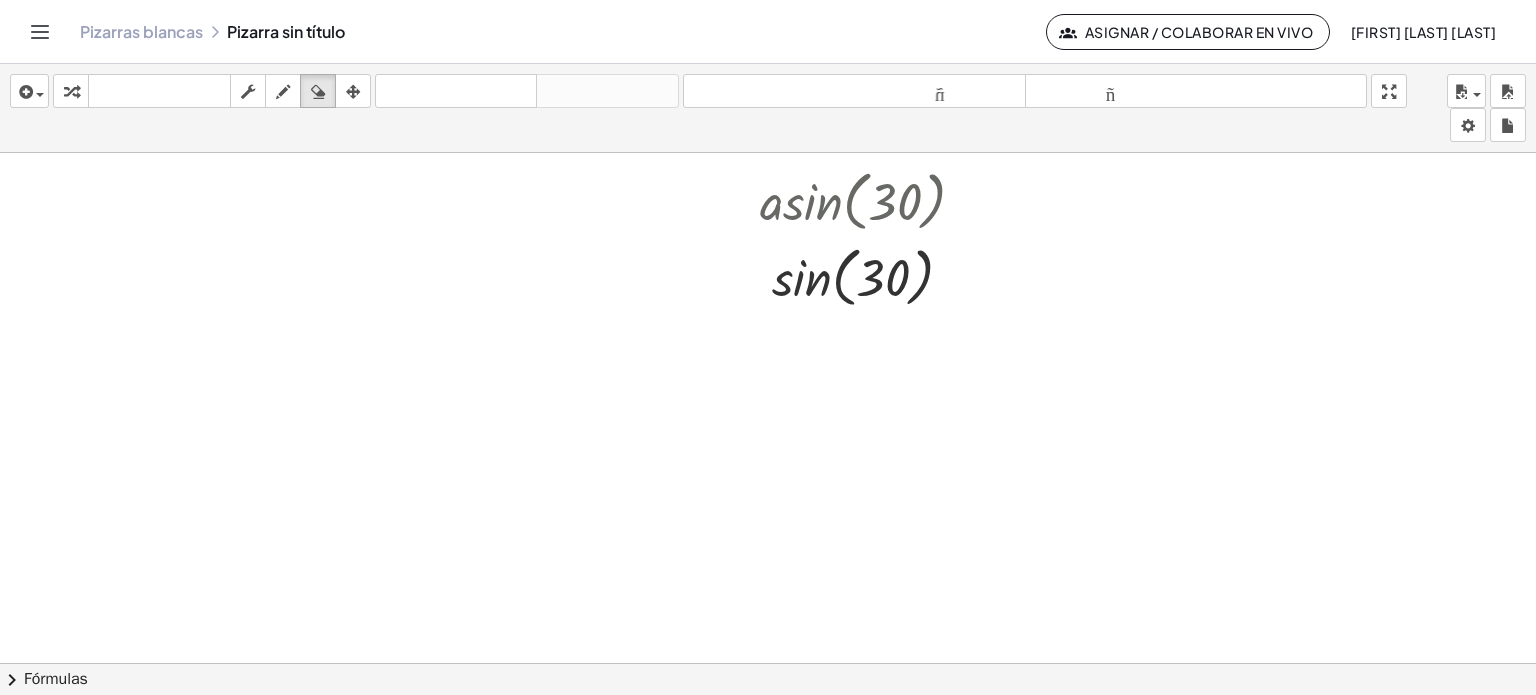 drag, startPoint x: 315, startPoint y: 92, endPoint x: 368, endPoint y: 118, distance: 59.03389 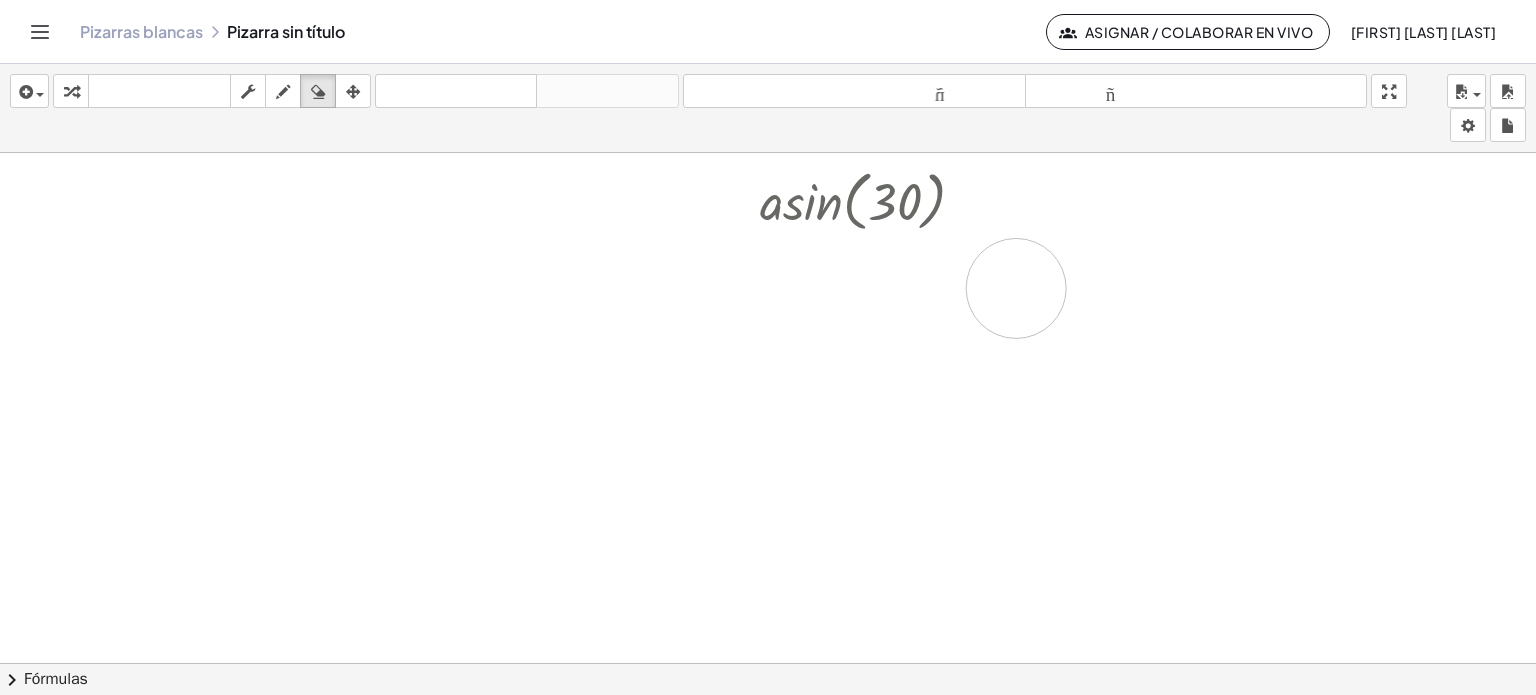 drag, startPoint x: 800, startPoint y: 280, endPoint x: 1023, endPoint y: 287, distance: 223.10983 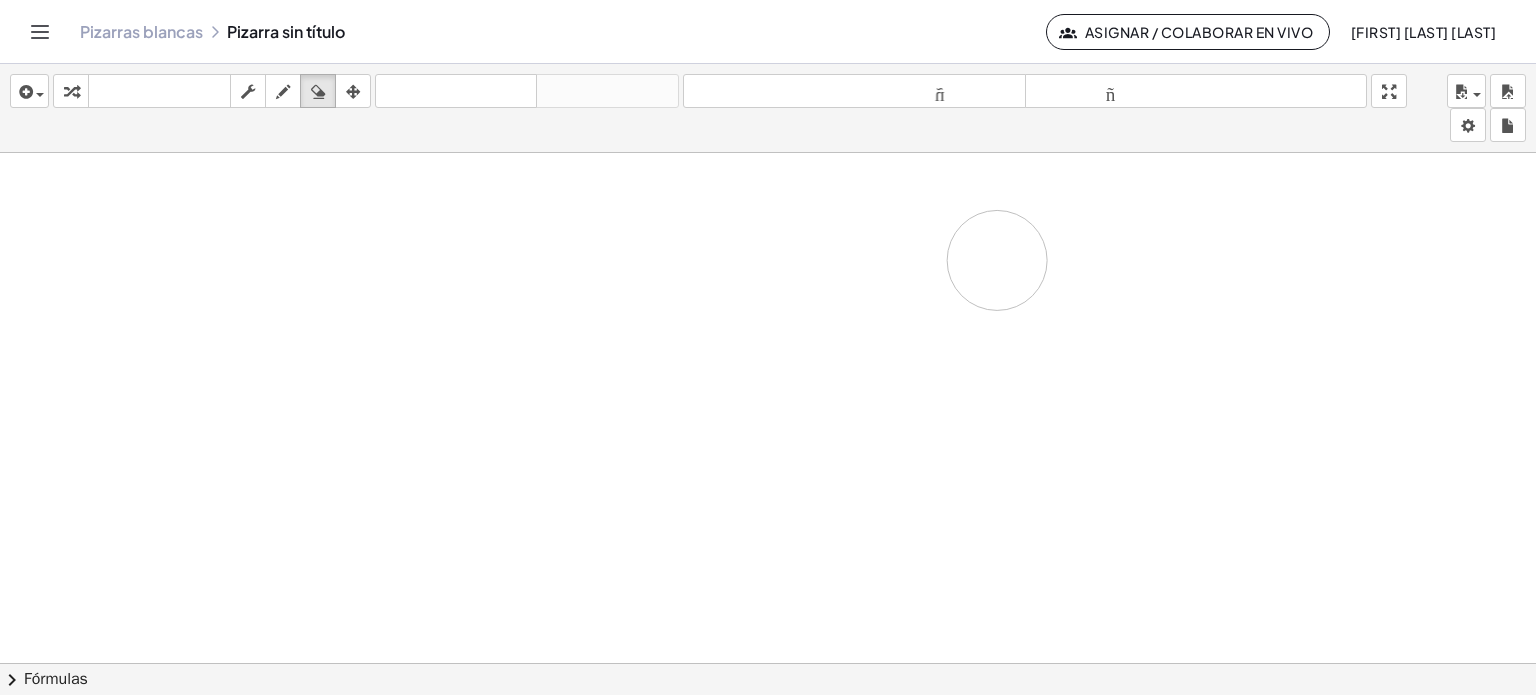 drag, startPoint x: 920, startPoint y: 207, endPoint x: 997, endPoint y: 261, distance: 94.04786 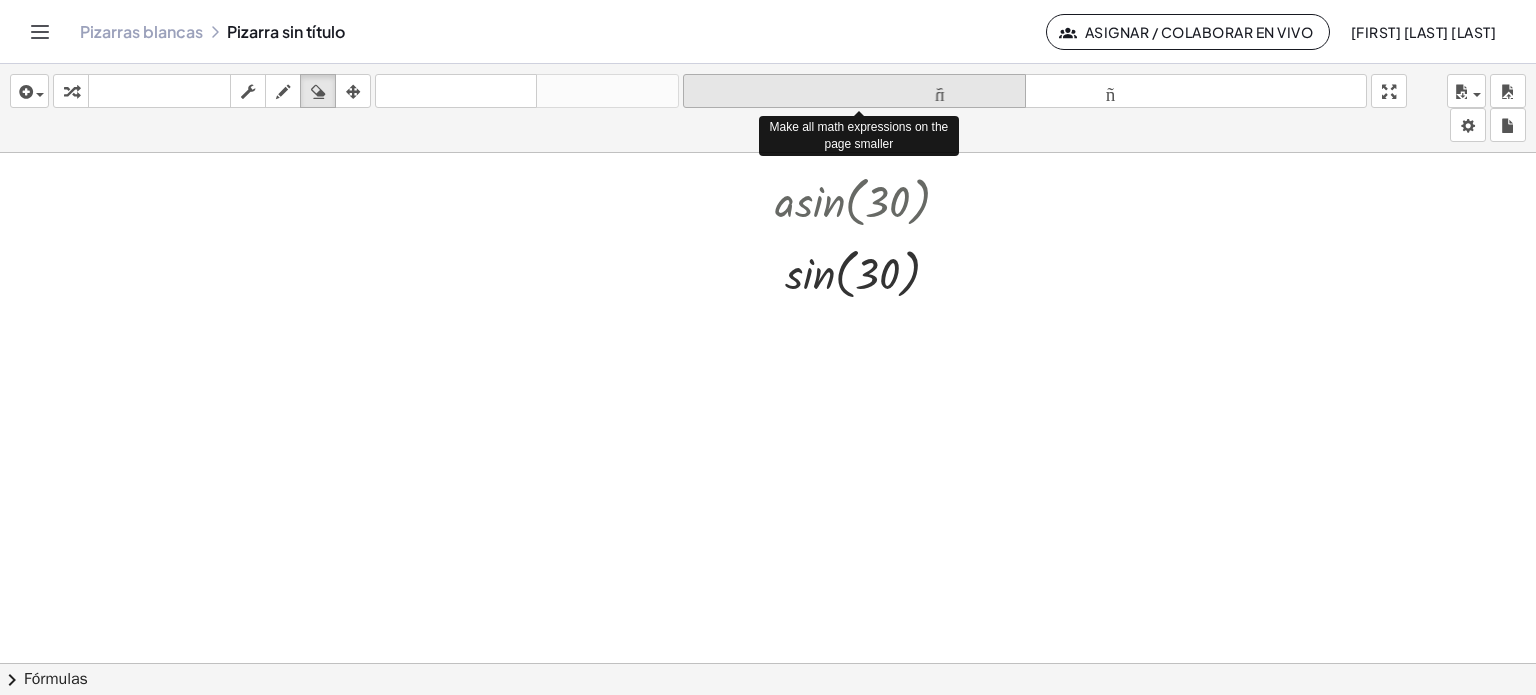 drag, startPoint x: 939, startPoint y: 86, endPoint x: 955, endPoint y: 91, distance: 16.763054 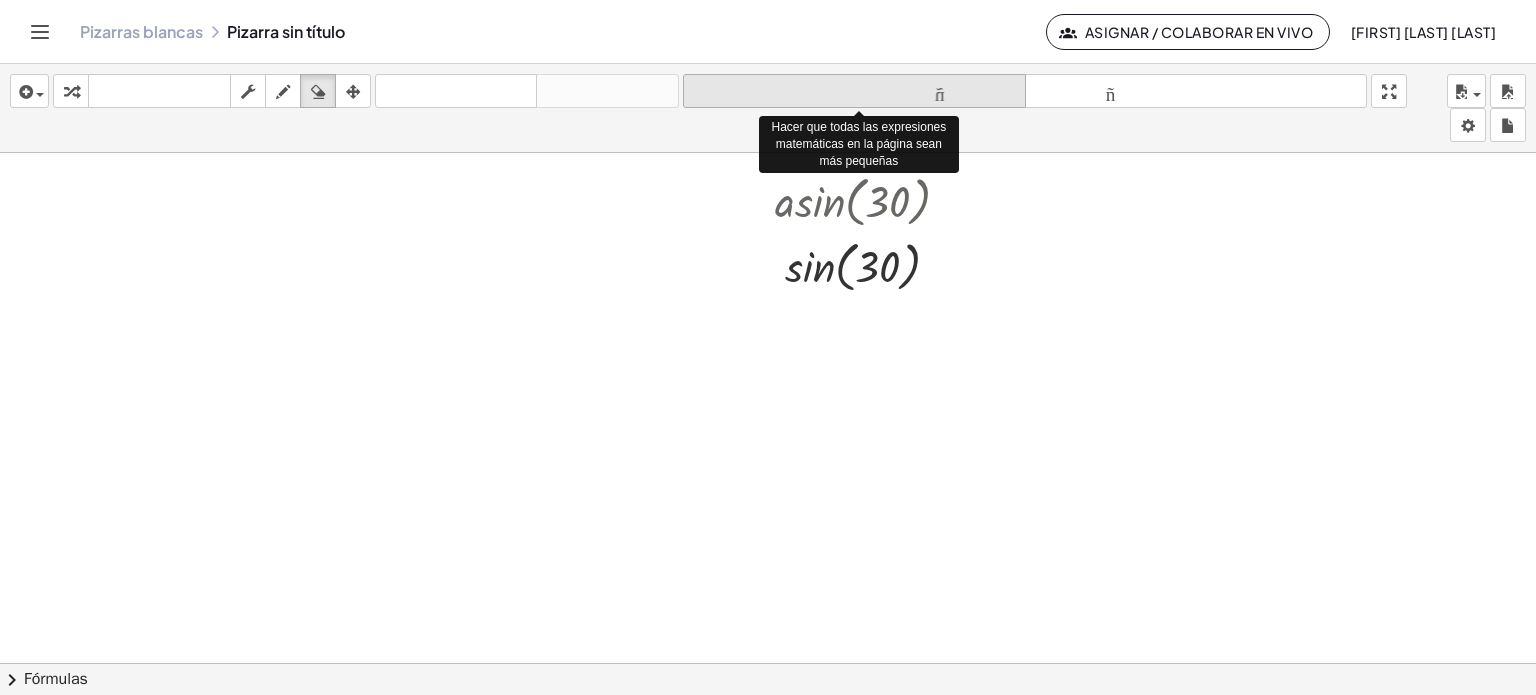 click on "tamaño_del_formato" at bounding box center [854, 91] 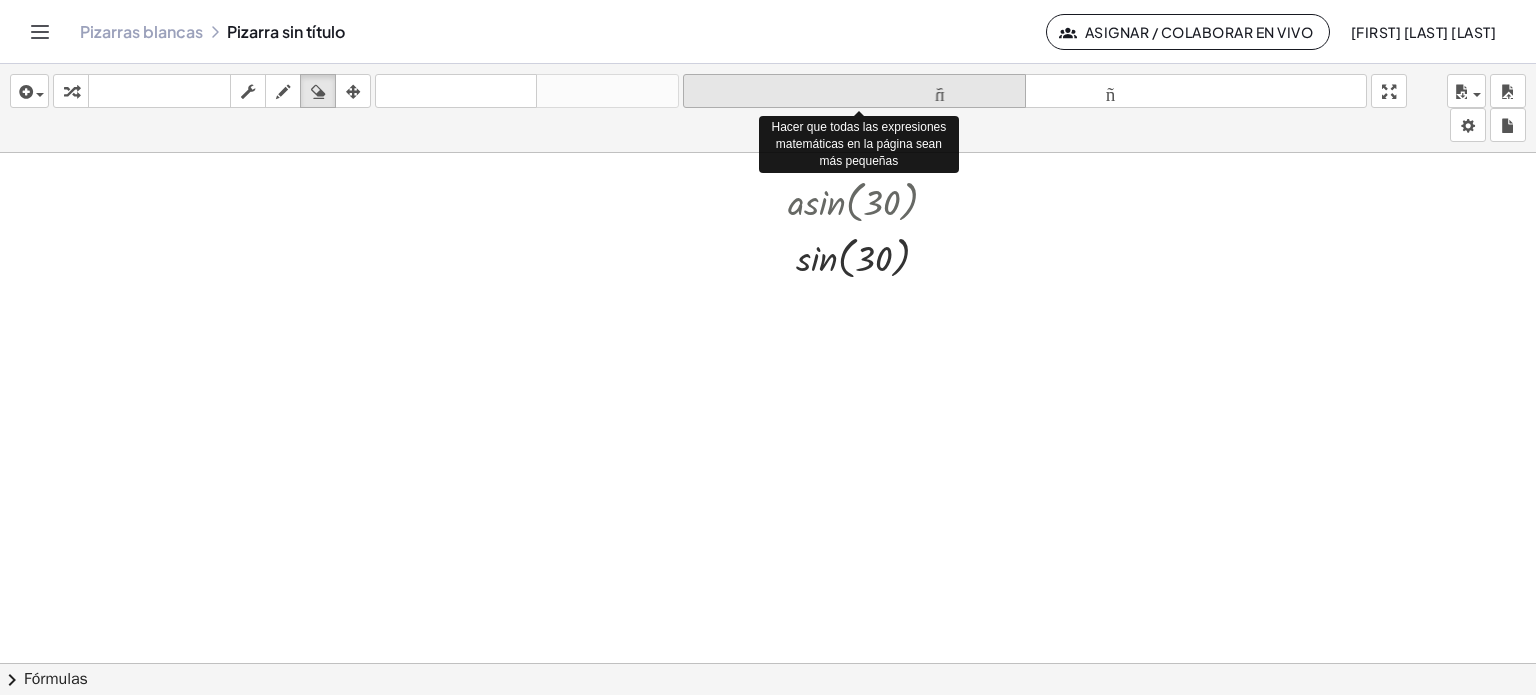 click on "tamaño_del_formato" at bounding box center (854, 91) 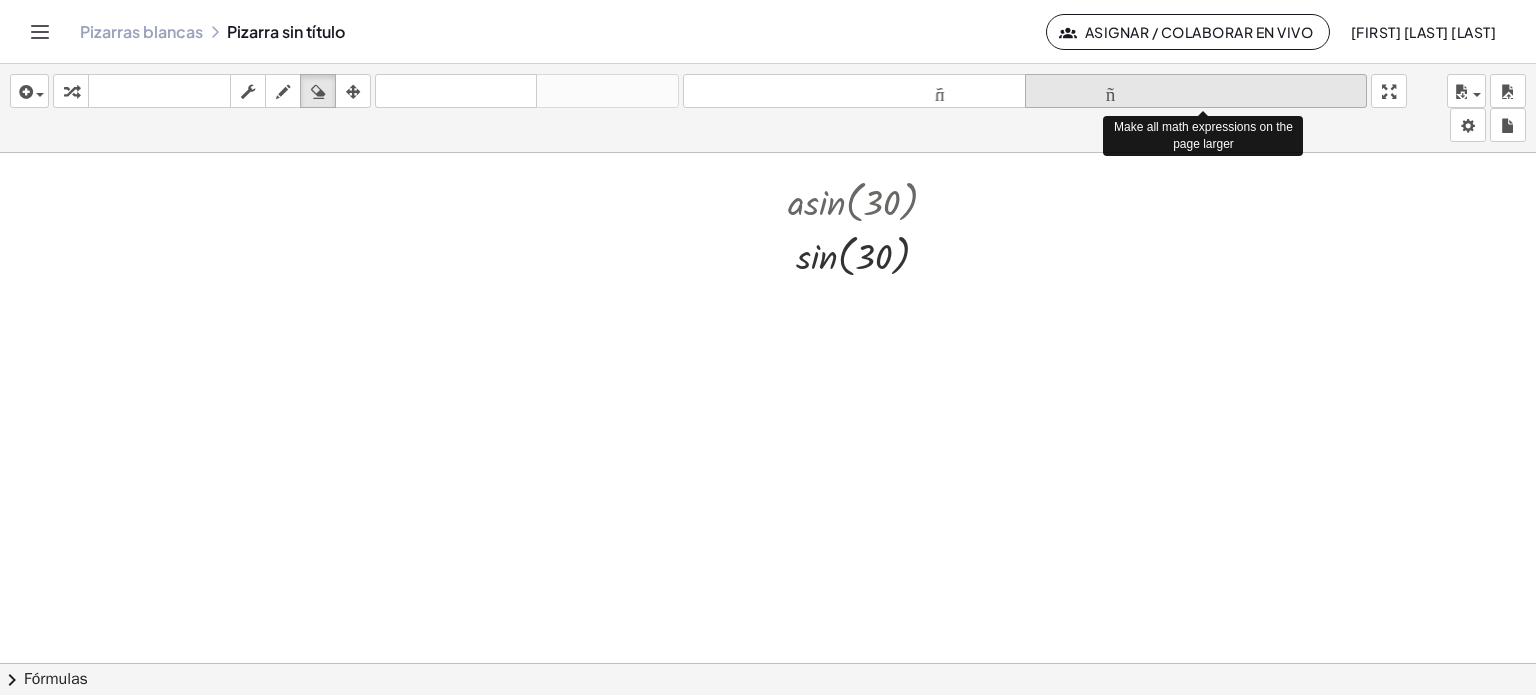 click on "tamaño_del_formato" at bounding box center (1196, 91) 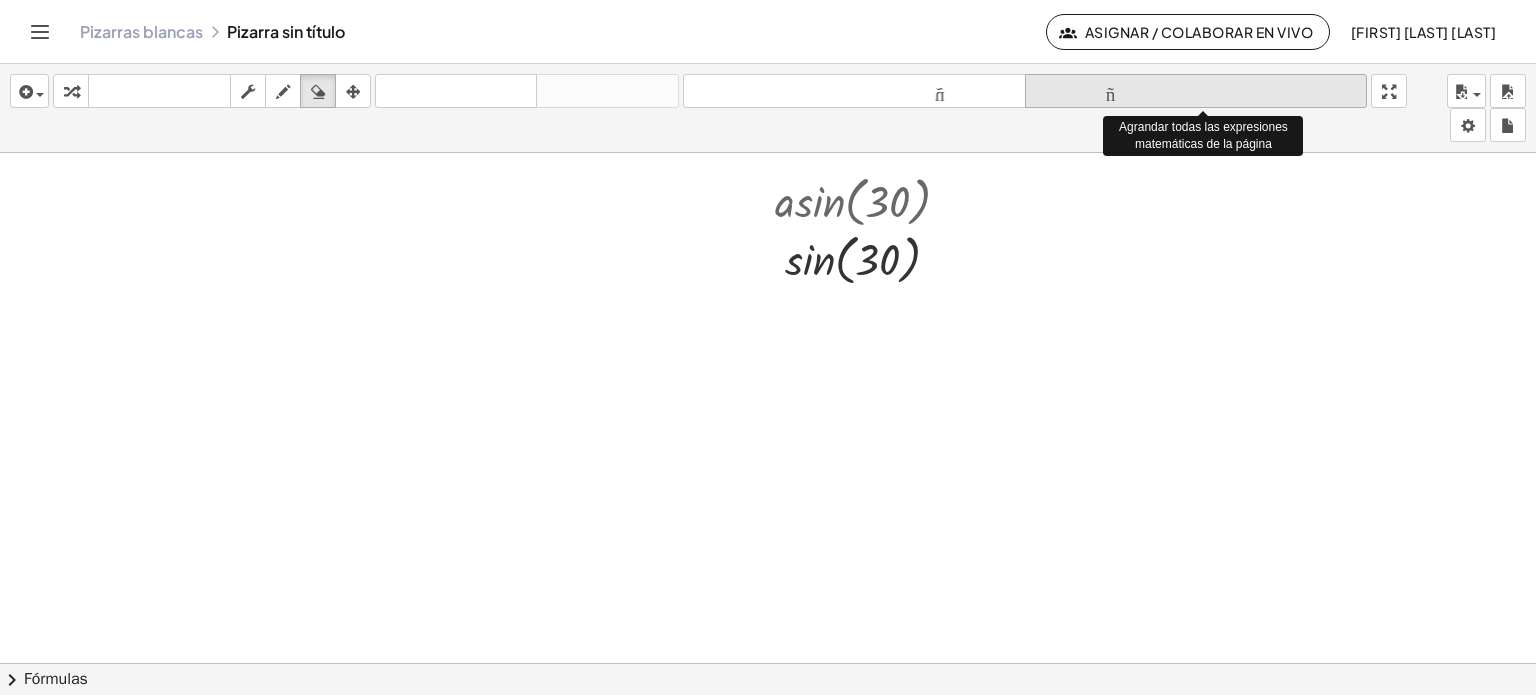 click on "tamaño_del_formato" at bounding box center (1196, 91) 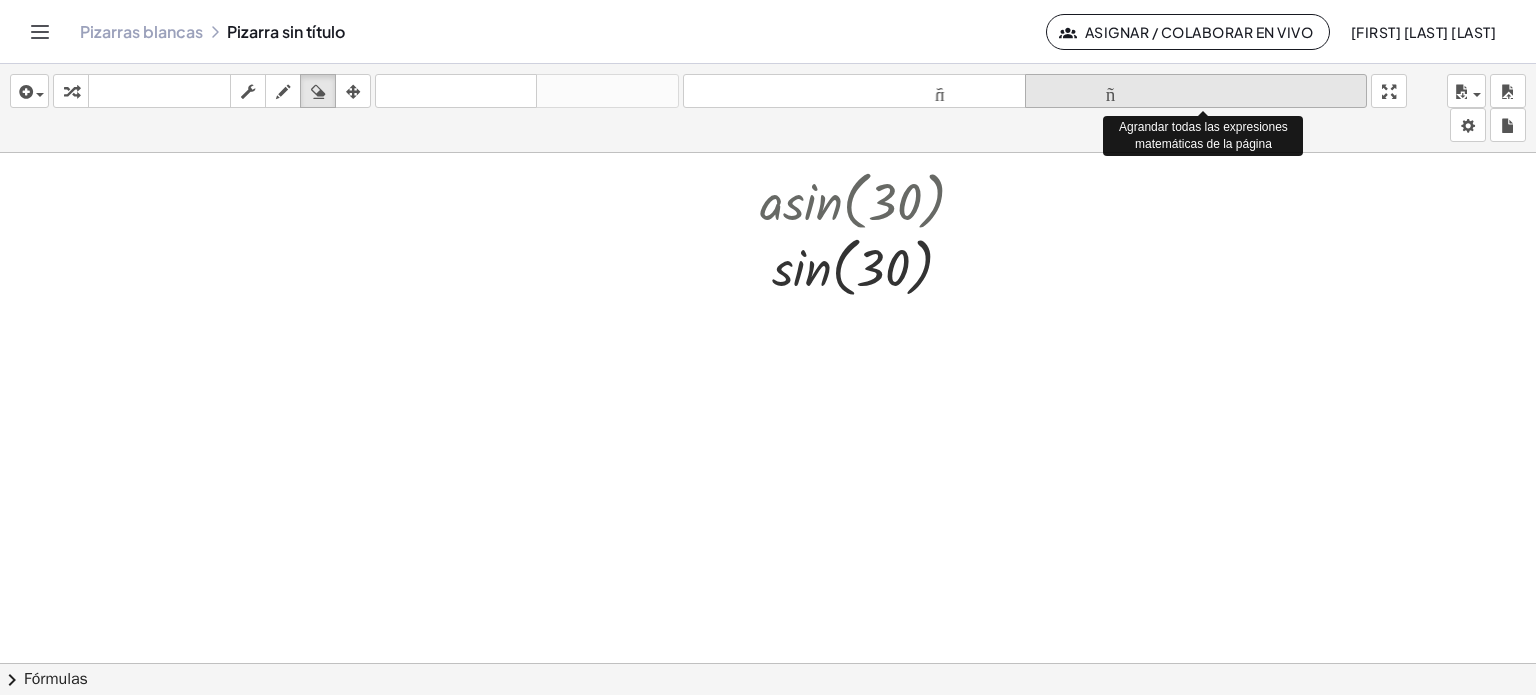 click on "tamaño_del_formato" at bounding box center [1196, 91] 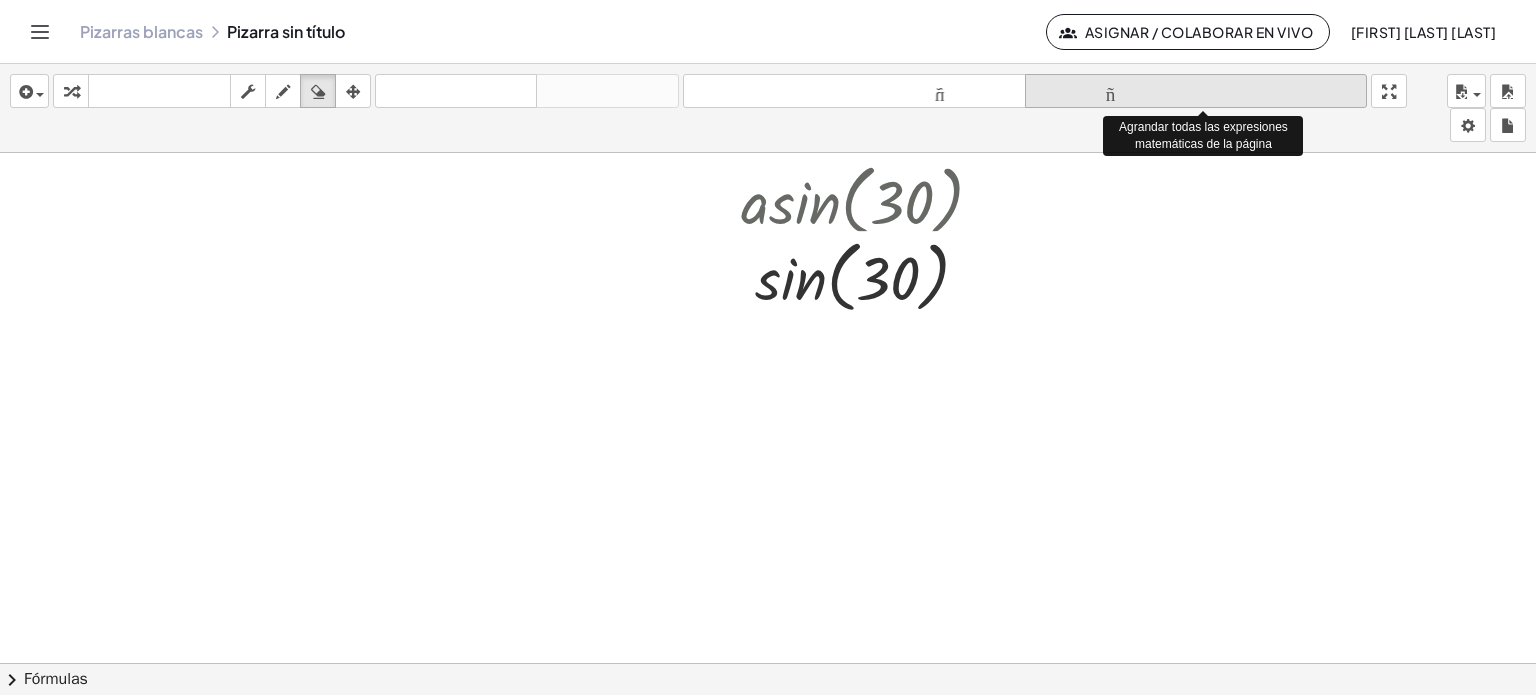 click on "tamaño_del_formato" at bounding box center (1196, 91) 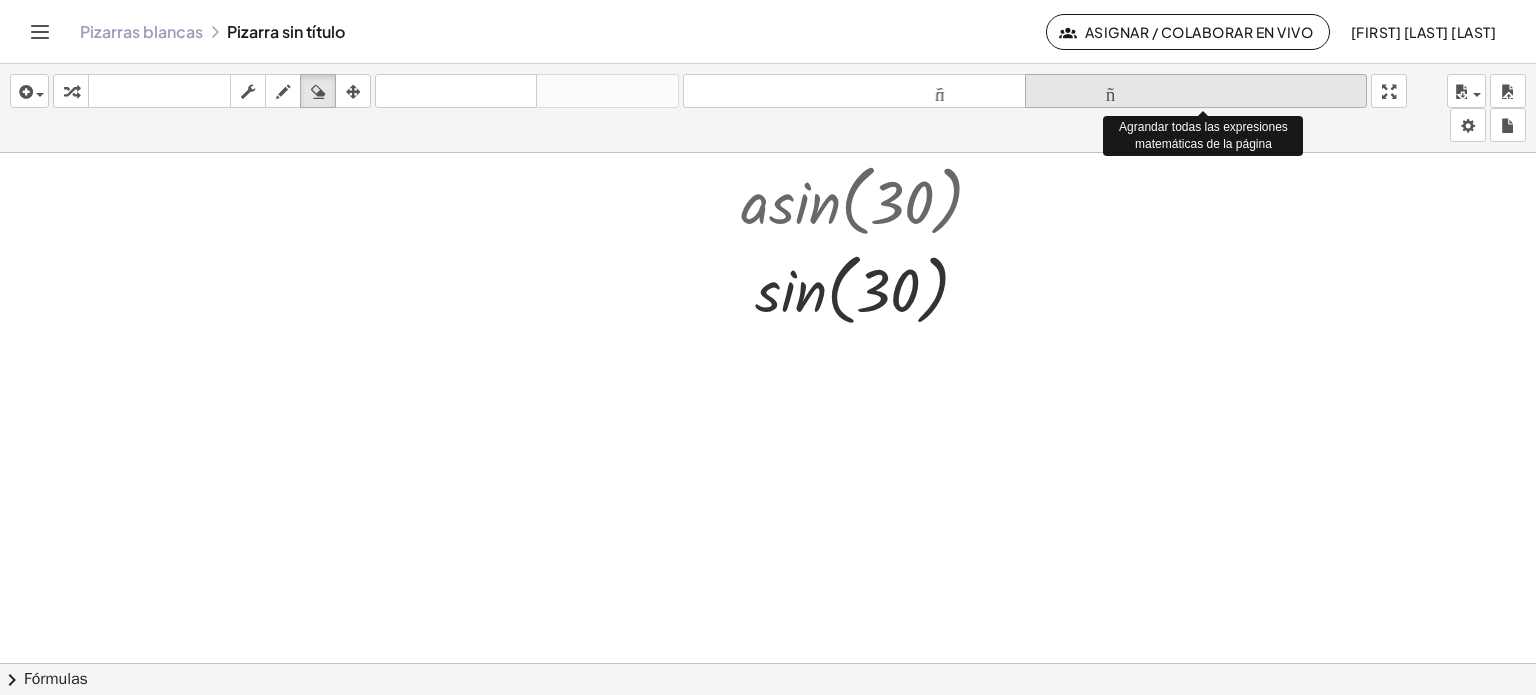 click on "tamaño_del_formato" at bounding box center (1196, 91) 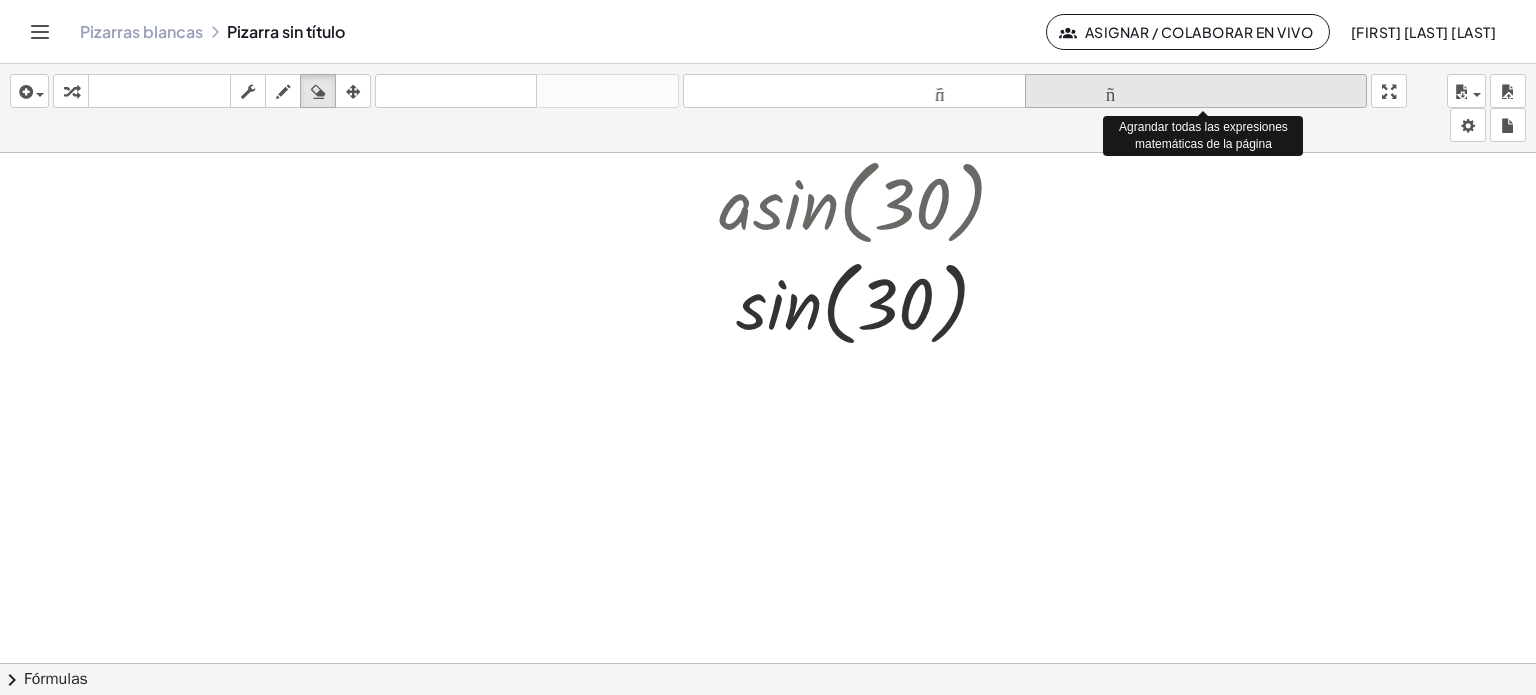 click on "tamaño_del_formato" at bounding box center (1196, 91) 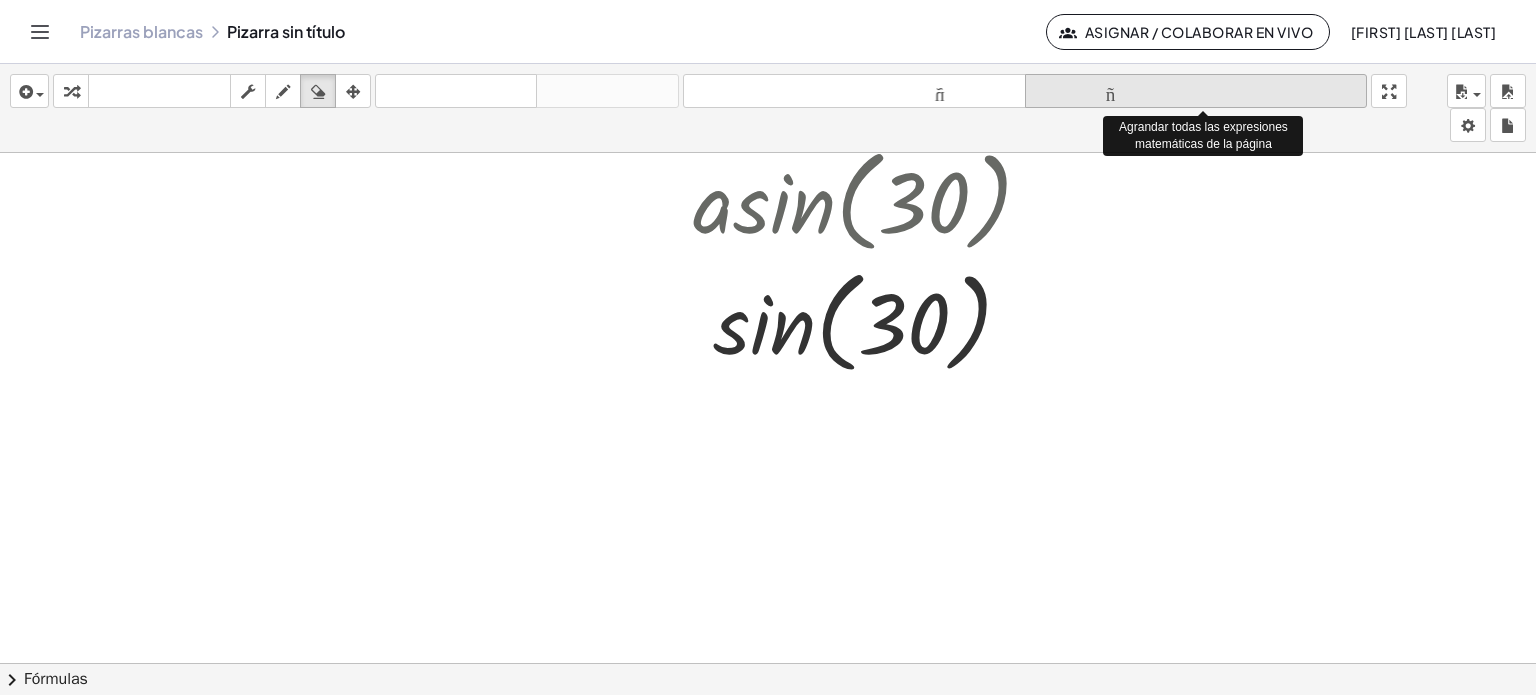 click on "tamaño_del_formato" at bounding box center (1196, 91) 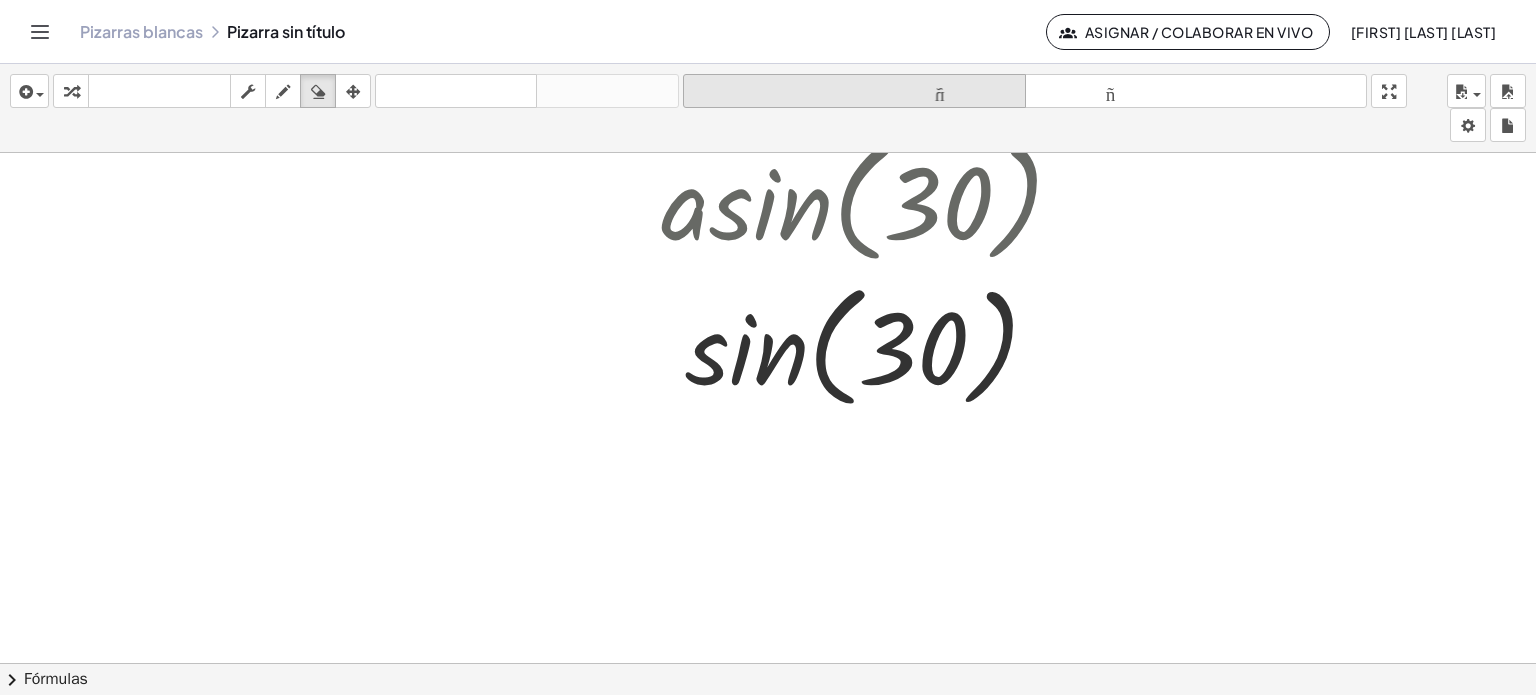 click on "tamaño_del_formato" at bounding box center [854, 91] 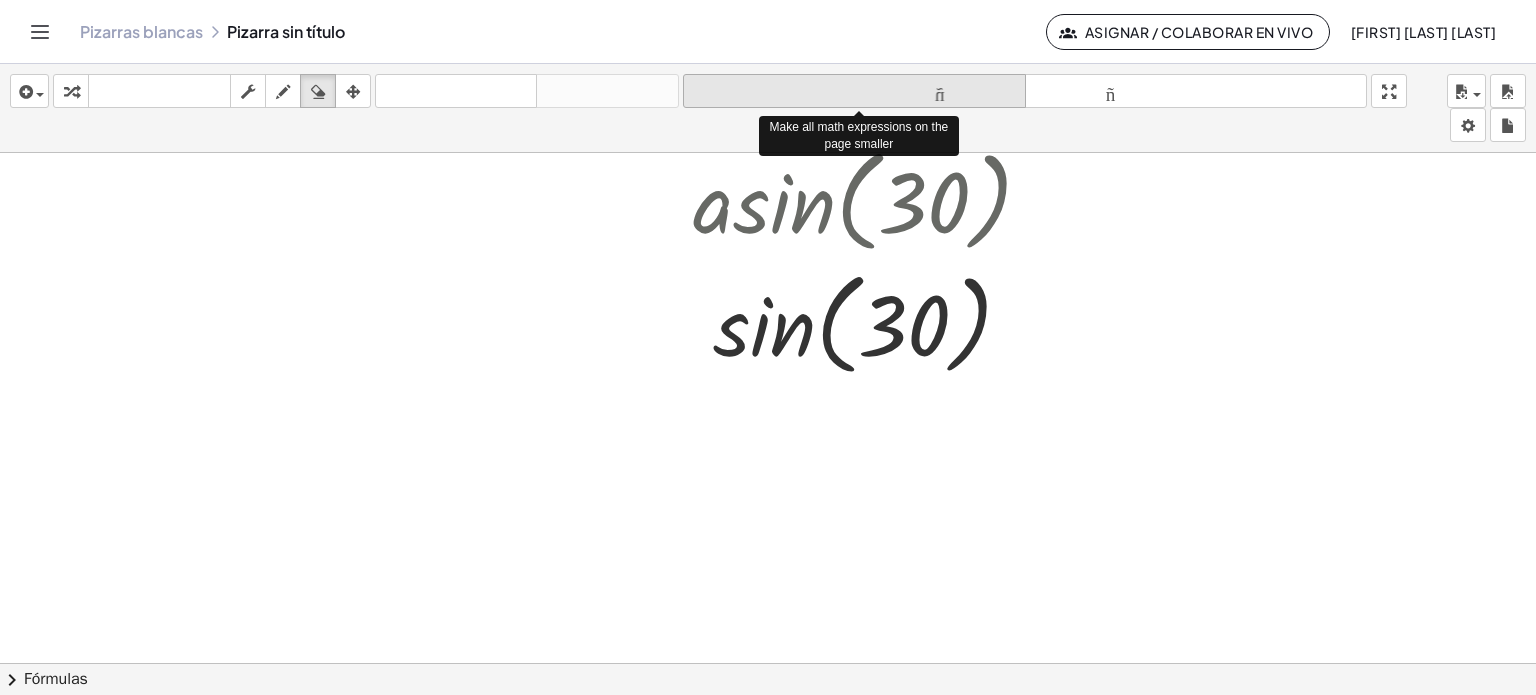 click on "tamaño_del_formato" at bounding box center [854, 91] 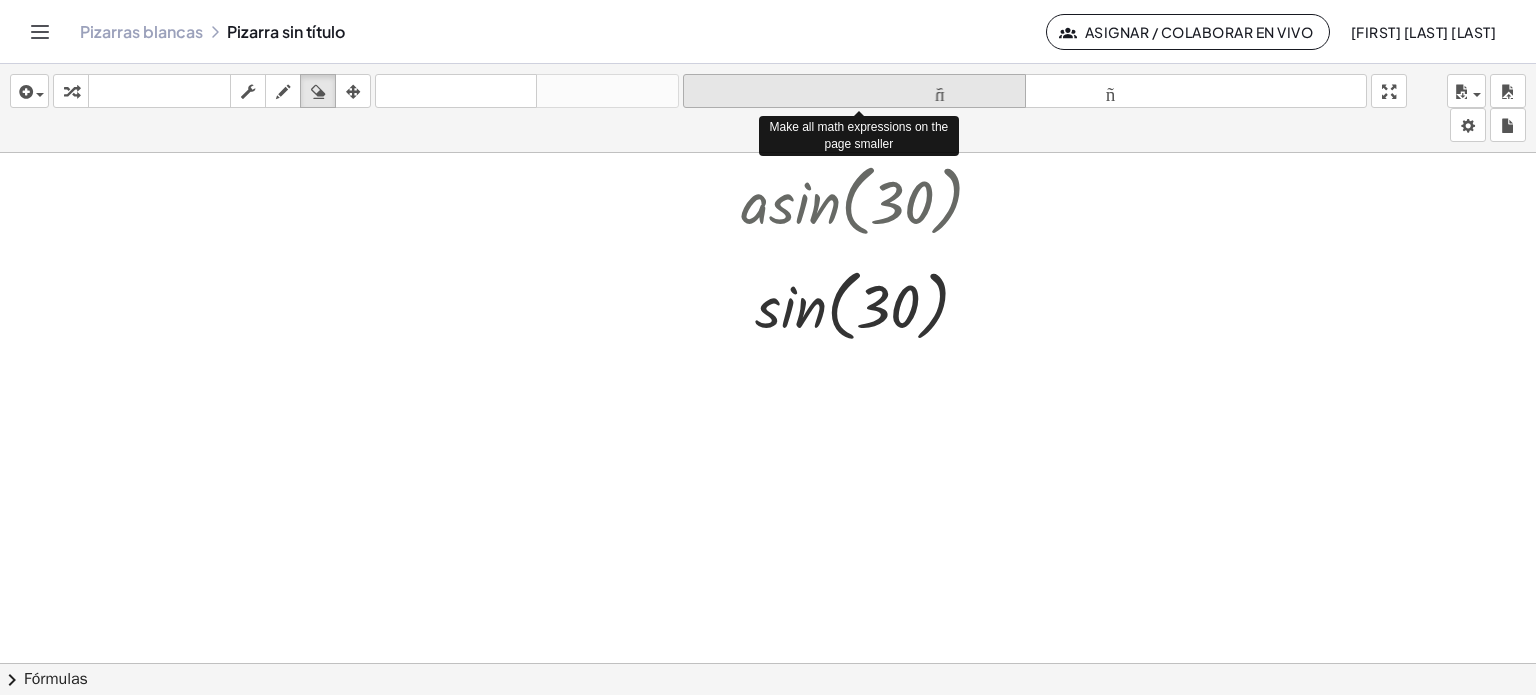 click on "tamaño_del_formato" at bounding box center [854, 91] 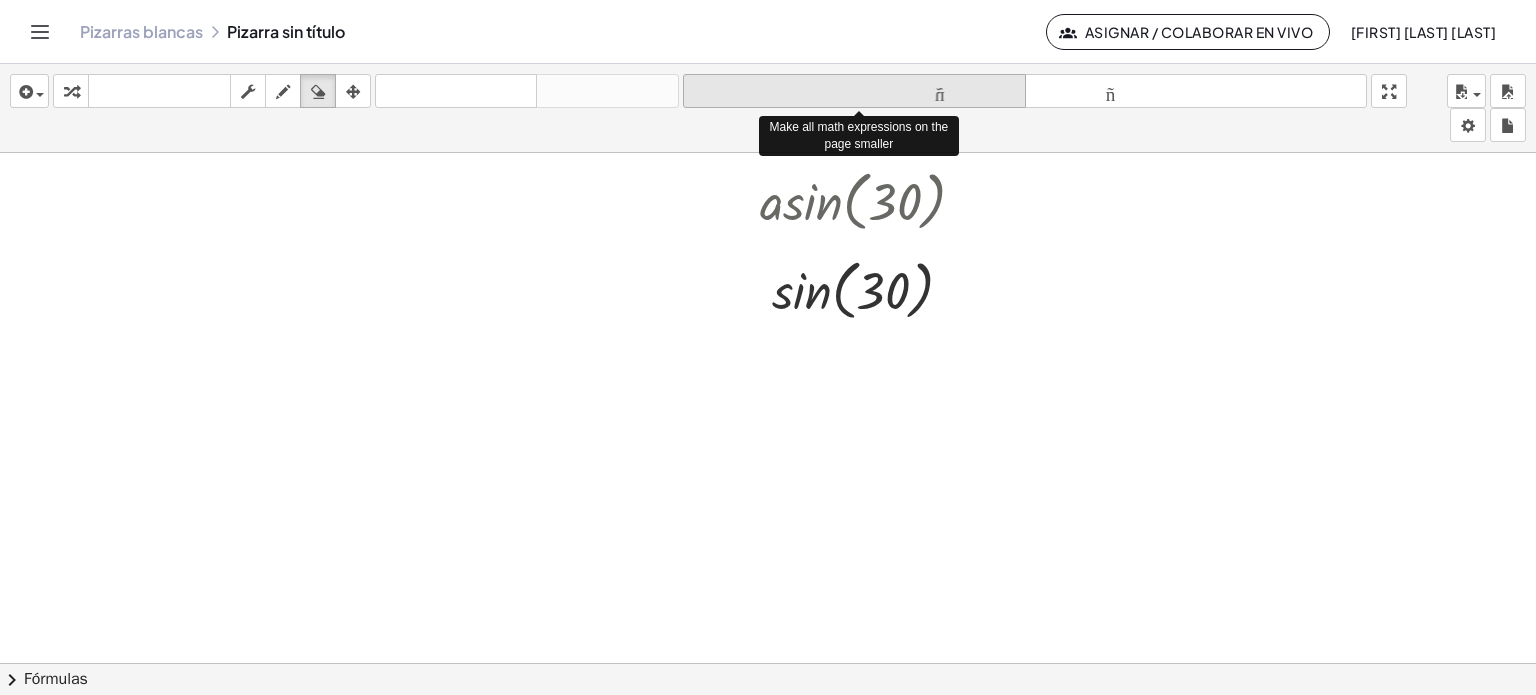 click on "tamaño_del_formato" at bounding box center (854, 91) 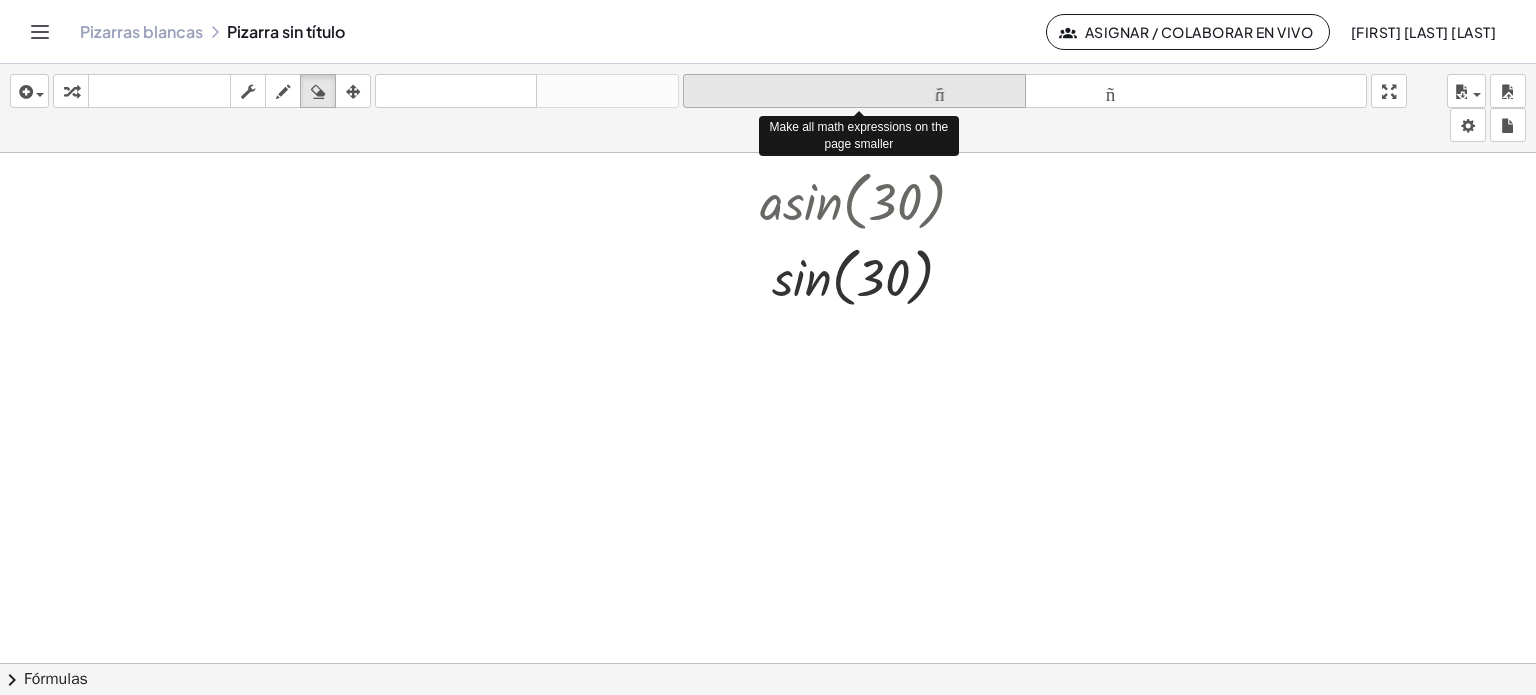 click on "tamaño_del_formato" at bounding box center (854, 91) 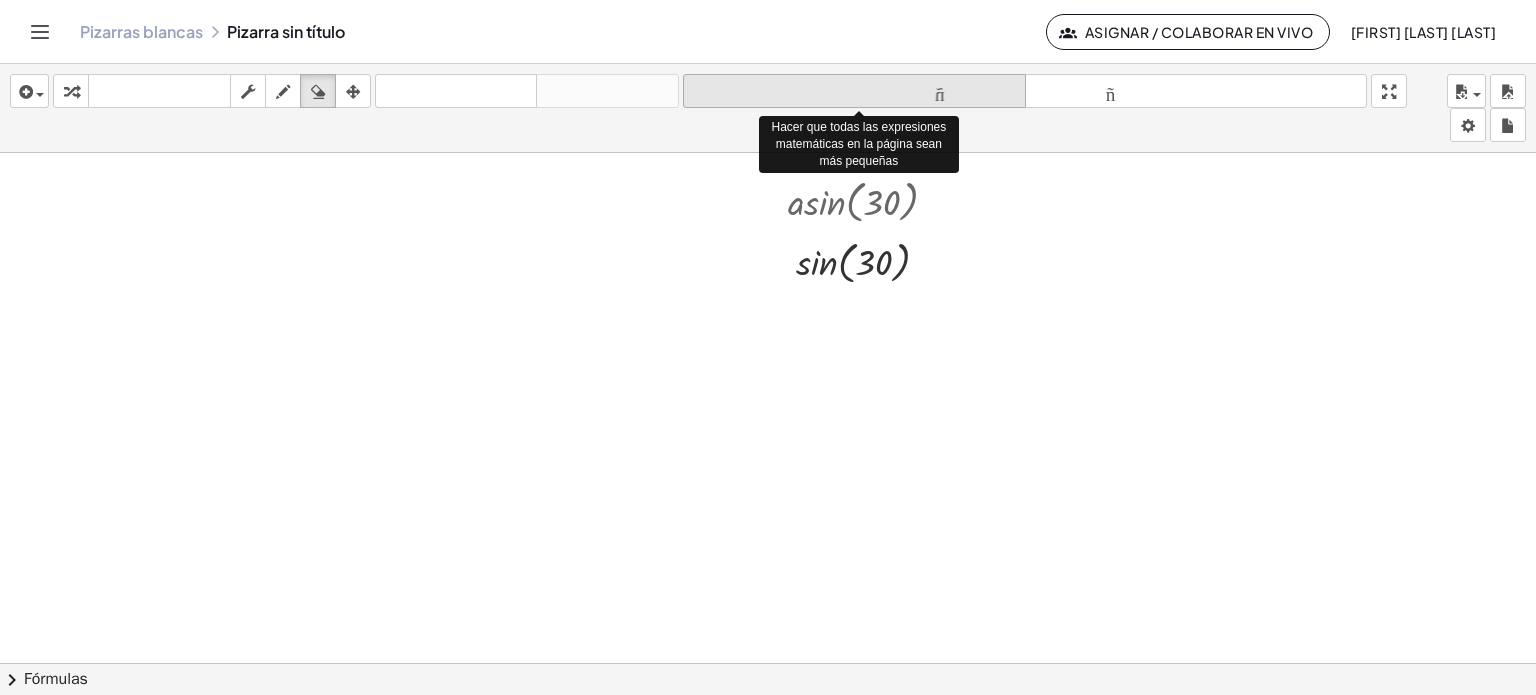 click on "tamaño_del_formato" at bounding box center (854, 91) 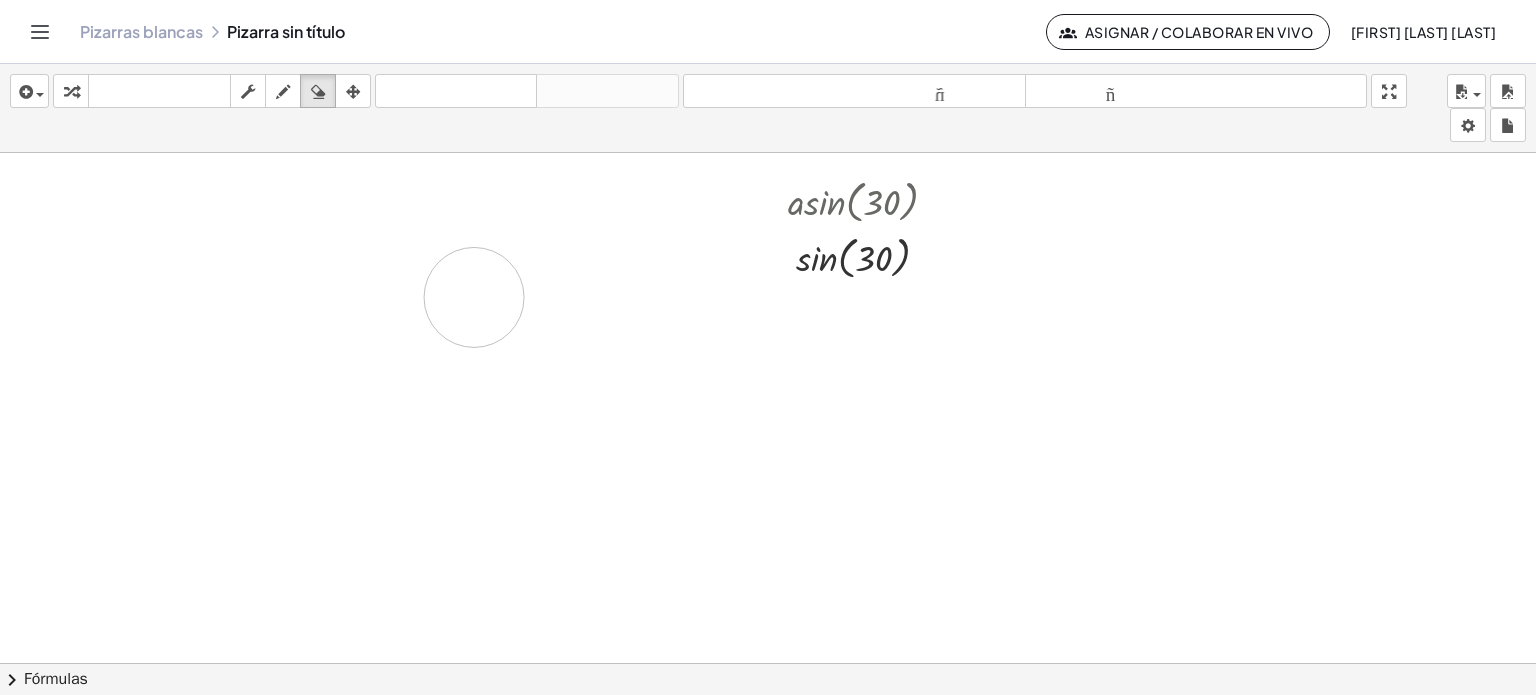 click at bounding box center (768, 512) 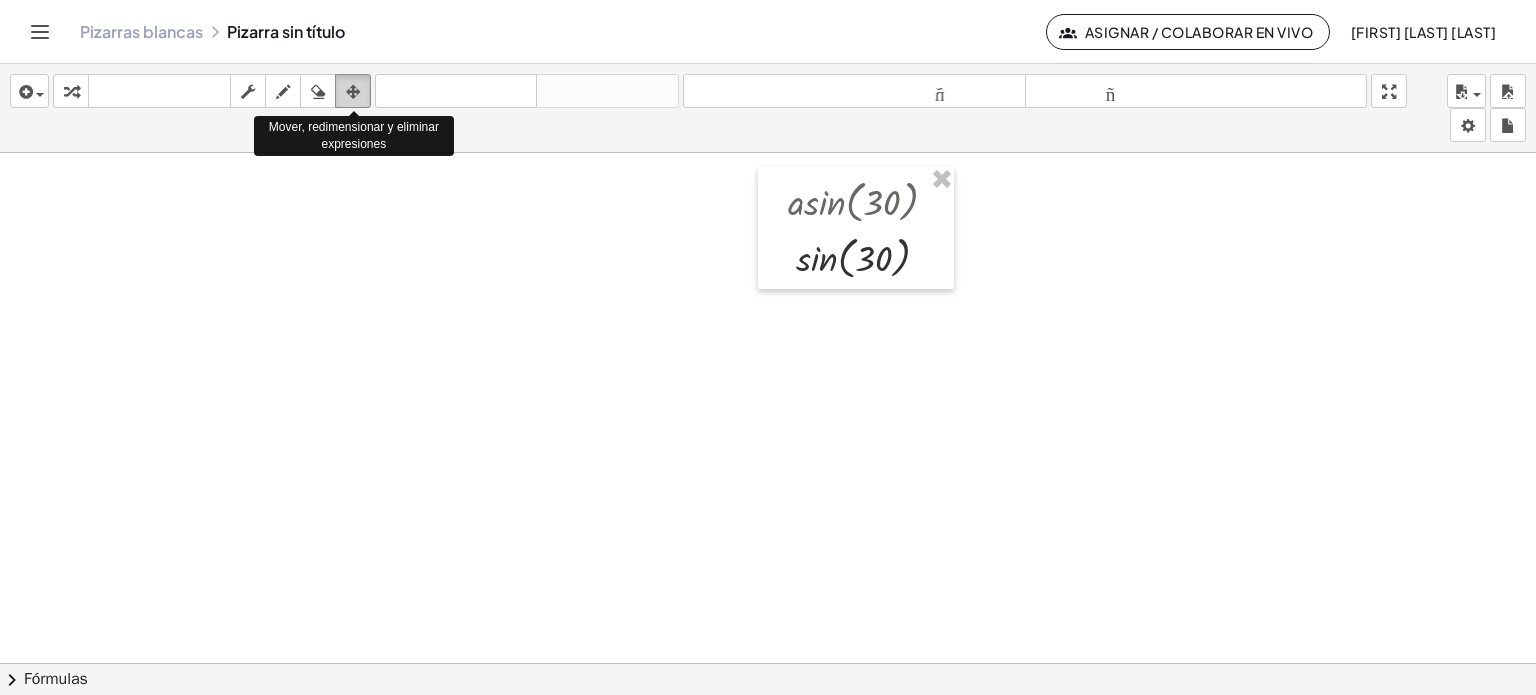 click at bounding box center [353, 92] 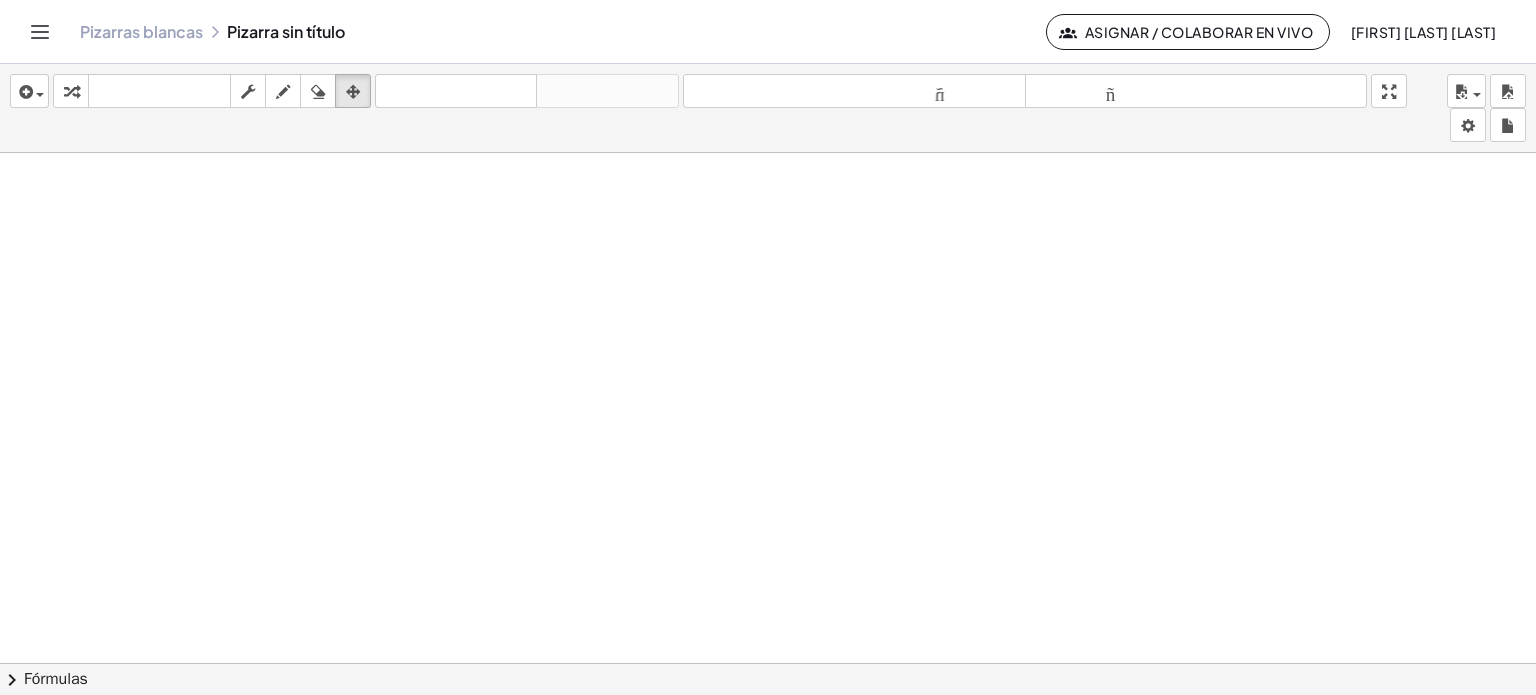 click at bounding box center [768, 512] 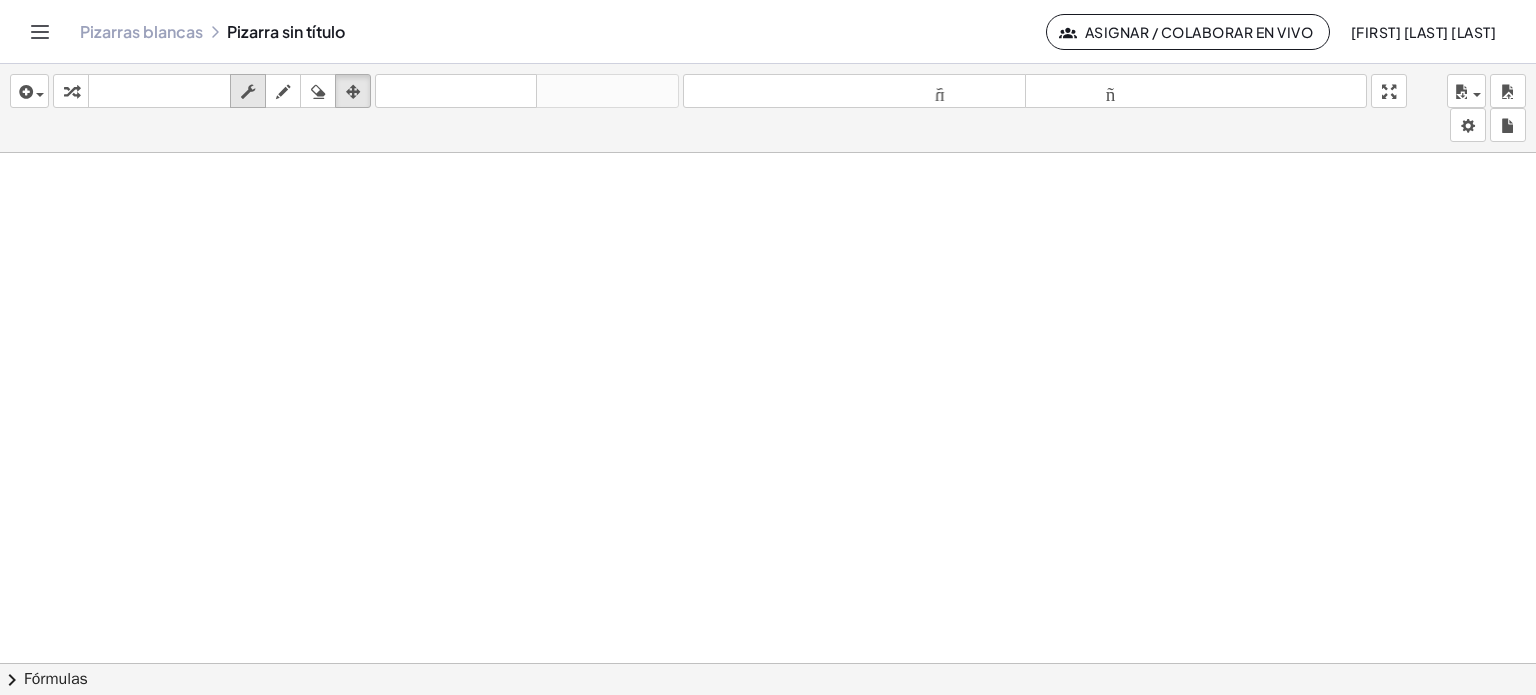 click at bounding box center [248, 92] 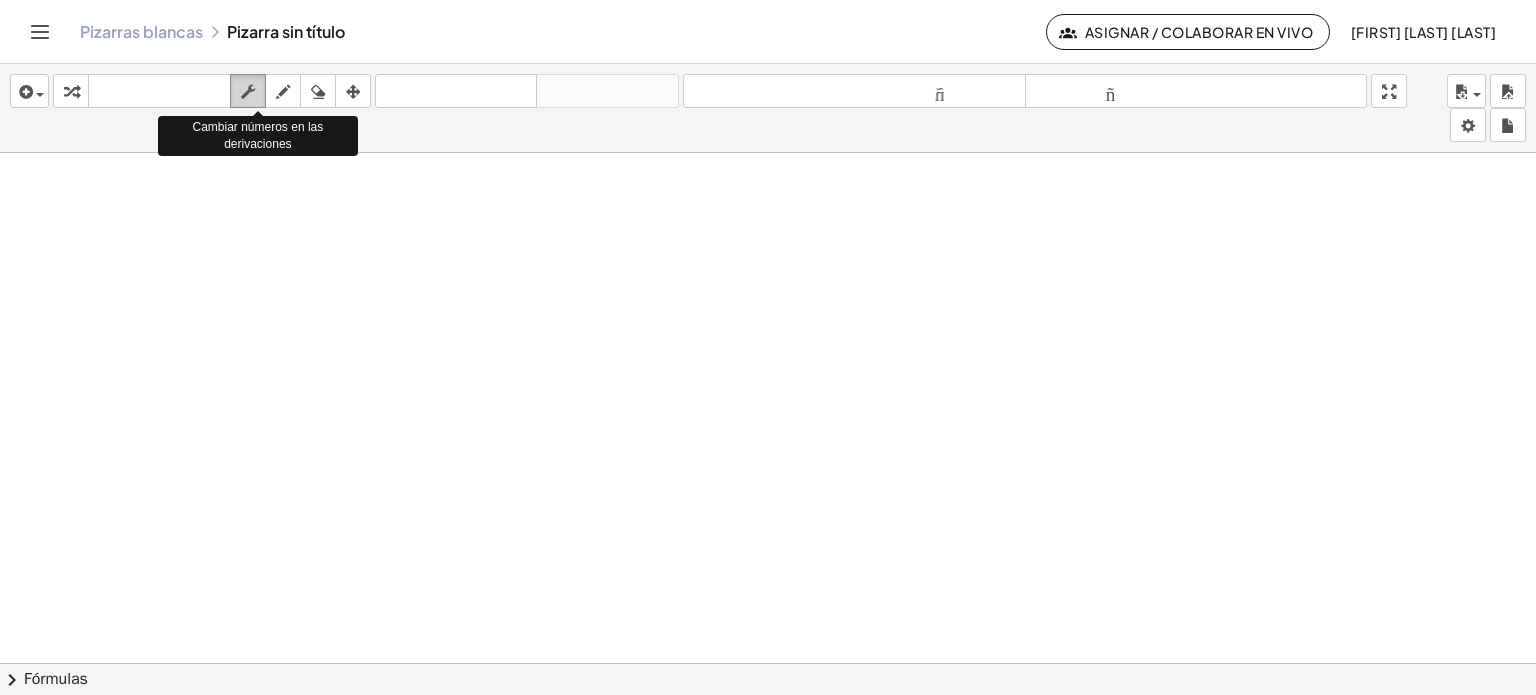 click at bounding box center (248, 92) 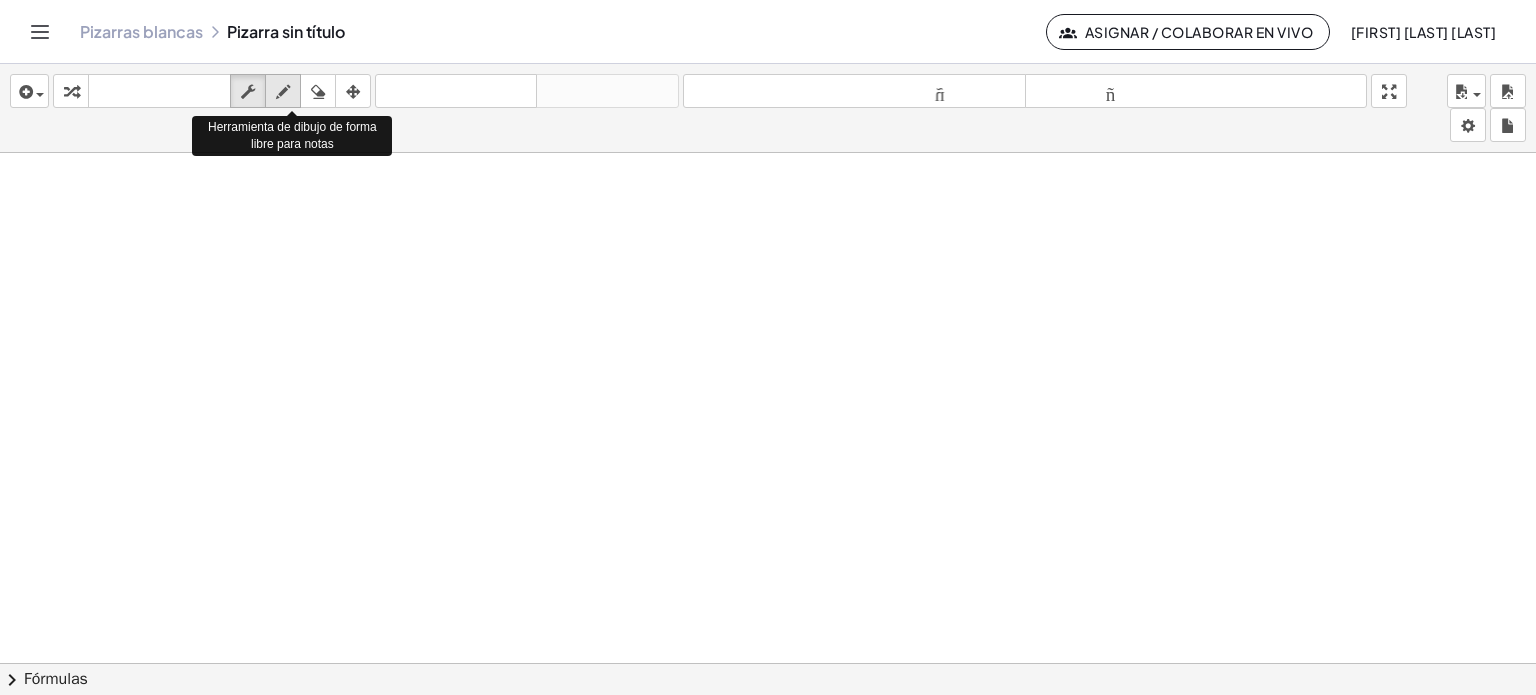 click at bounding box center (283, 92) 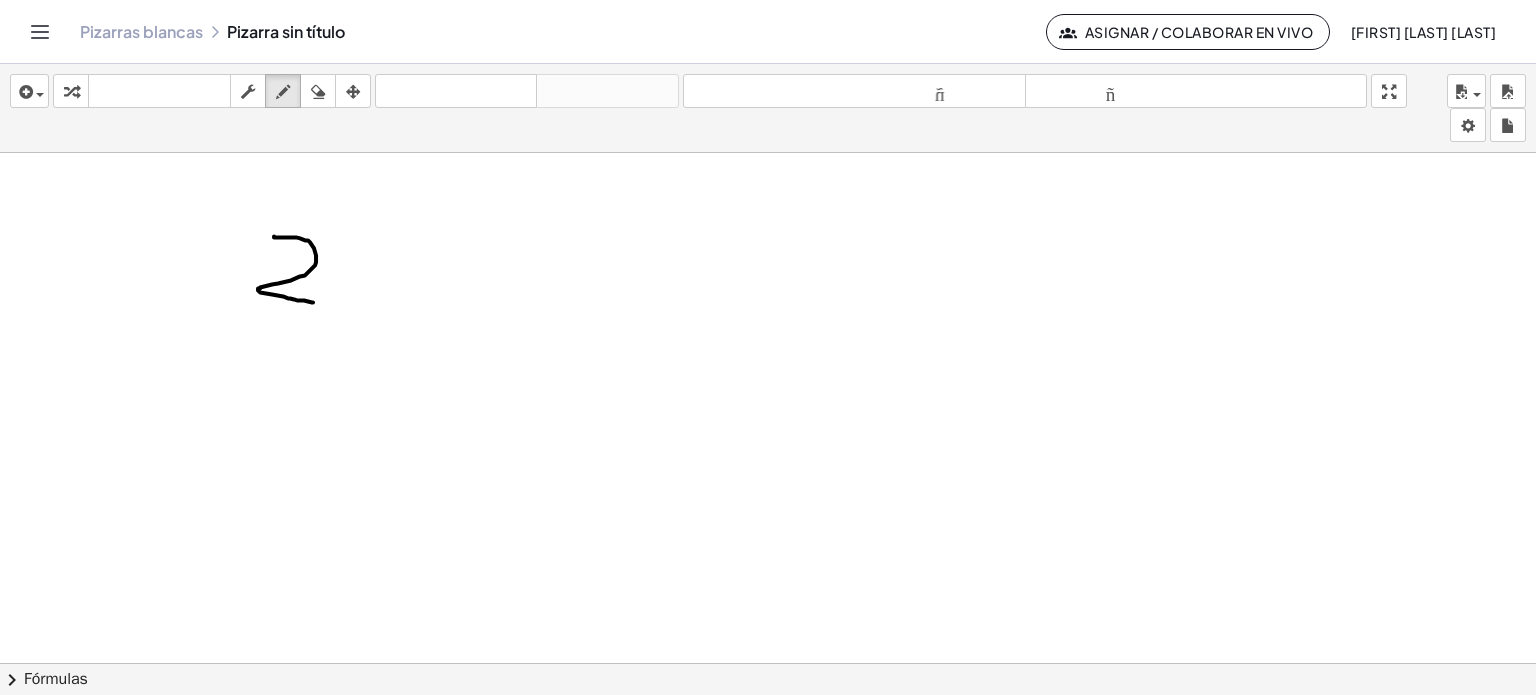 drag, startPoint x: 274, startPoint y: 235, endPoint x: 322, endPoint y: 271, distance: 60 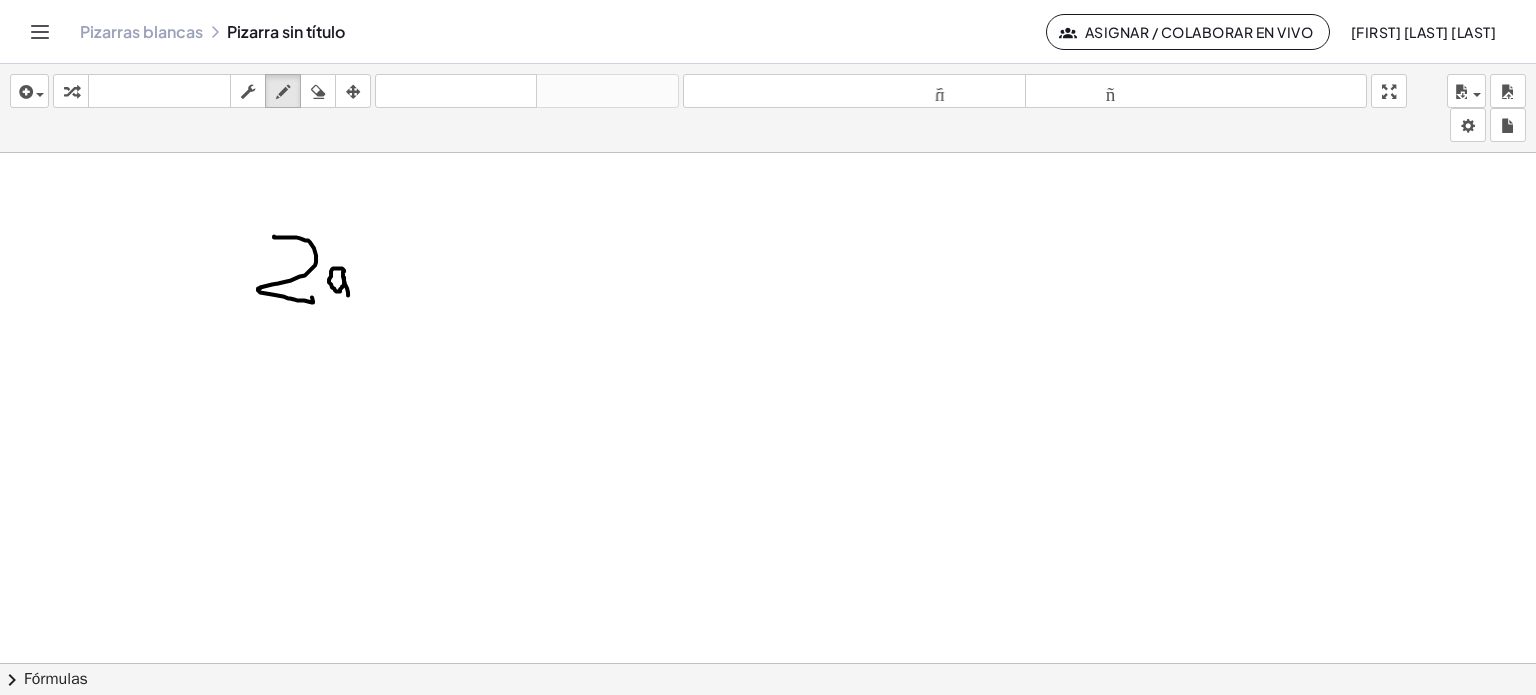 click at bounding box center [768, 512] 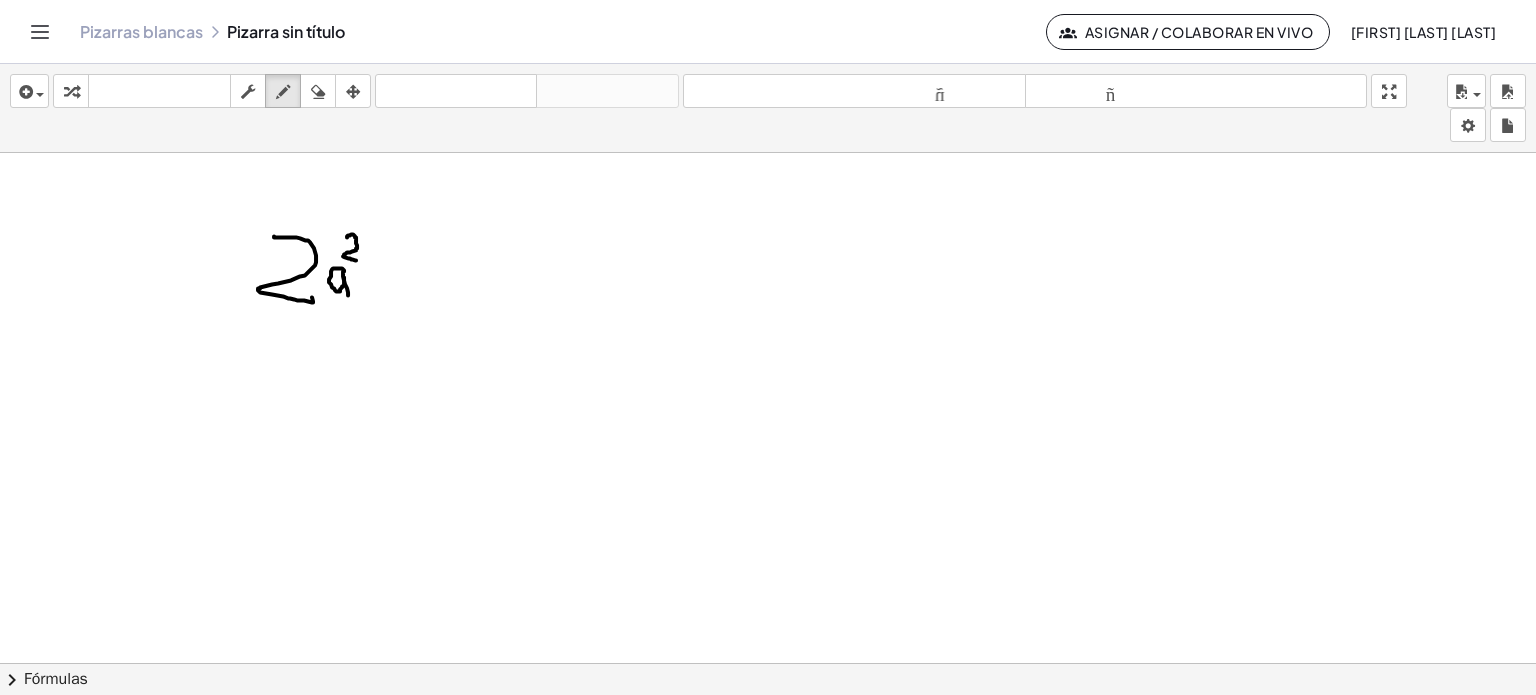 drag, startPoint x: 347, startPoint y: 236, endPoint x: 362, endPoint y: 273, distance: 39.92493 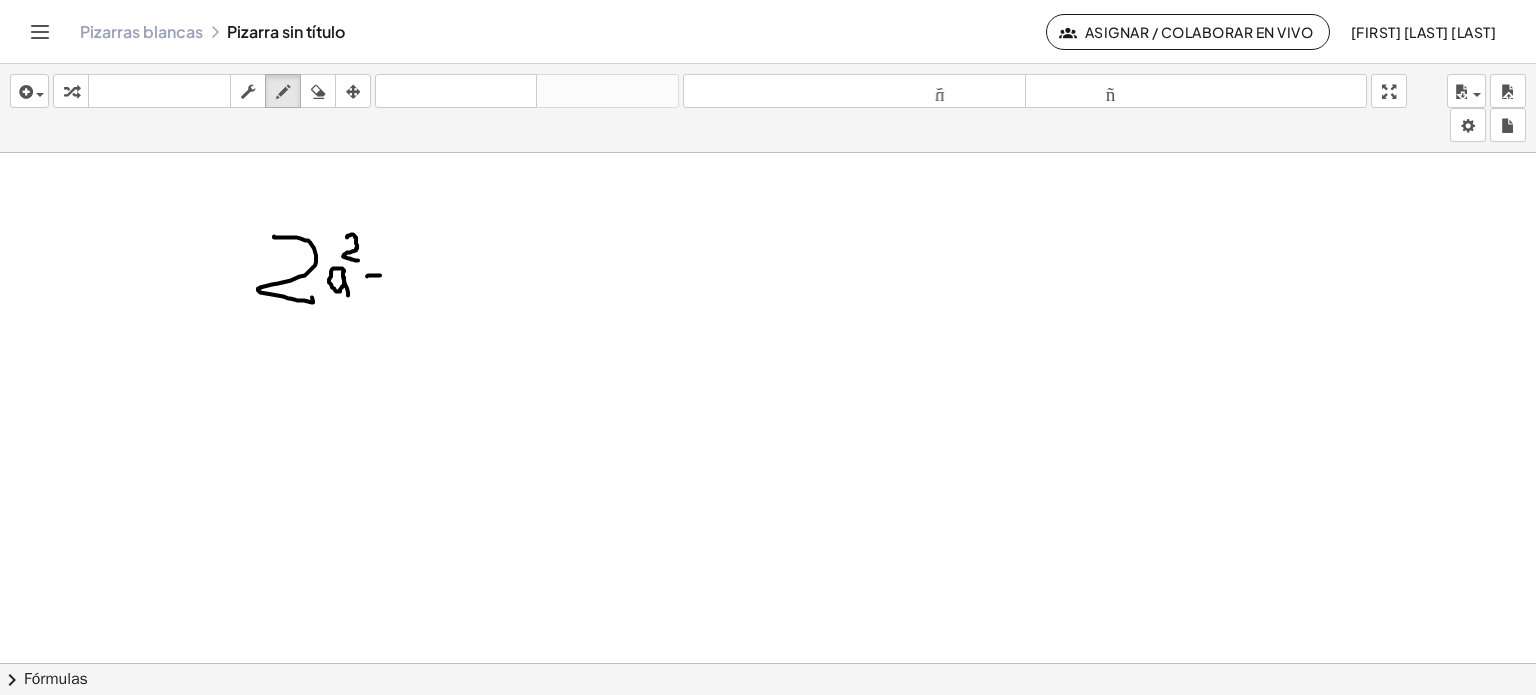 drag, startPoint x: 367, startPoint y: 275, endPoint x: 398, endPoint y: 250, distance: 39.824615 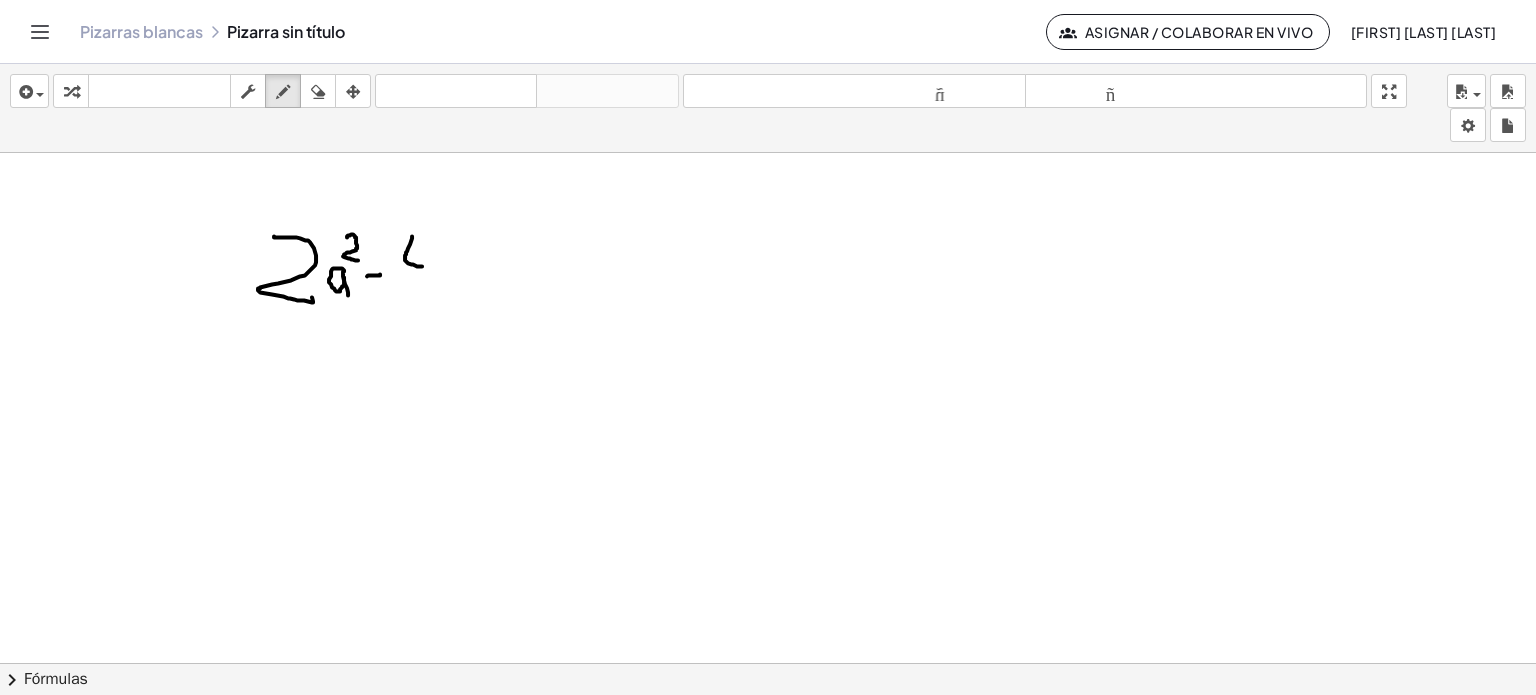 drag, startPoint x: 412, startPoint y: 235, endPoint x: 422, endPoint y: 241, distance: 11.661903 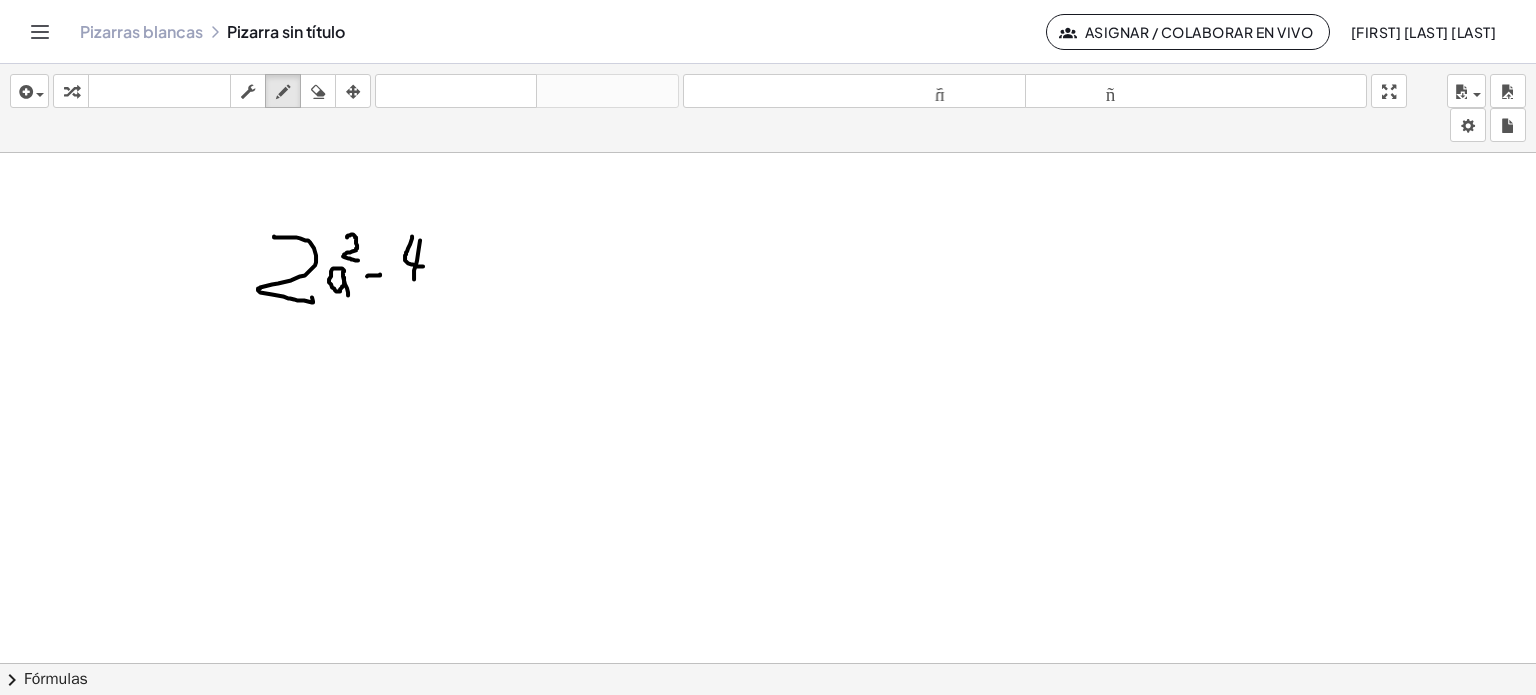 click at bounding box center (768, 512) 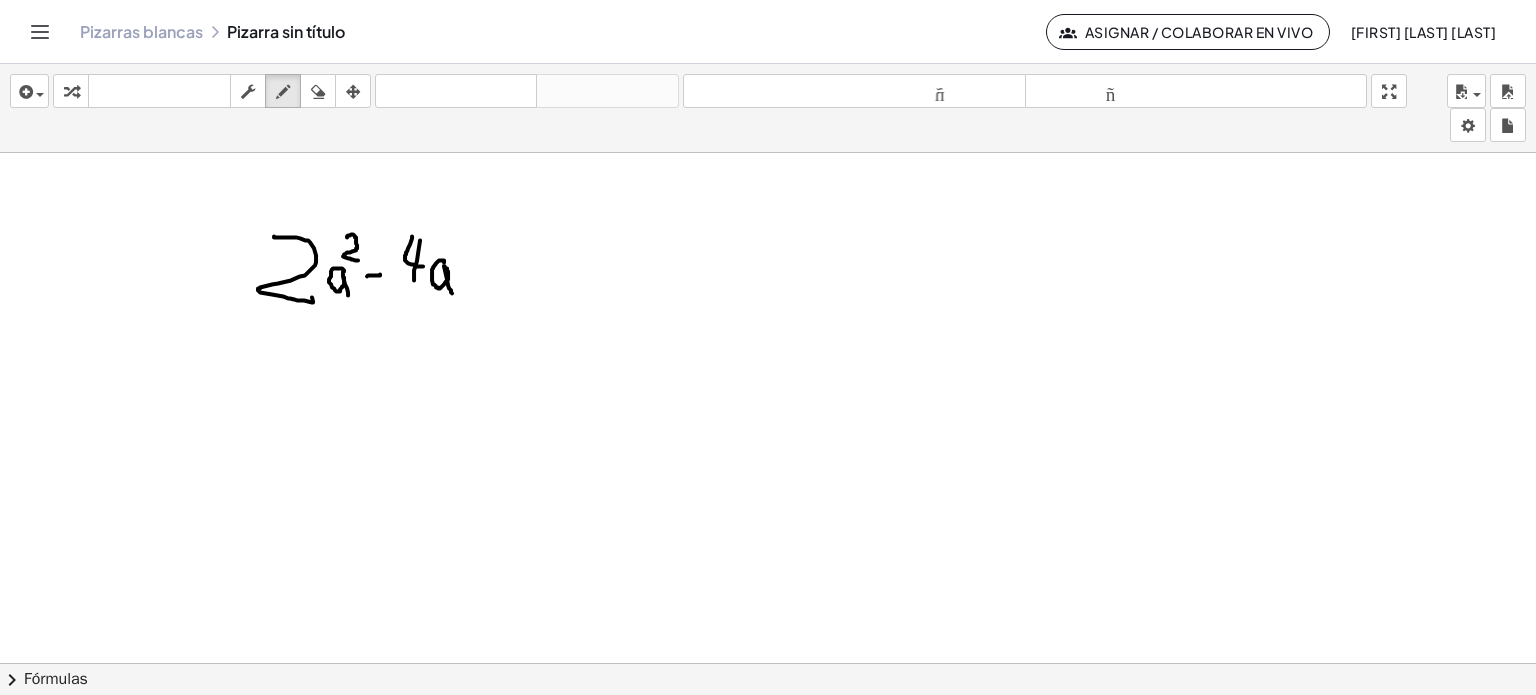 drag, startPoint x: 444, startPoint y: 261, endPoint x: 452, endPoint y: 293, distance: 32.984844 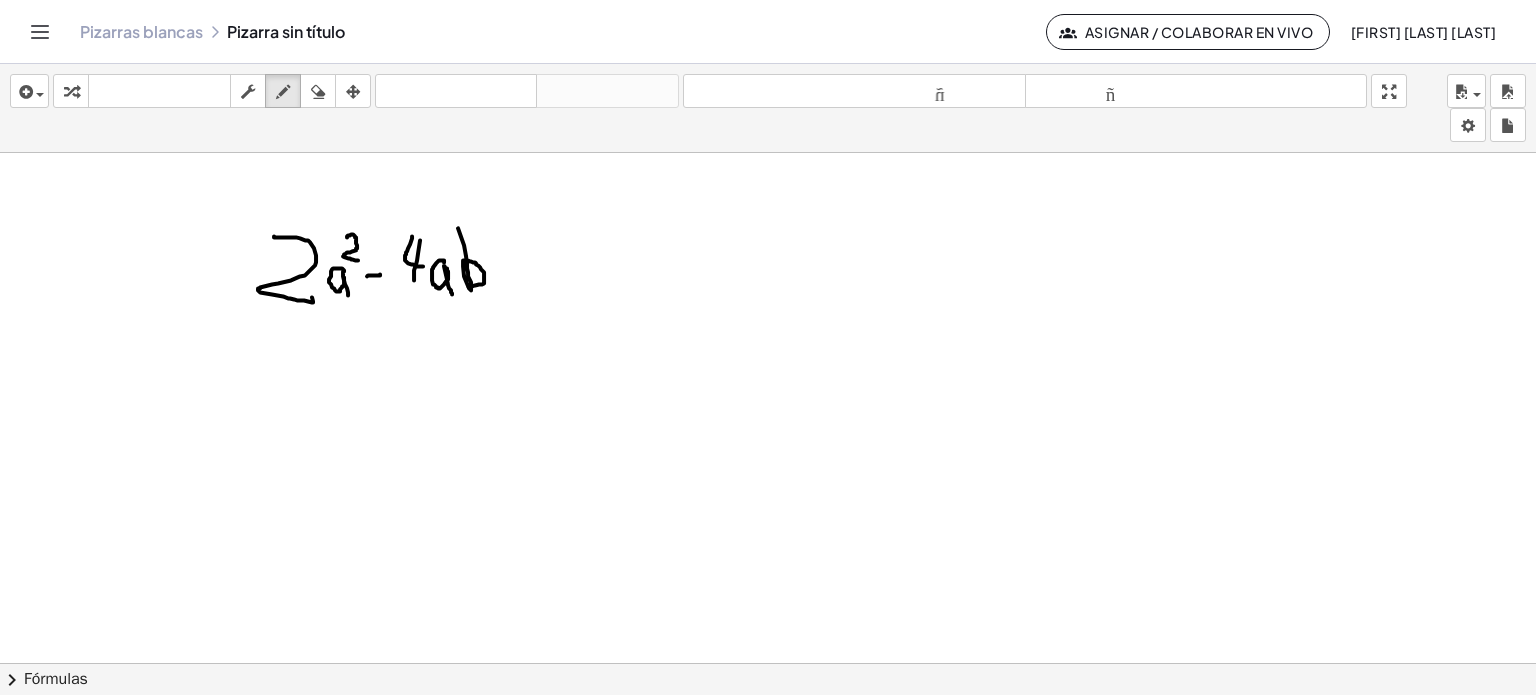 drag, startPoint x: 467, startPoint y: 267, endPoint x: 509, endPoint y: 285, distance: 45.694637 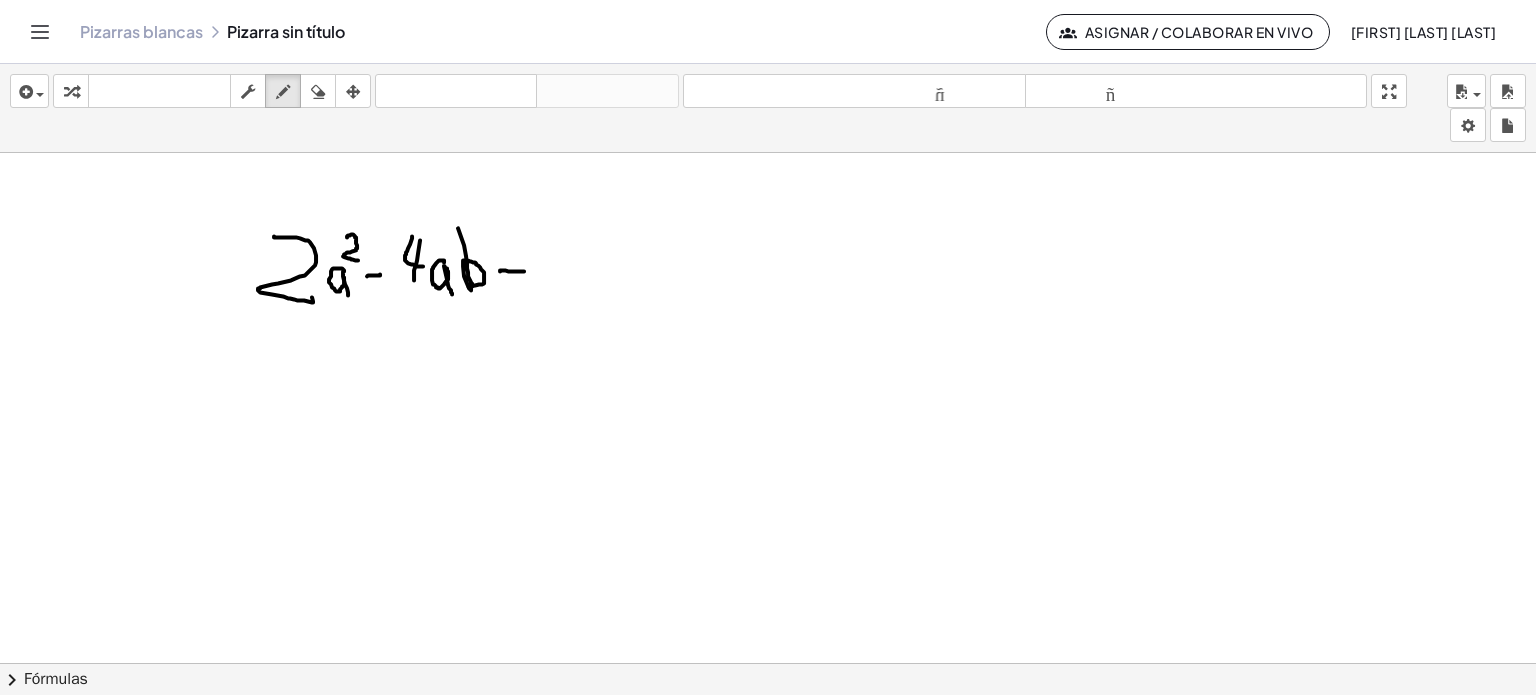 drag, startPoint x: 500, startPoint y: 270, endPoint x: 552, endPoint y: 271, distance: 52.009613 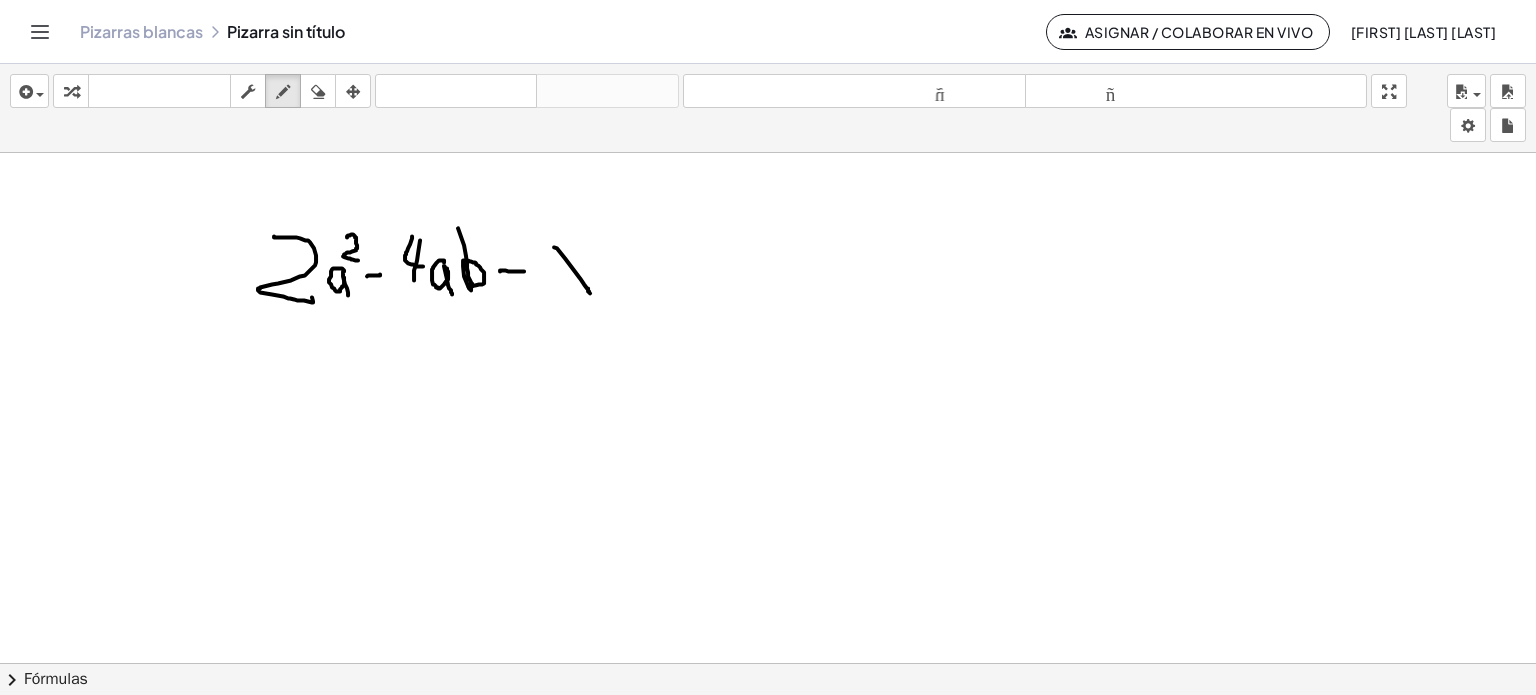 drag, startPoint x: 554, startPoint y: 246, endPoint x: 572, endPoint y: 255, distance: 20.12461 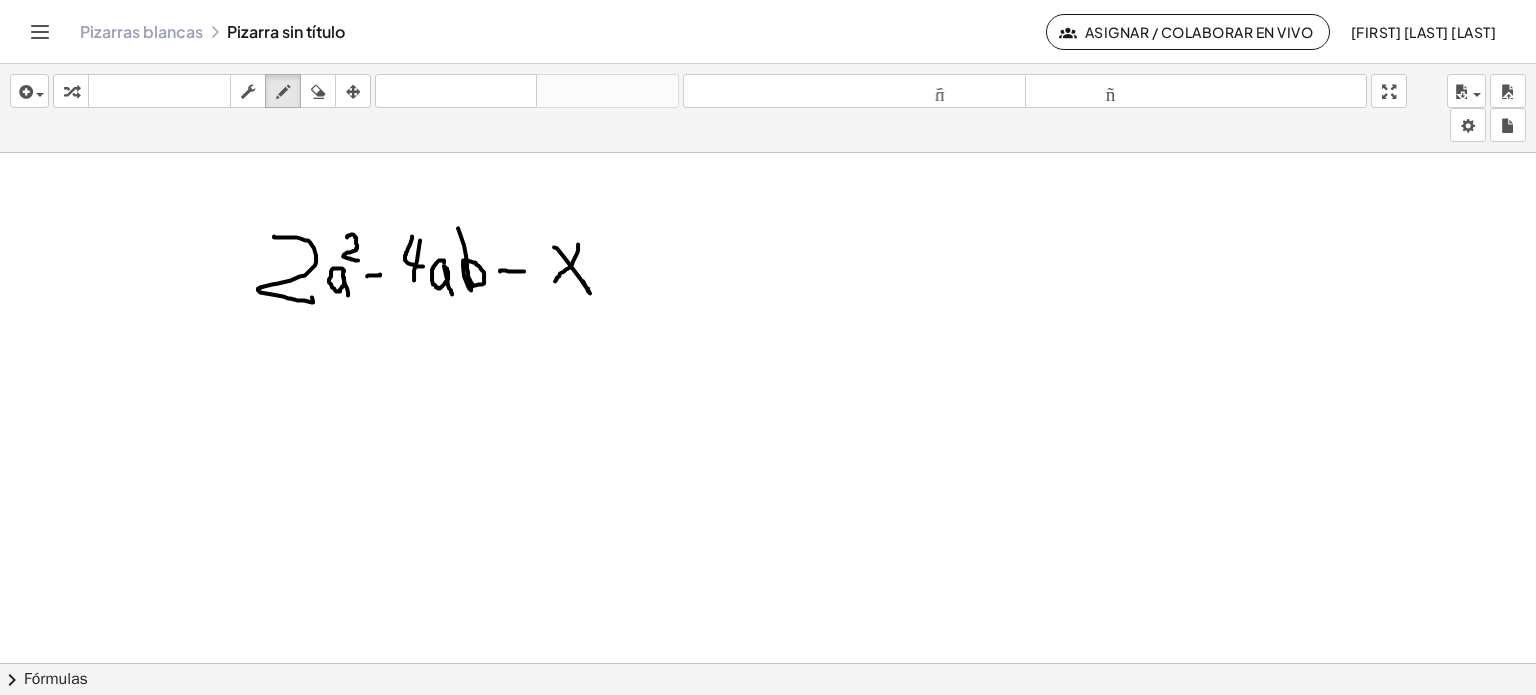 drag, startPoint x: 578, startPoint y: 243, endPoint x: 586, endPoint y: 230, distance: 15.264338 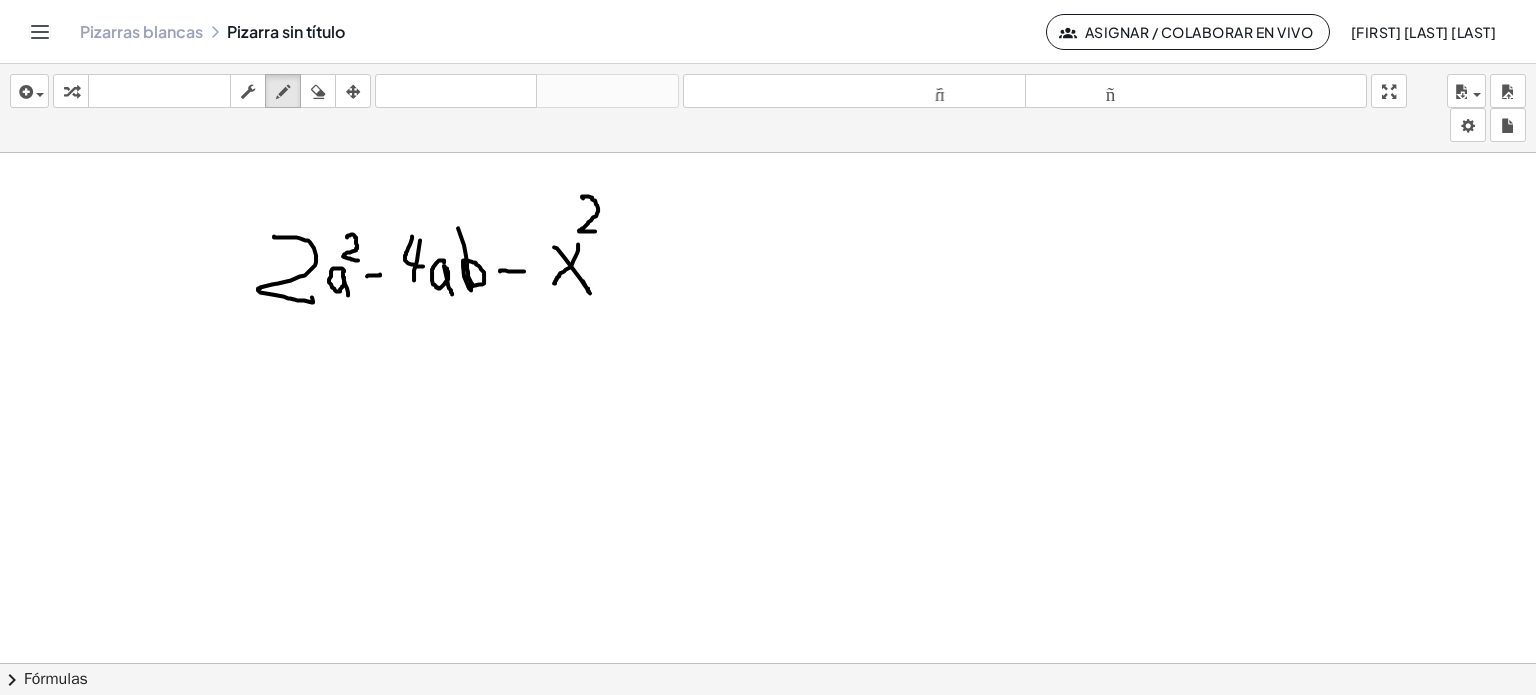 drag, startPoint x: 583, startPoint y: 197, endPoint x: 614, endPoint y: 280, distance: 88.60023 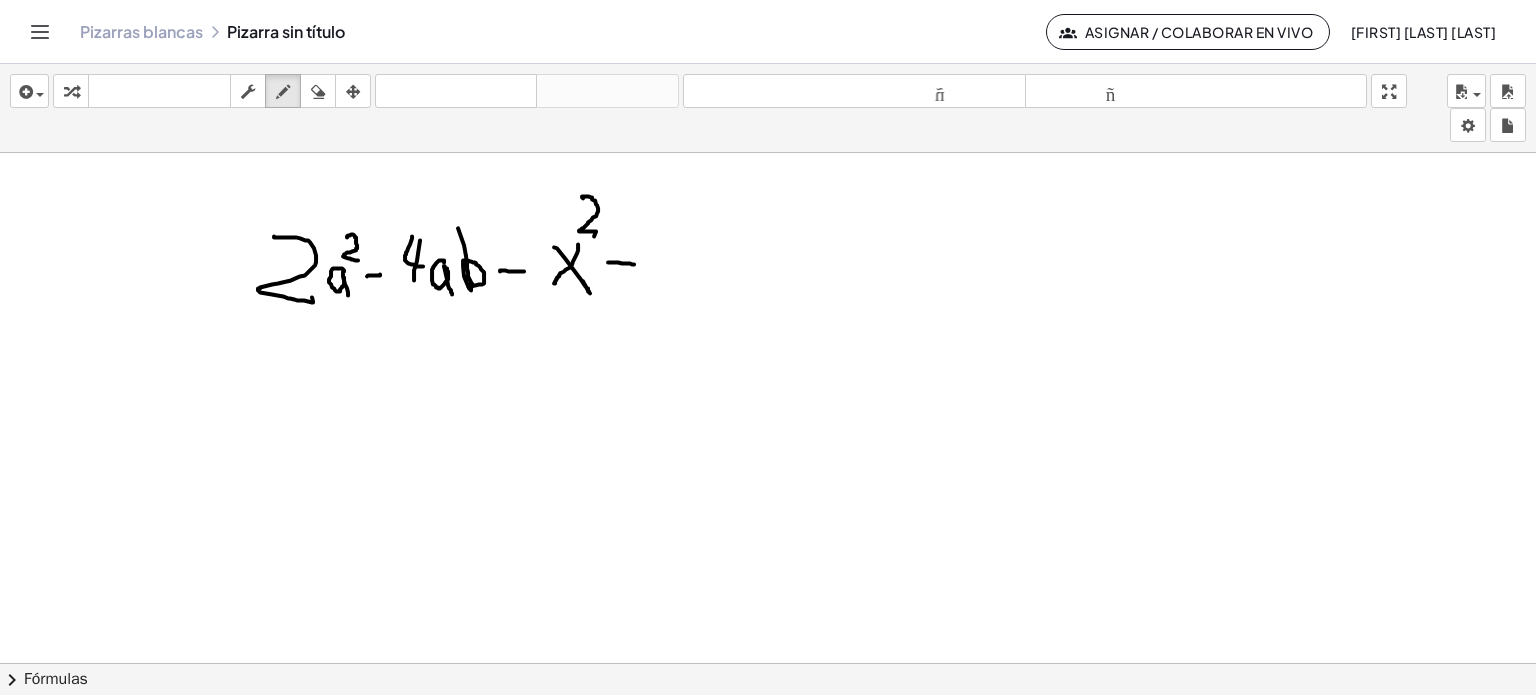 drag, startPoint x: 608, startPoint y: 261, endPoint x: 634, endPoint y: 263, distance: 26.076809 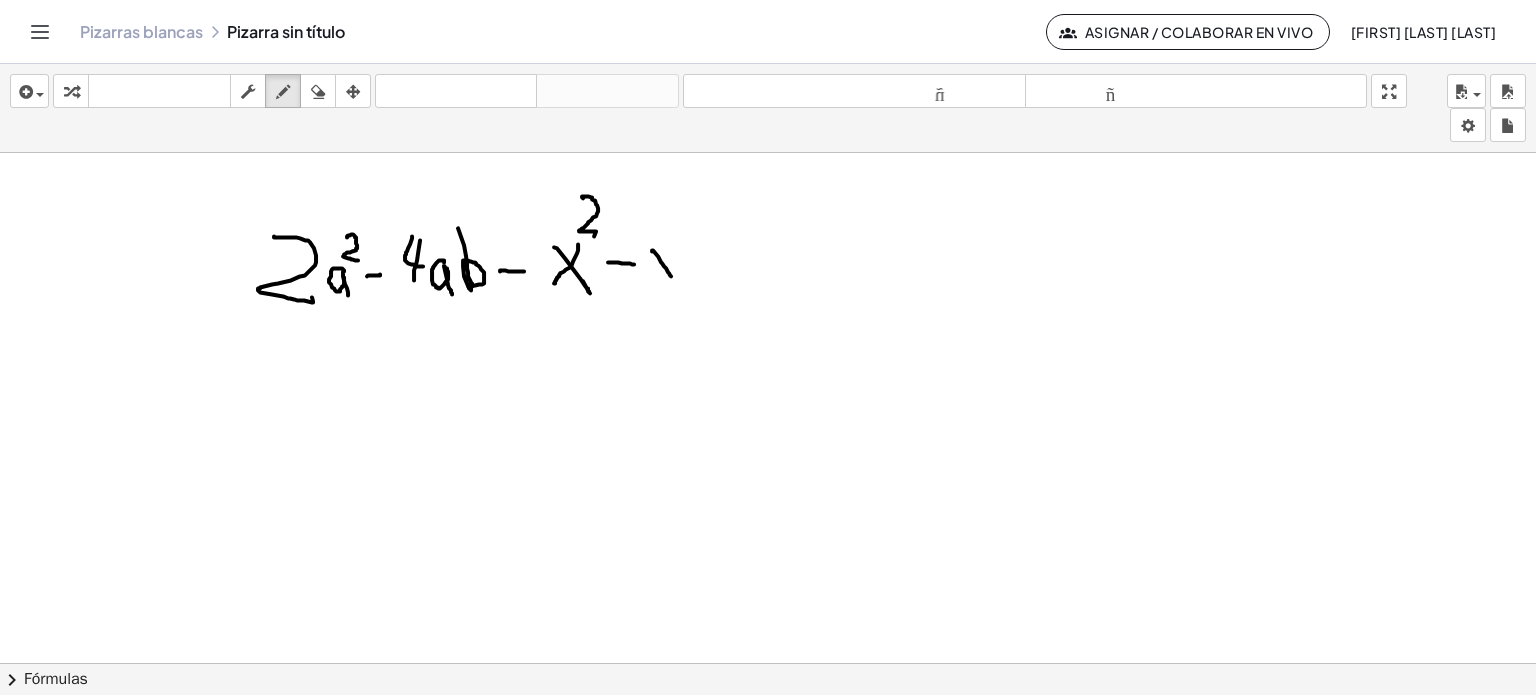 drag, startPoint x: 652, startPoint y: 250, endPoint x: 671, endPoint y: 275, distance: 31.400637 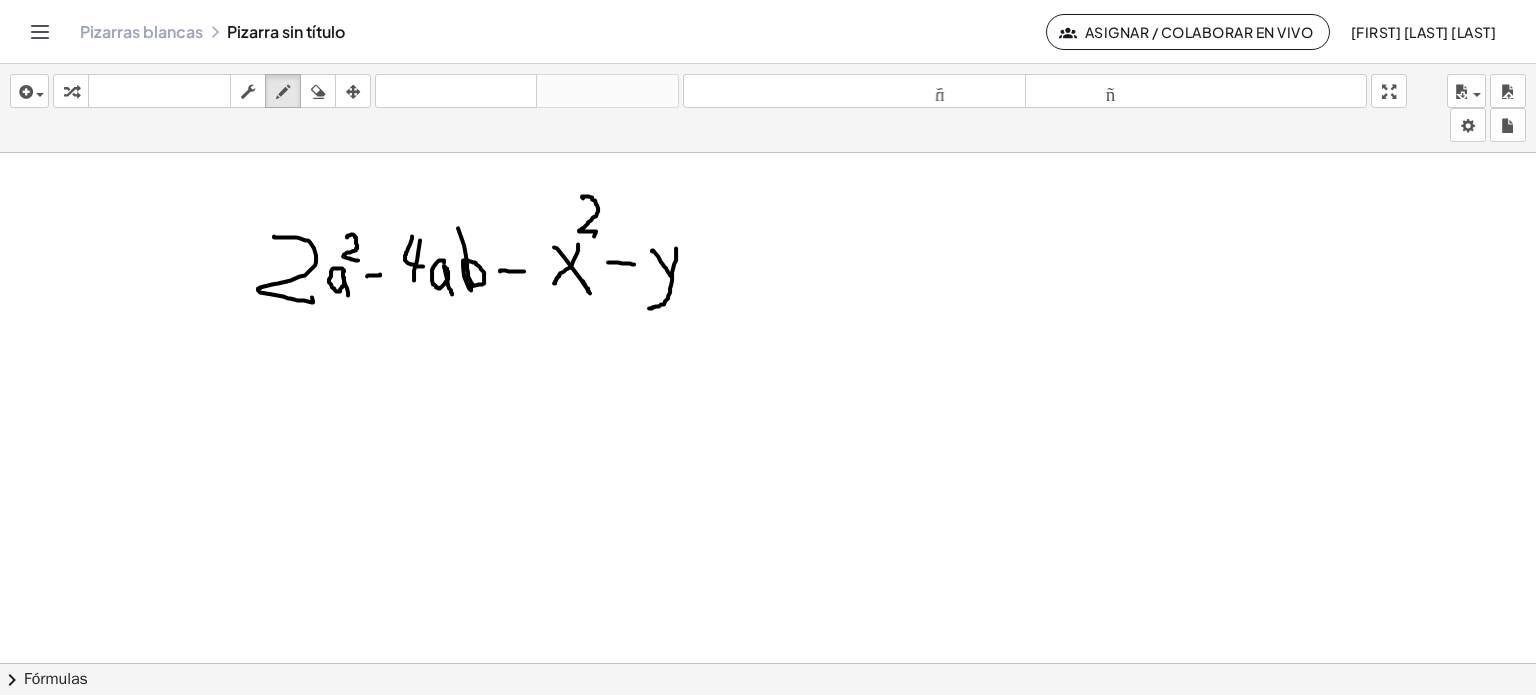 click at bounding box center [768, 512] 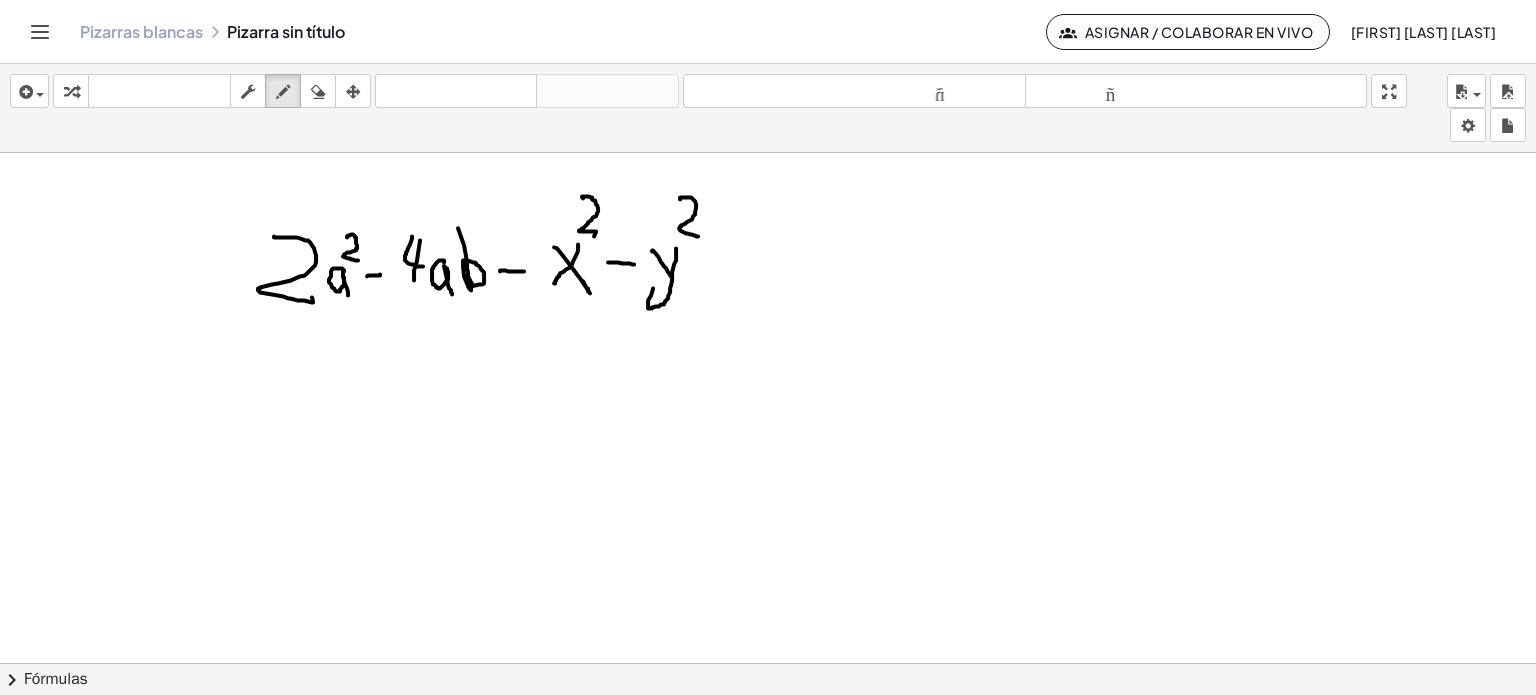 drag, startPoint x: 680, startPoint y: 198, endPoint x: 698, endPoint y: 235, distance: 41.14608 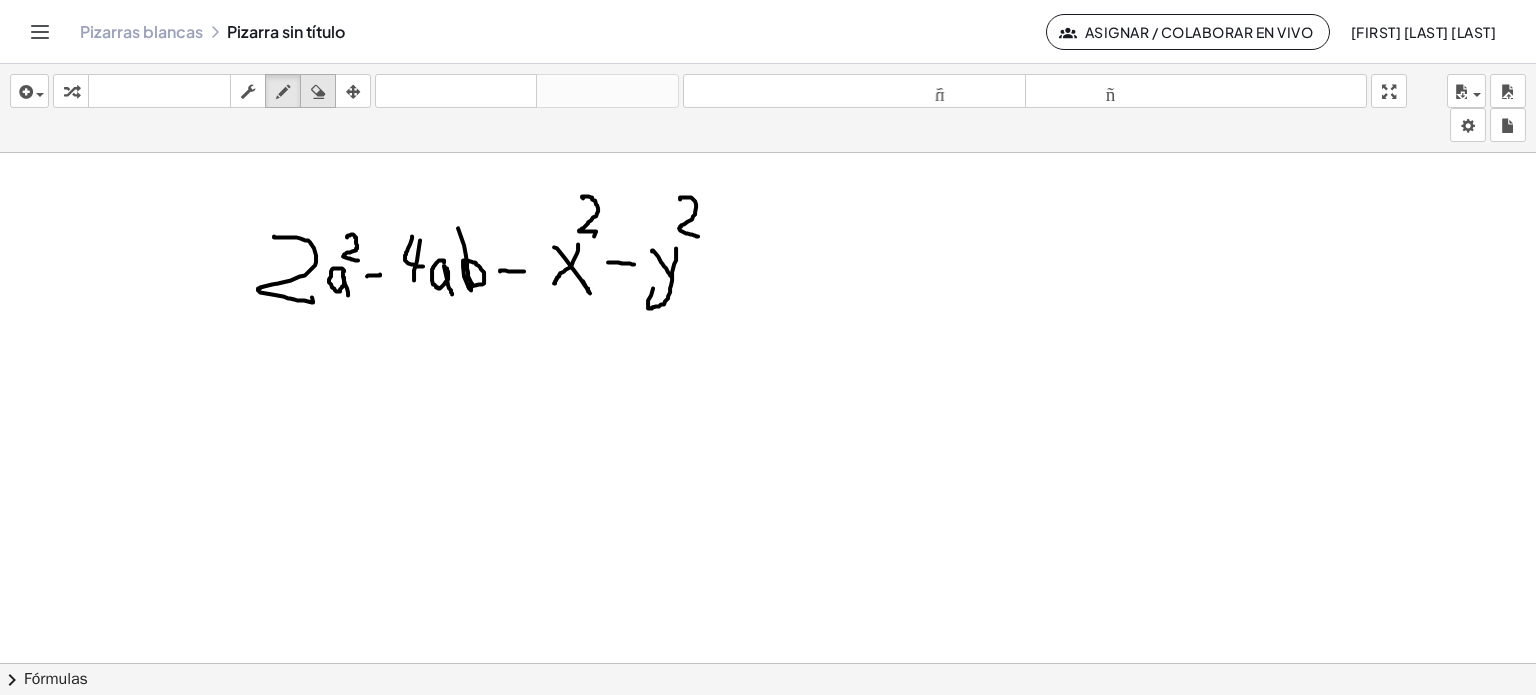 drag, startPoint x: 330, startPoint y: 79, endPoint x: 329, endPoint y: 96, distance: 17.029387 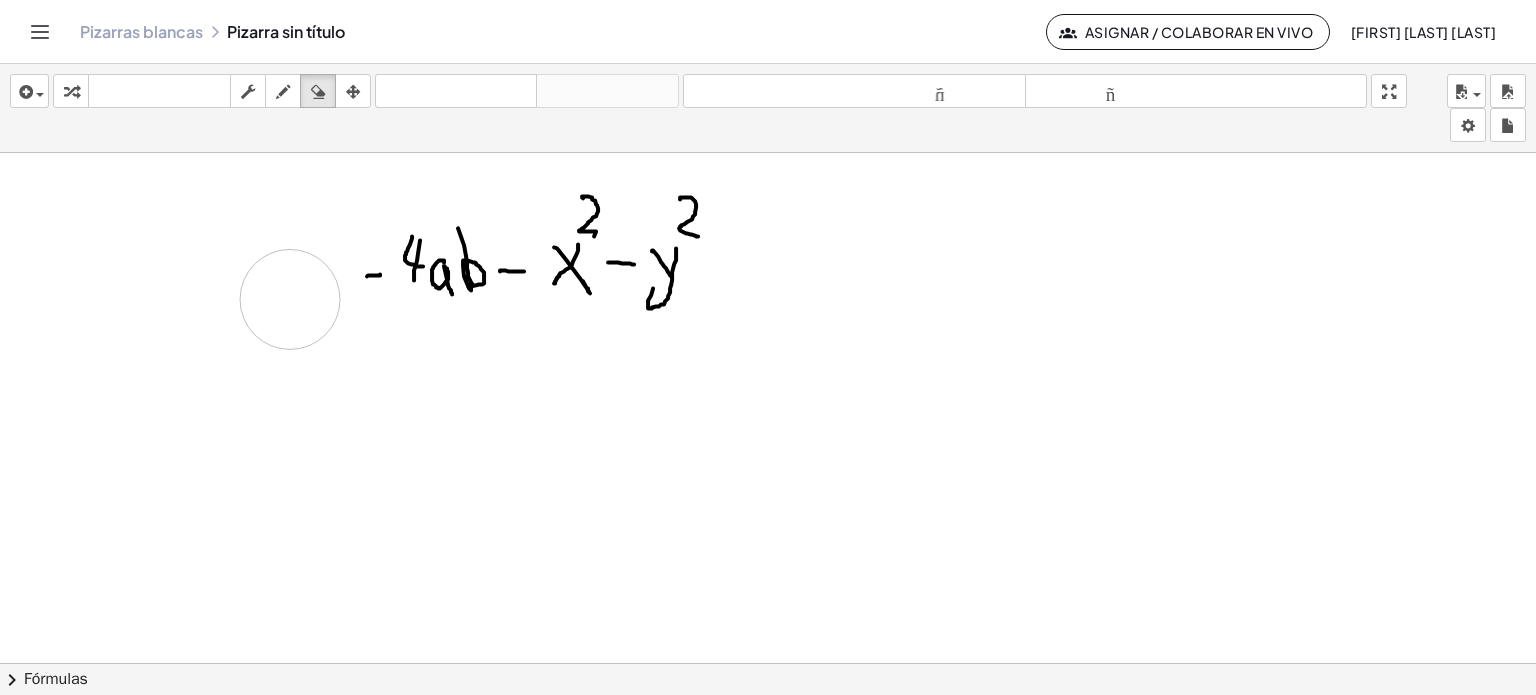 drag, startPoint x: 302, startPoint y: 201, endPoint x: 420, endPoint y: 267, distance: 135.20355 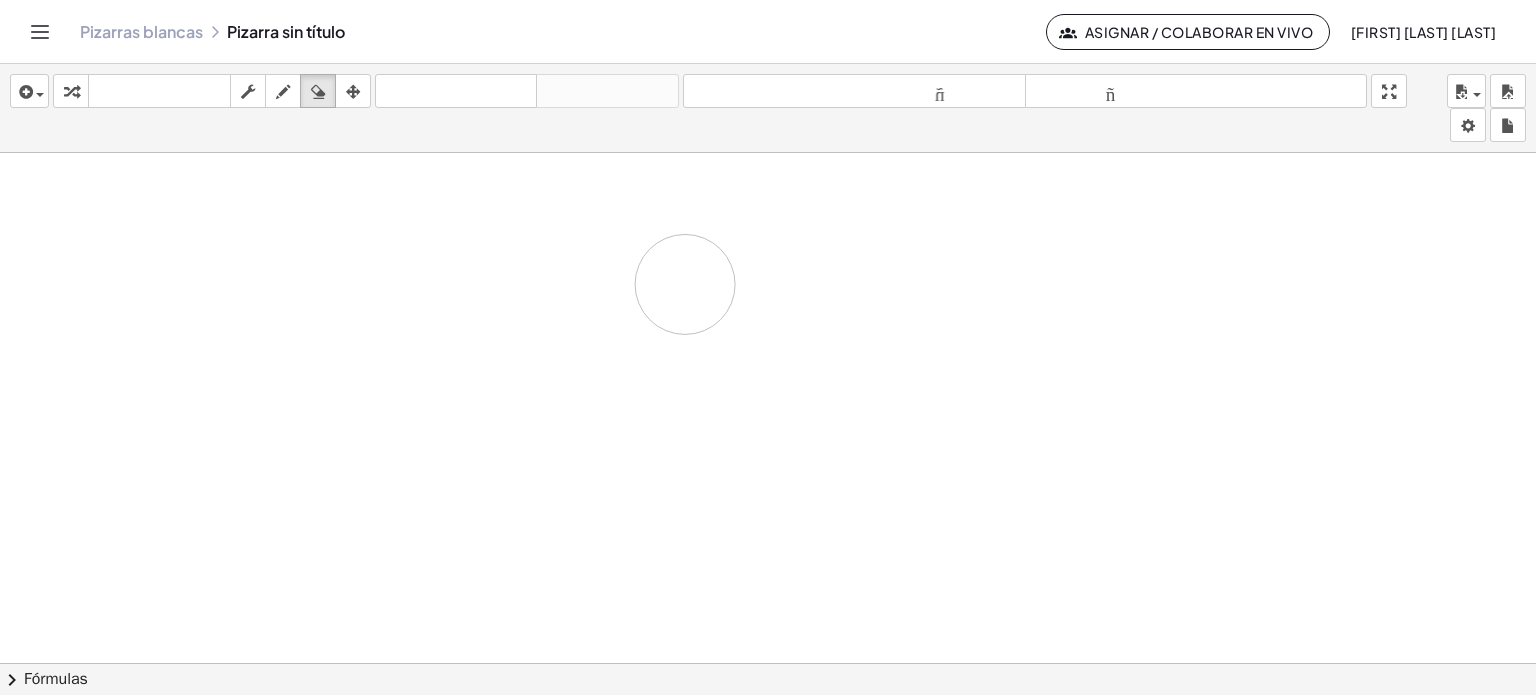 drag, startPoint x: 504, startPoint y: 252, endPoint x: 625, endPoint y: 279, distance: 123.97581 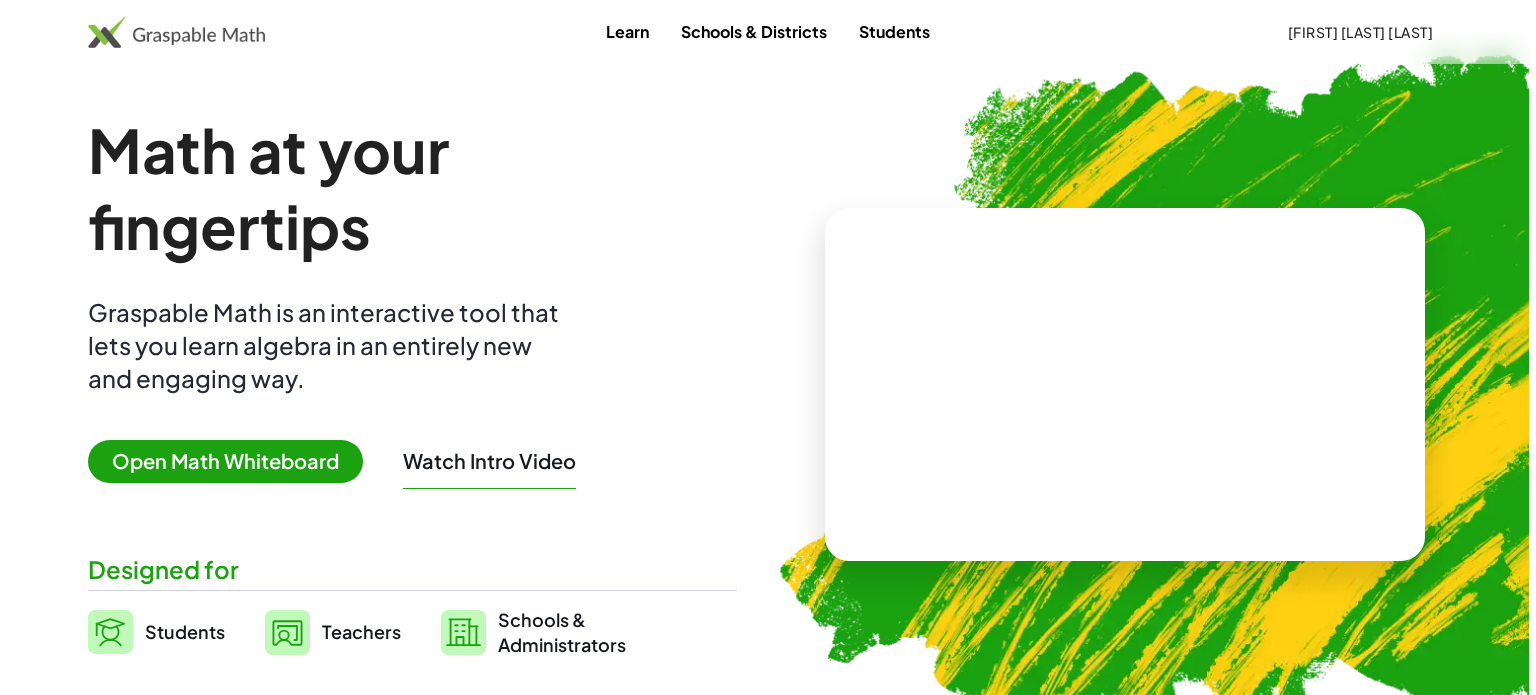 scroll, scrollTop: 0, scrollLeft: 0, axis: both 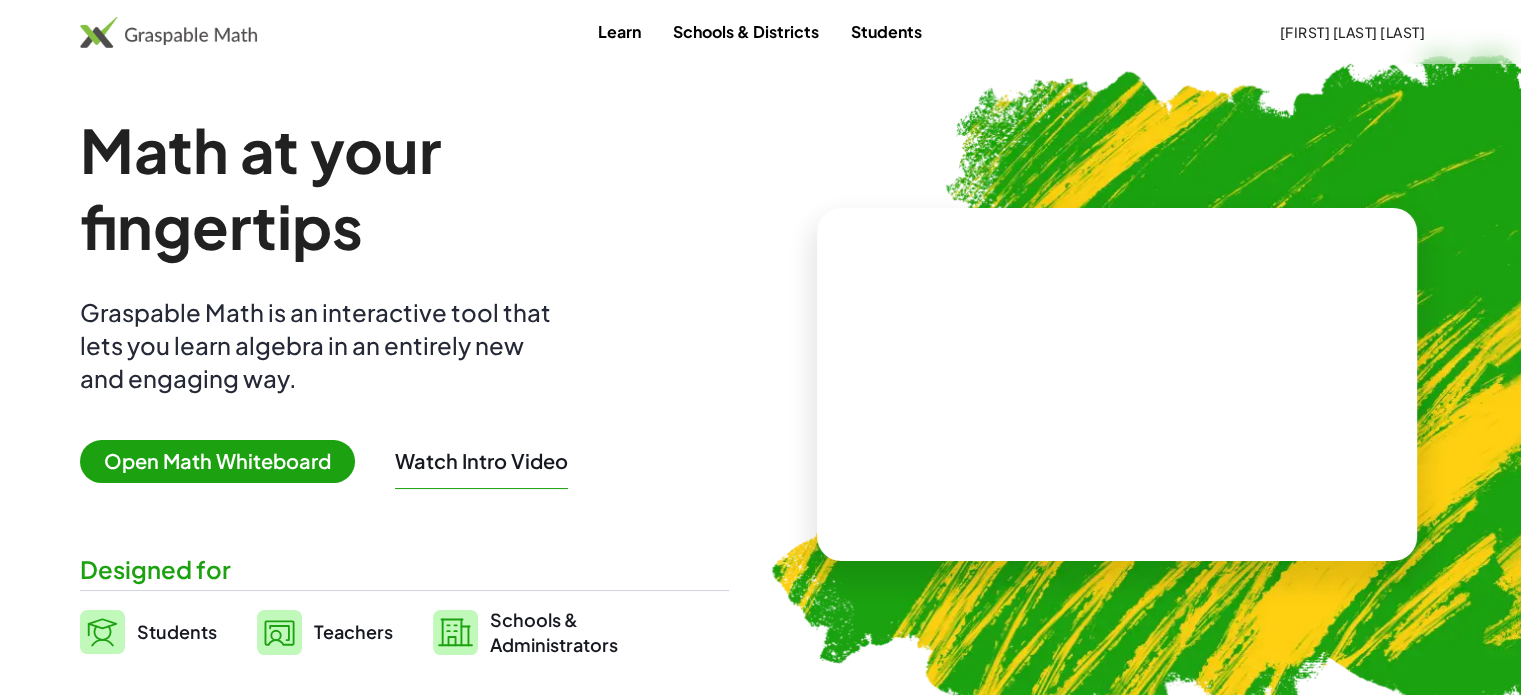 drag, startPoint x: 0, startPoint y: 0, endPoint x: 265, endPoint y: 463, distance: 533.4735 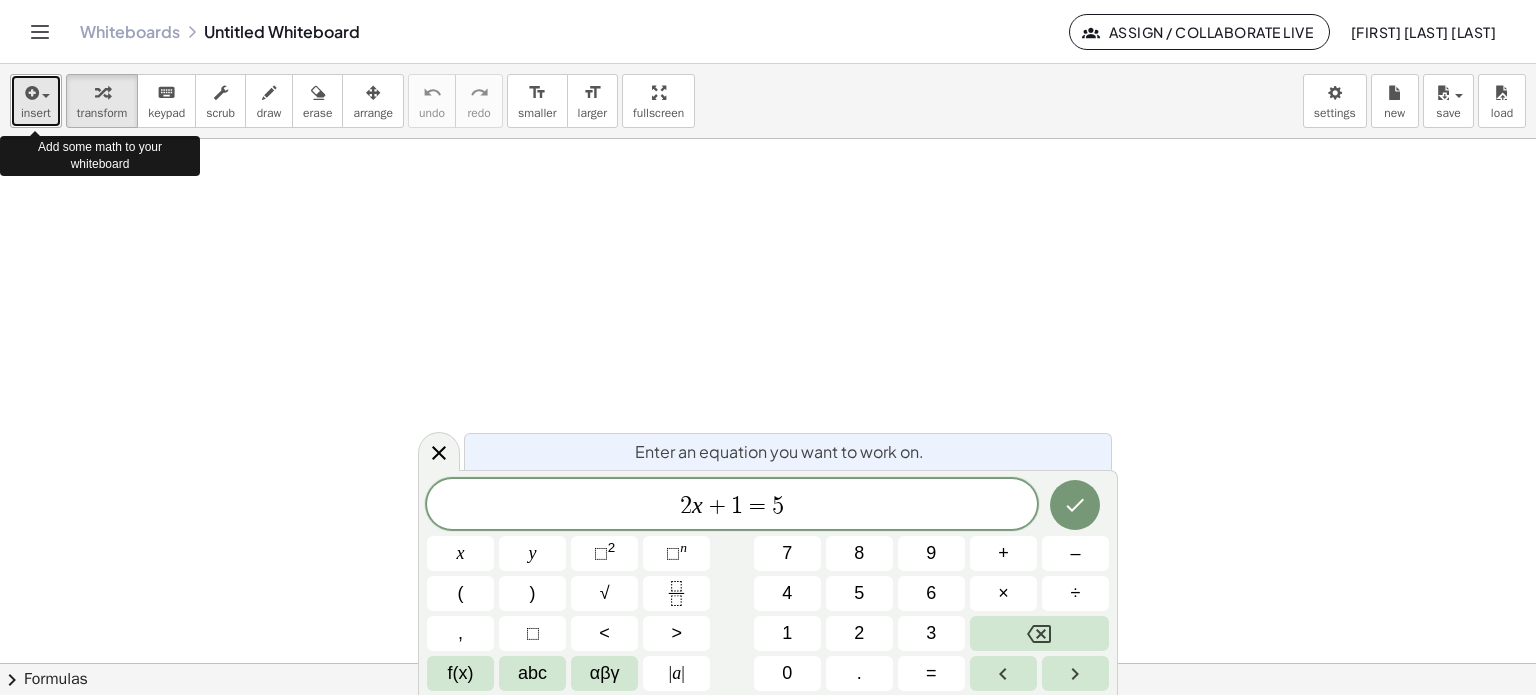 click at bounding box center (36, 92) 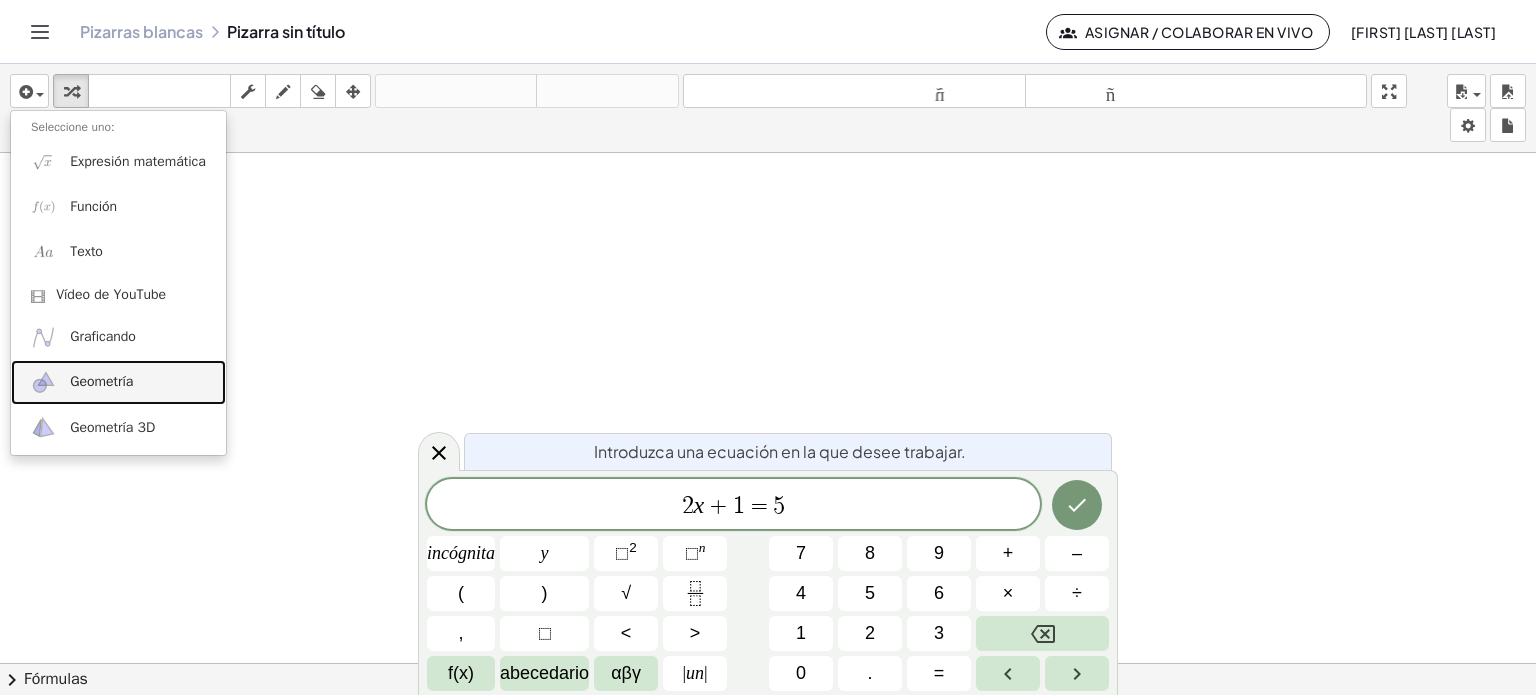 click on "Geometría" at bounding box center [101, 381] 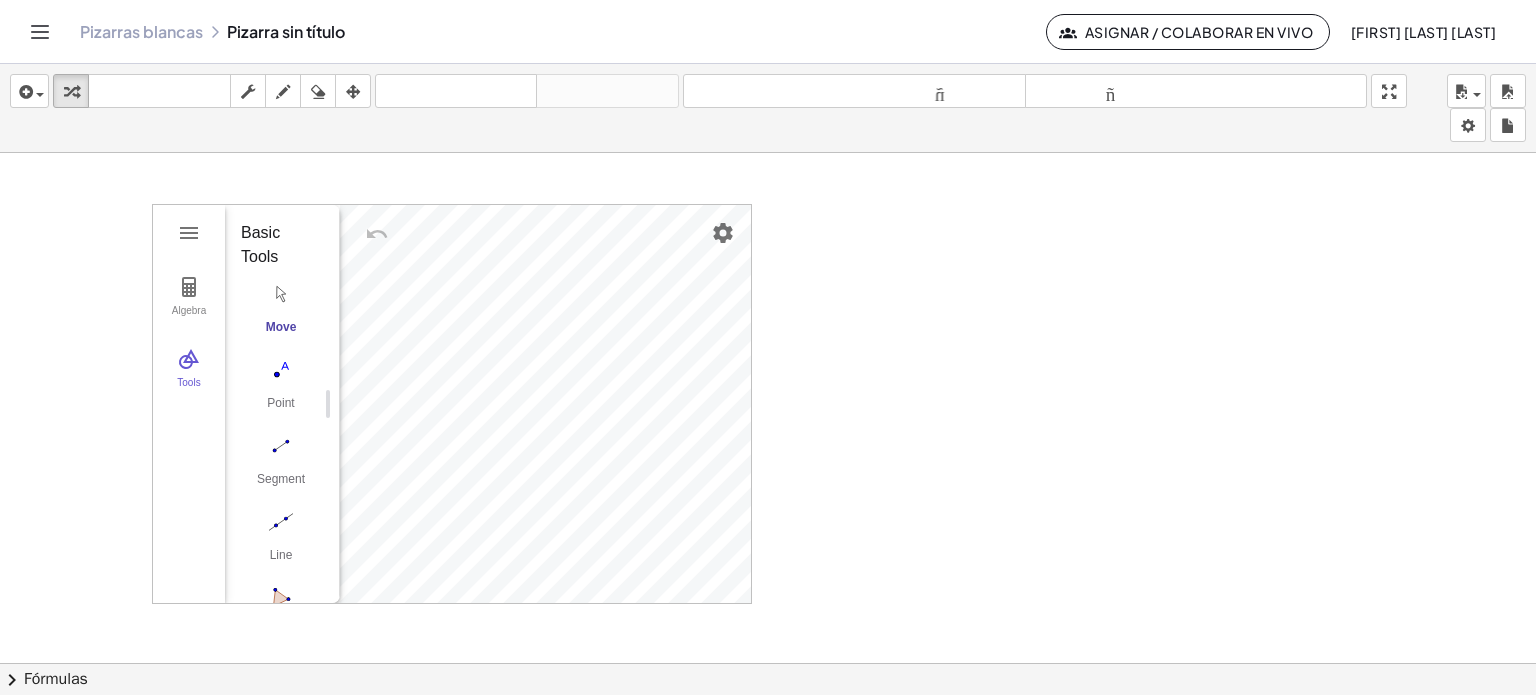 click on "Algebra Tools GeoGebra Geometry Basic Tools Move Point Segment Line Polygon Circle with Center through Point More" at bounding box center (452, 404) 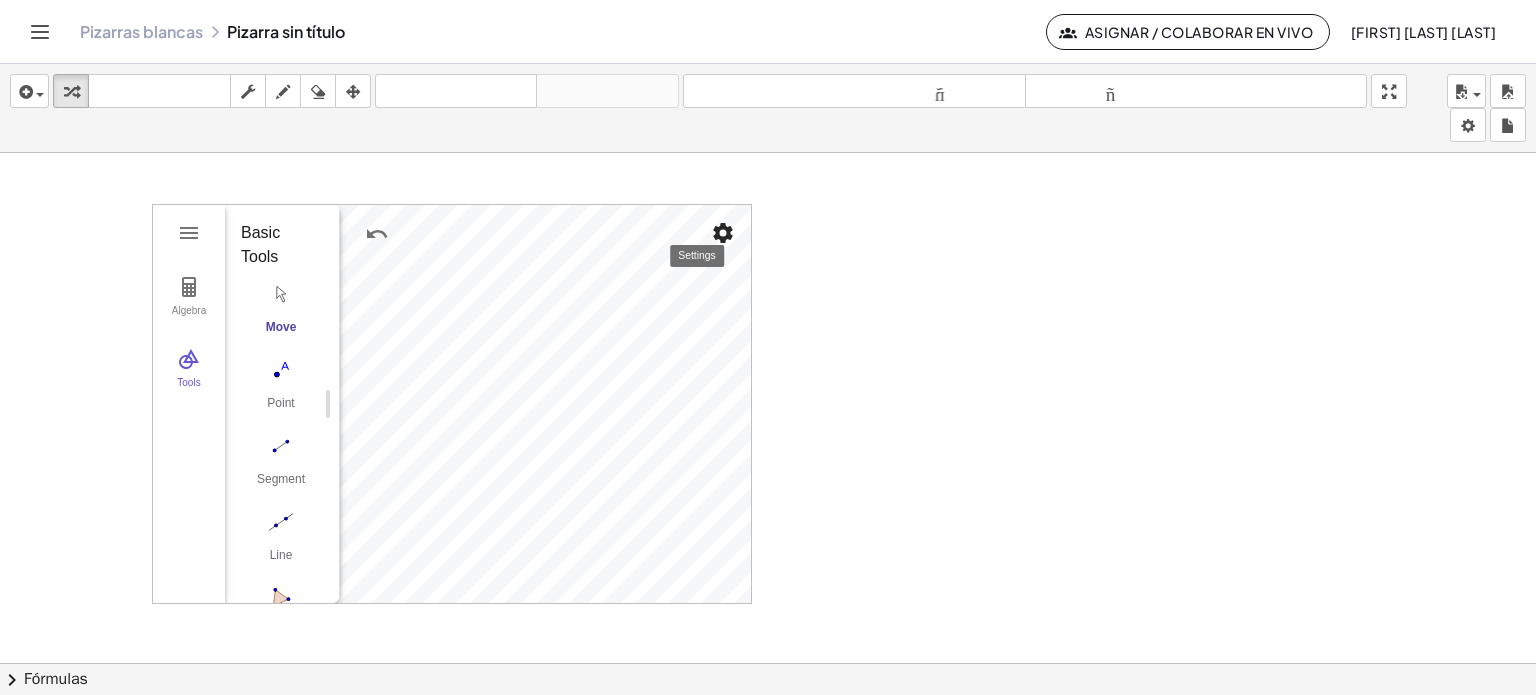 click at bounding box center [723, 233] 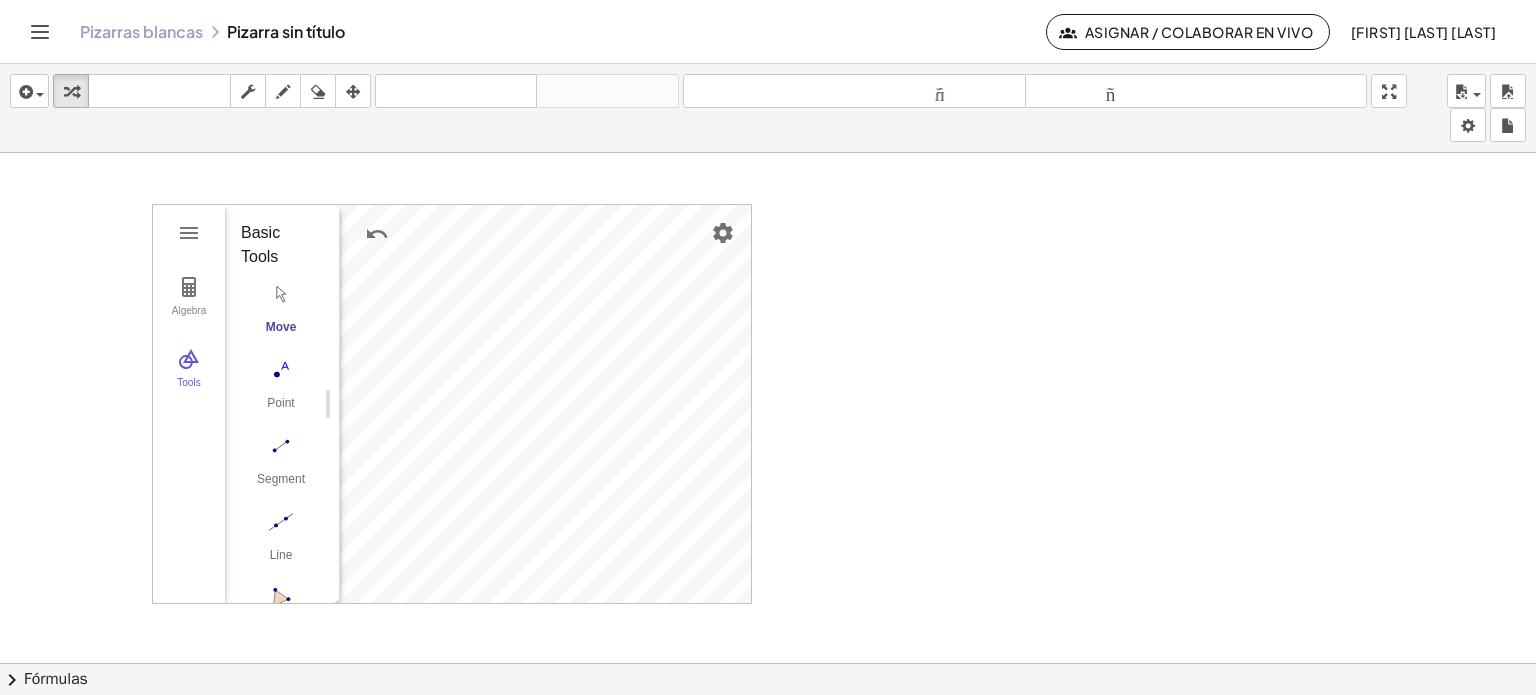 click at bounding box center [768, 678] 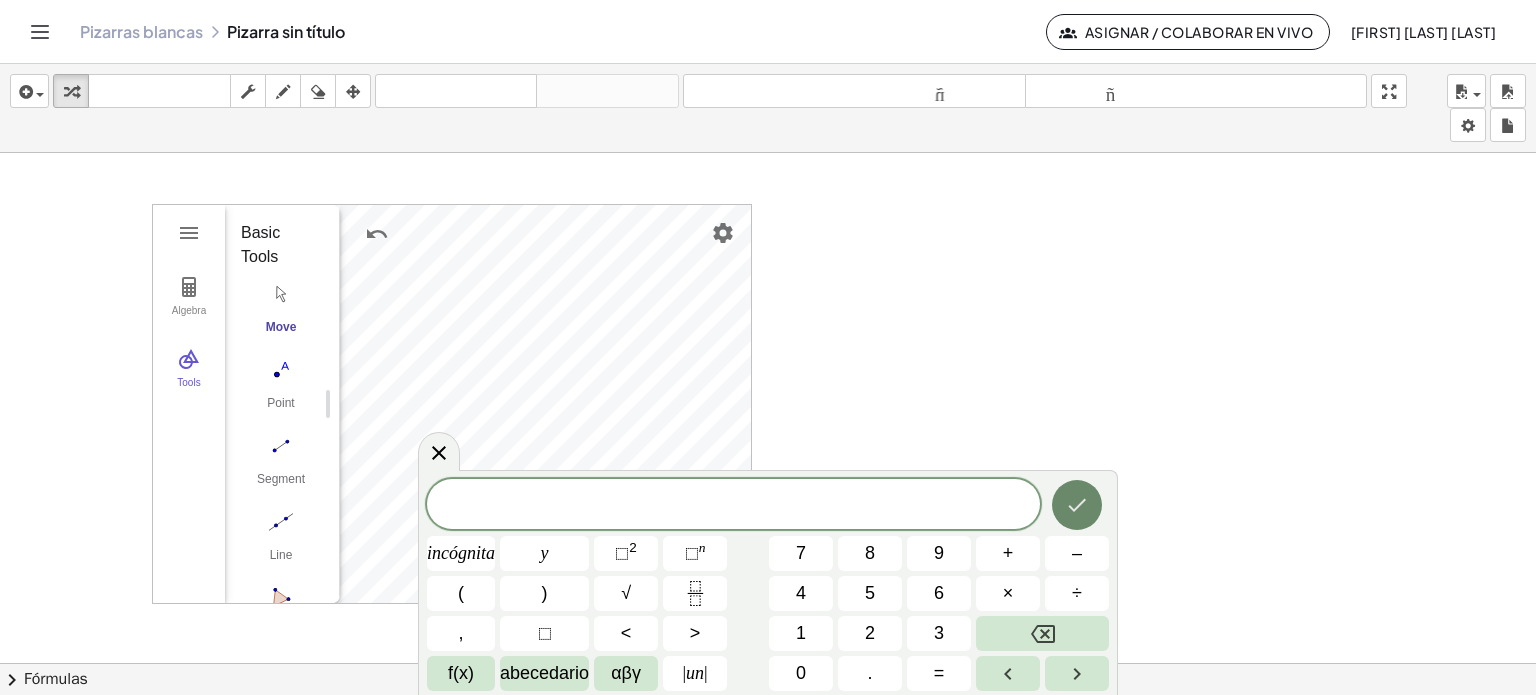 click 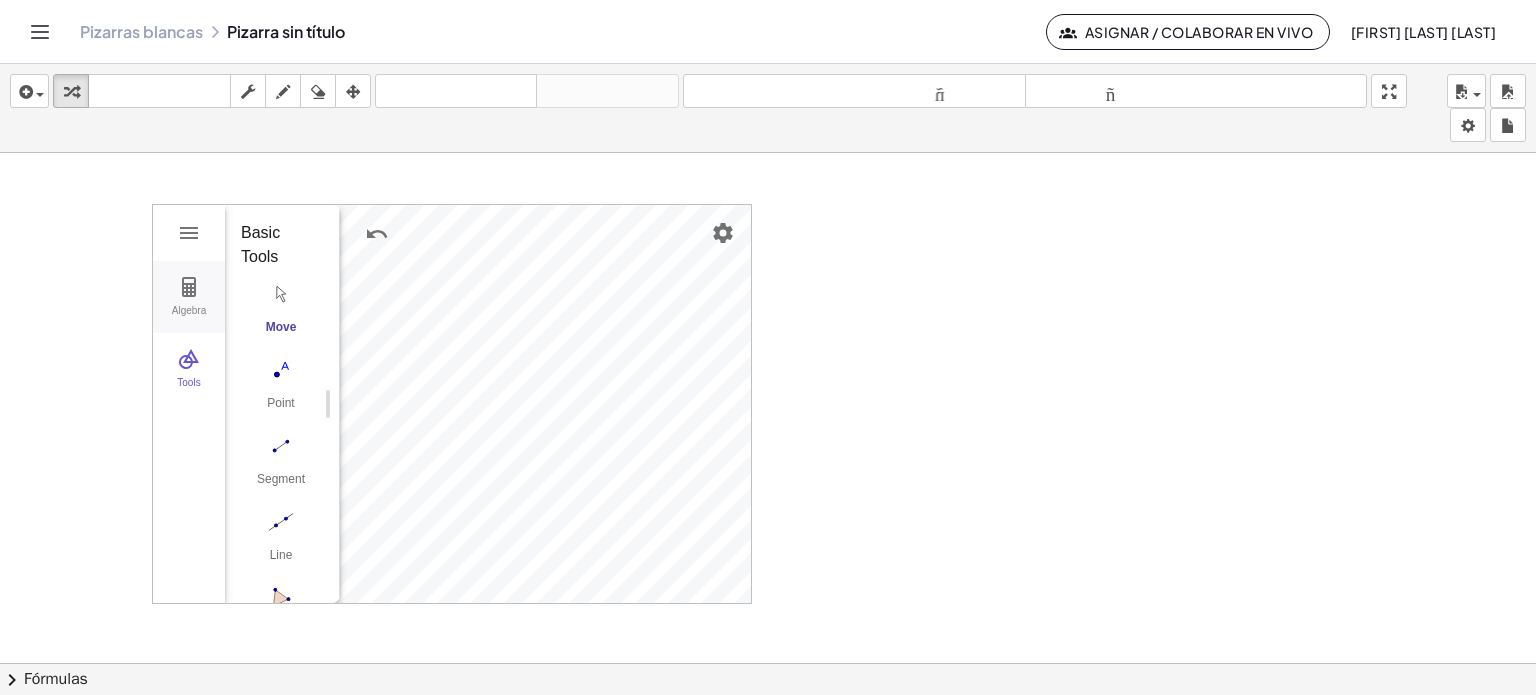 click at bounding box center [189, 287] 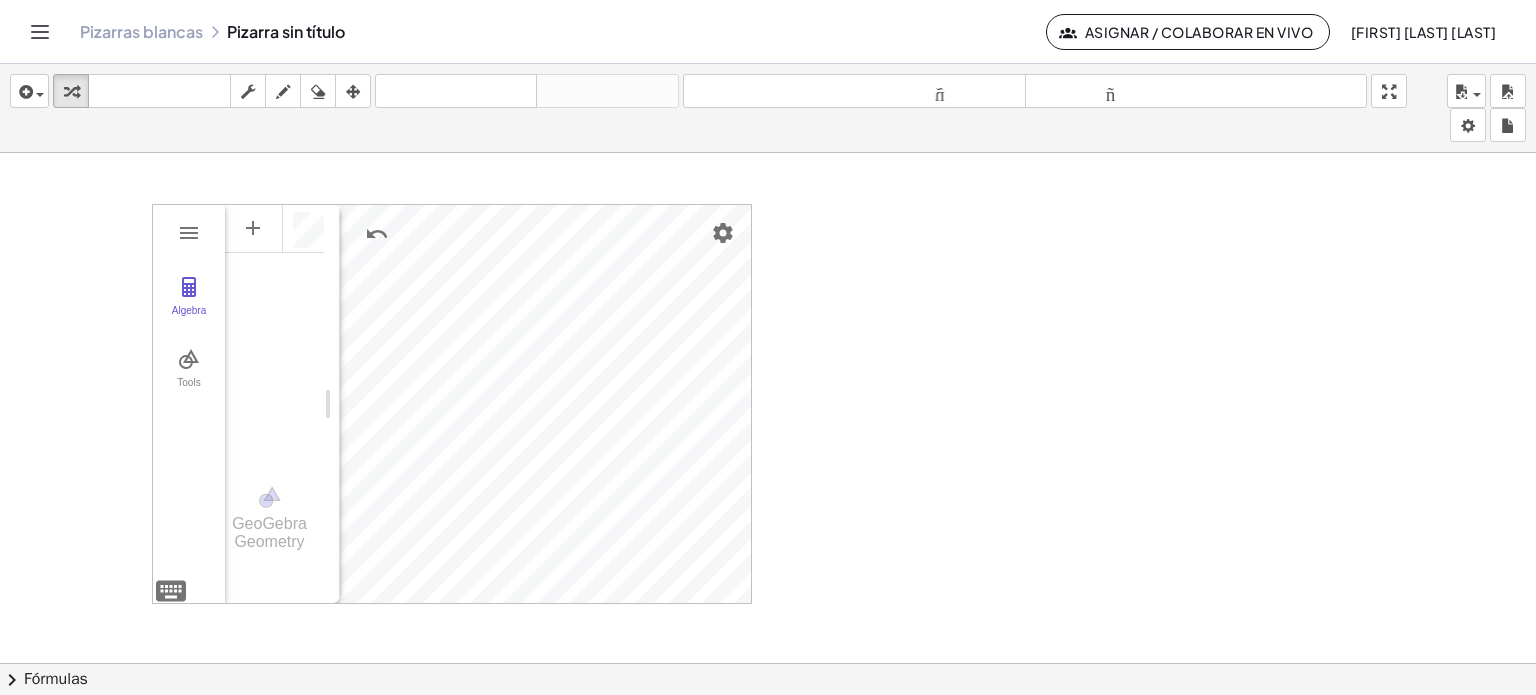 click at bounding box center (274, 226) 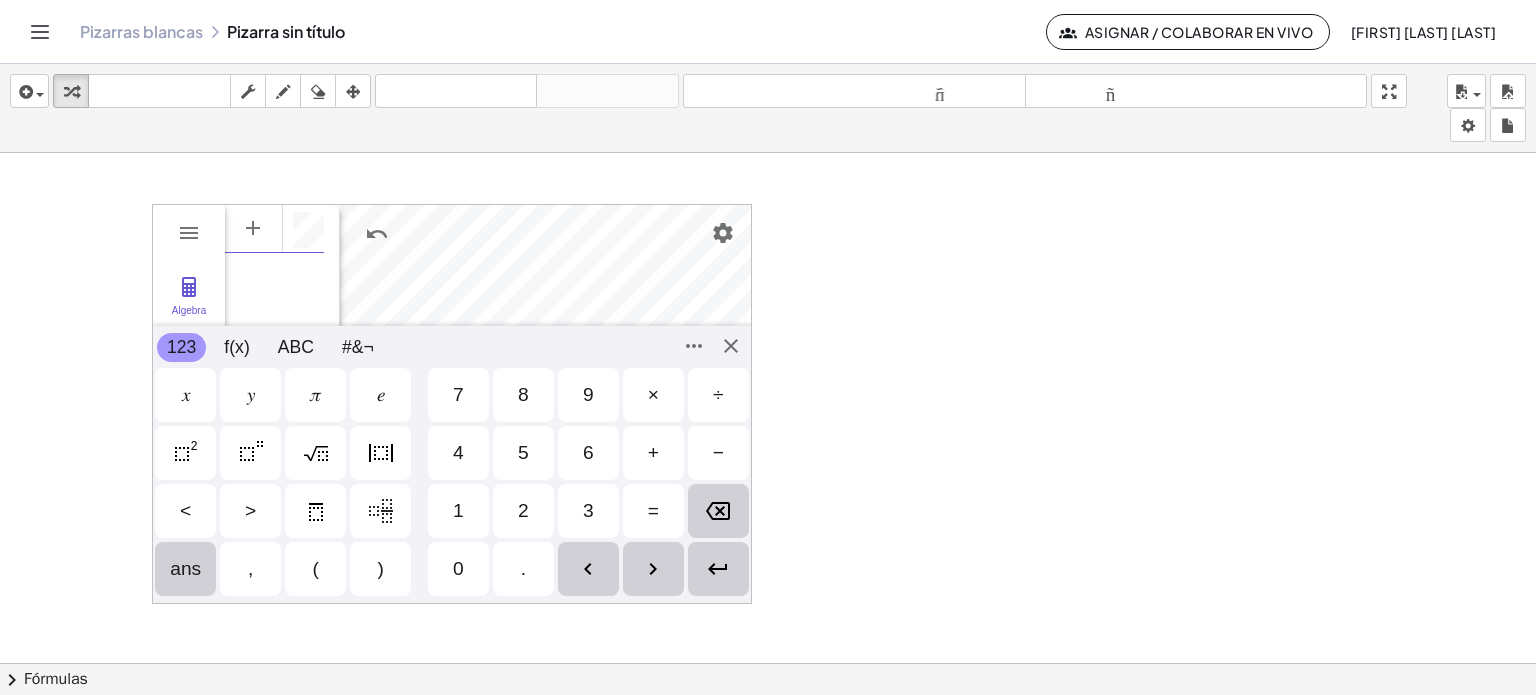 scroll, scrollTop: 12, scrollLeft: 0, axis: vertical 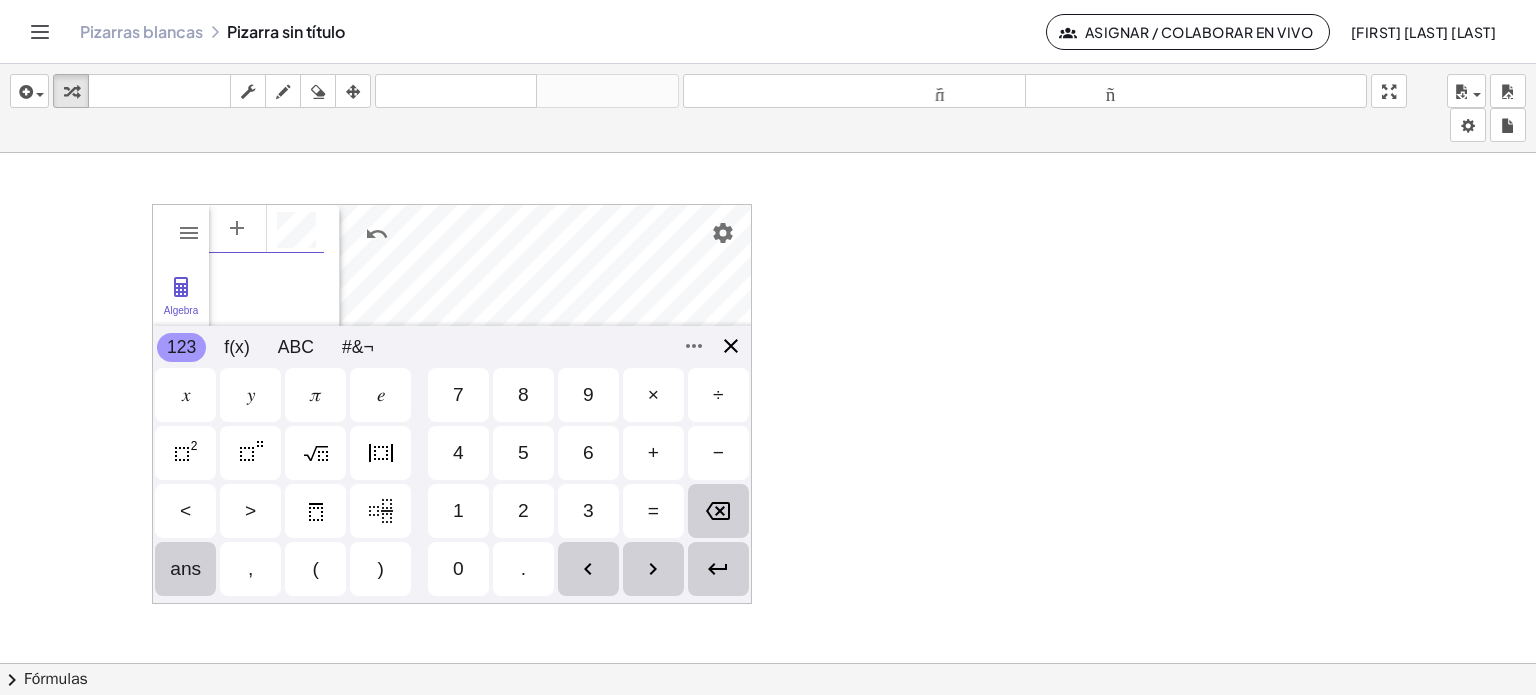 click on "Algebra Tools GeoGebra Geometry Basic Tools Move Point Segment Line Polygon Circle with Center through Point More   123 123 f(x) ABC #&¬ 𝑥 𝑦 𝜋 𝑒 7 8 9 × ÷ 4 5 6 + − < > 1 2 3 = ans , ( ) 0 . 𝑥 𝑦 𝑧 𝜋 7 8 9 × ÷ 𝑒 4 5 6 + − < > 1 2 3 = ( ) , 0 ." at bounding box center (452, 404) 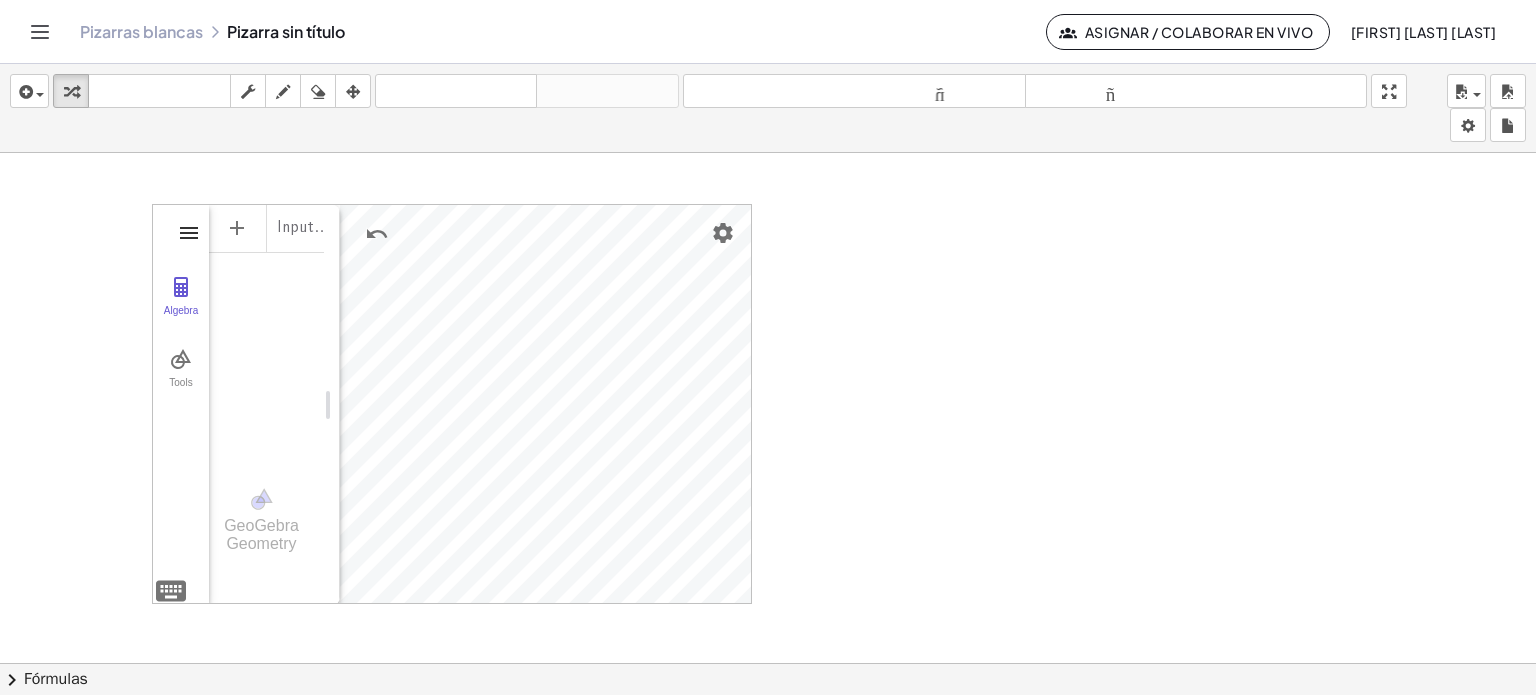 click at bounding box center (189, 233) 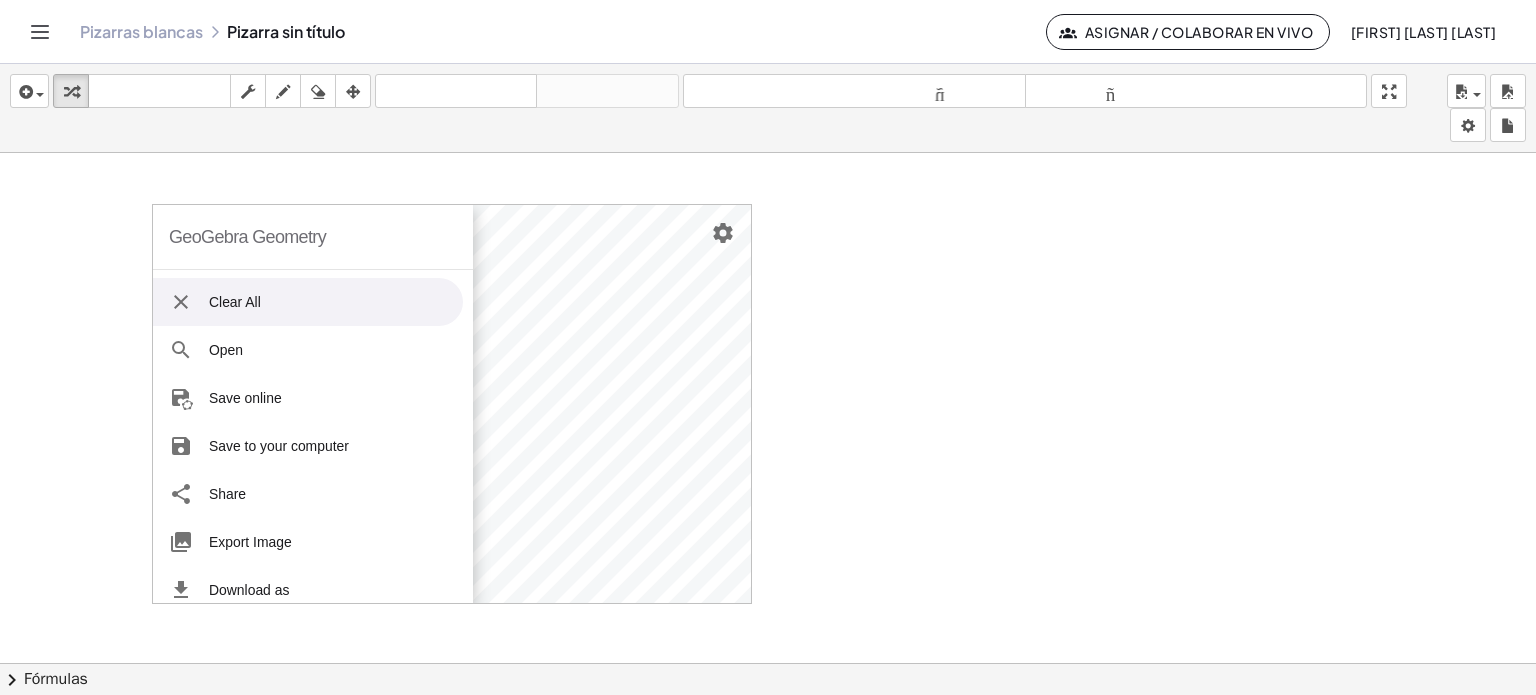 click on "GeoGebra Geometry" at bounding box center (247, 237) 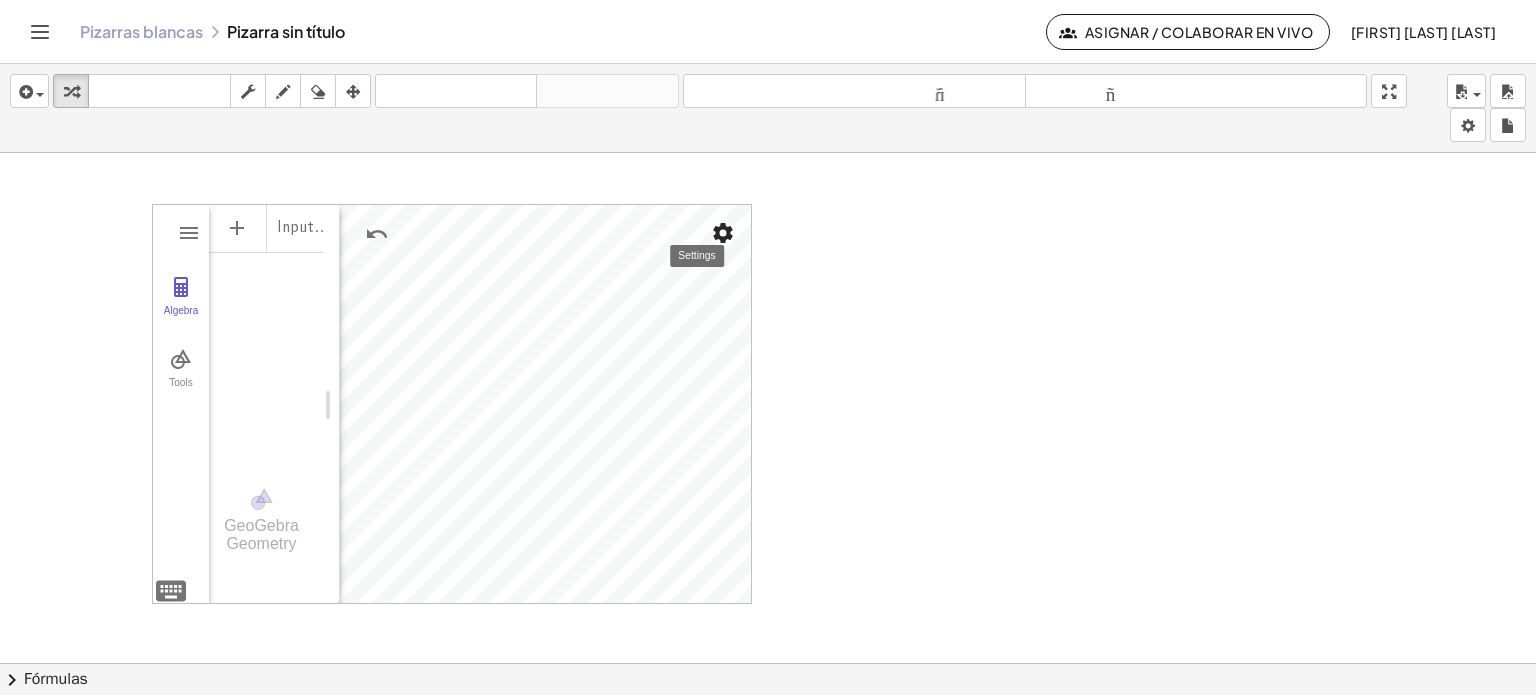 click at bounding box center [723, 233] 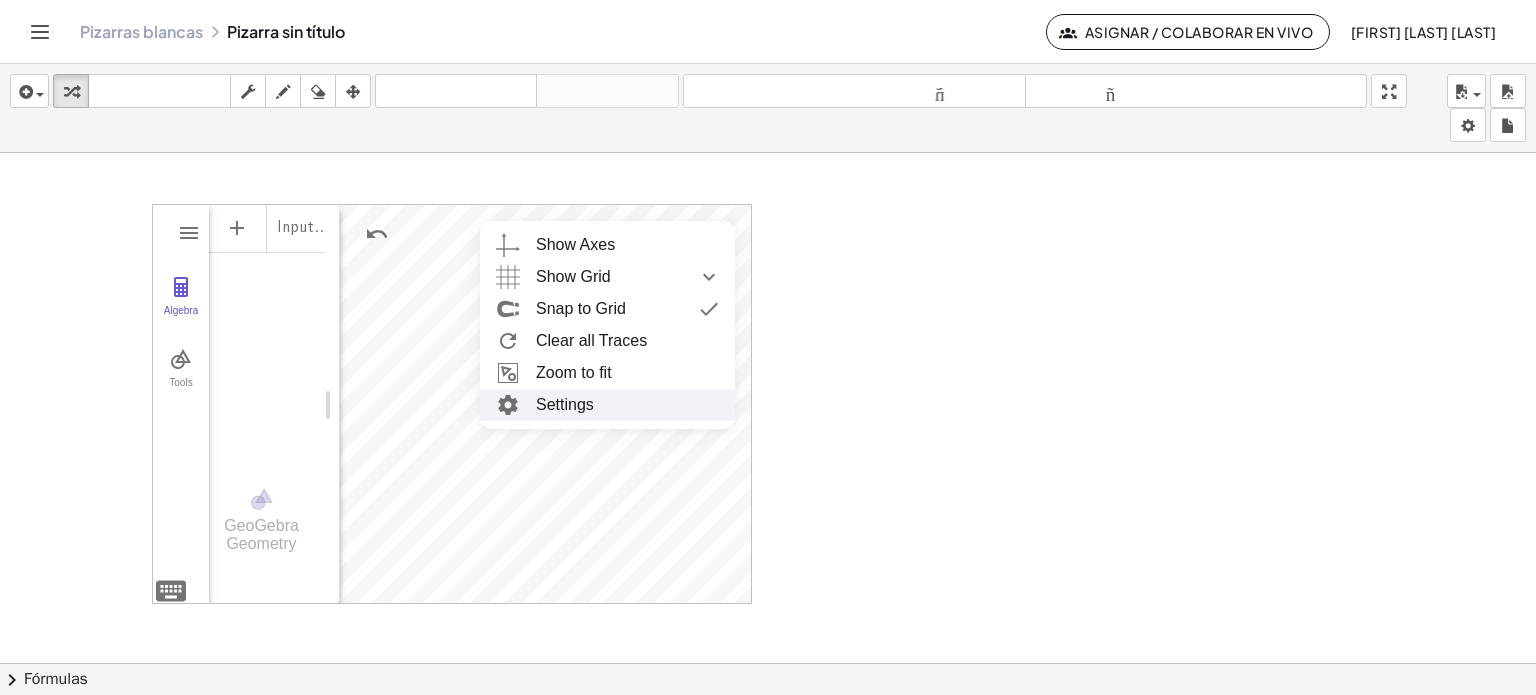 click on "Settings" at bounding box center [607, 405] 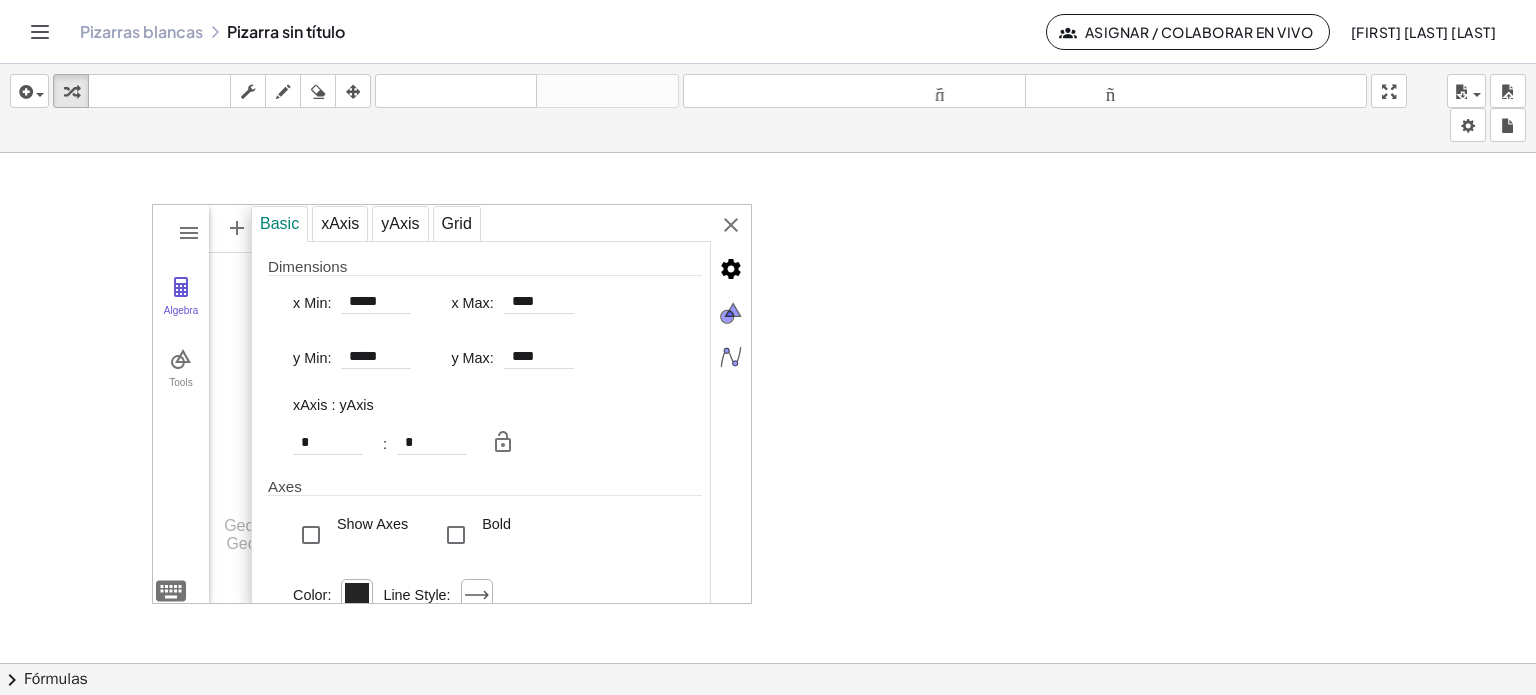 drag, startPoint x: 867, startPoint y: 383, endPoint x: 830, endPoint y: 303, distance: 88.14193 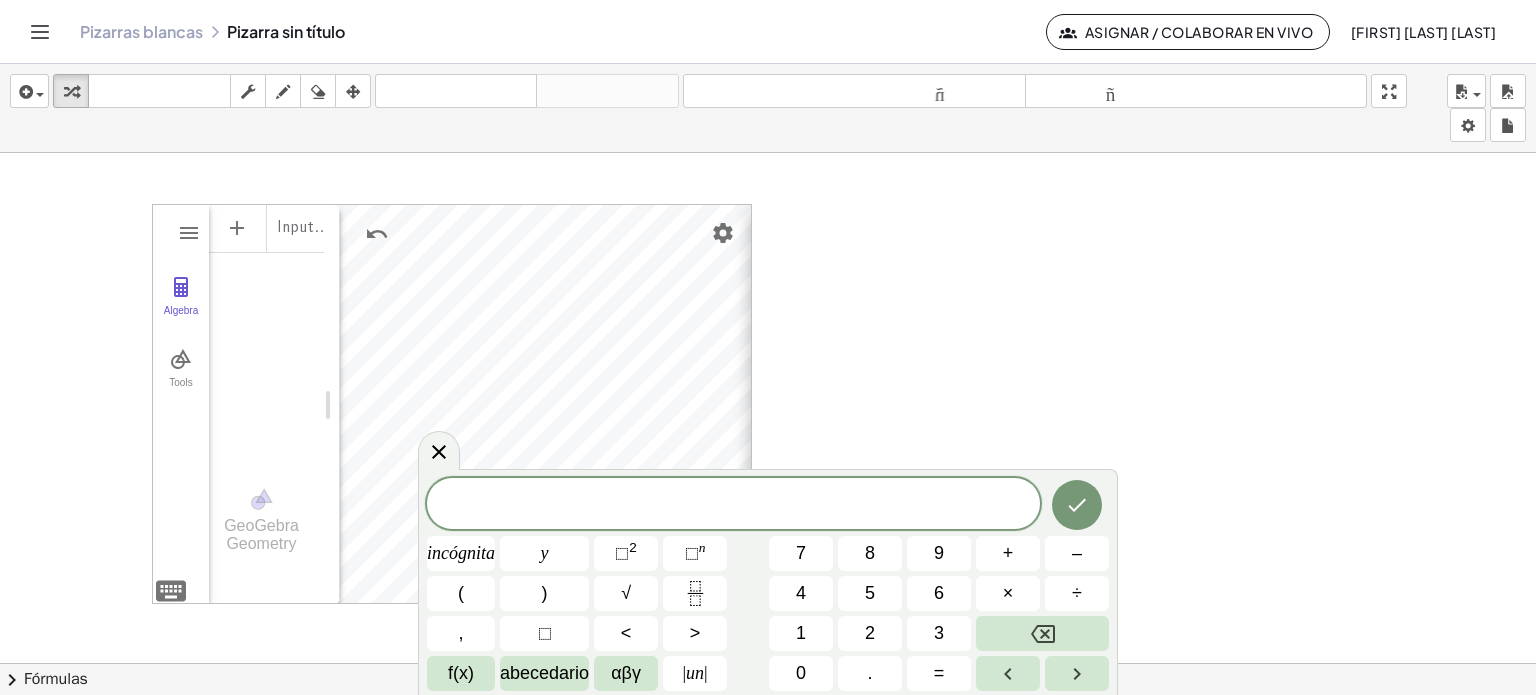 drag, startPoint x: 727, startPoint y: 217, endPoint x: 834, endPoint y: 276, distance: 122.18838 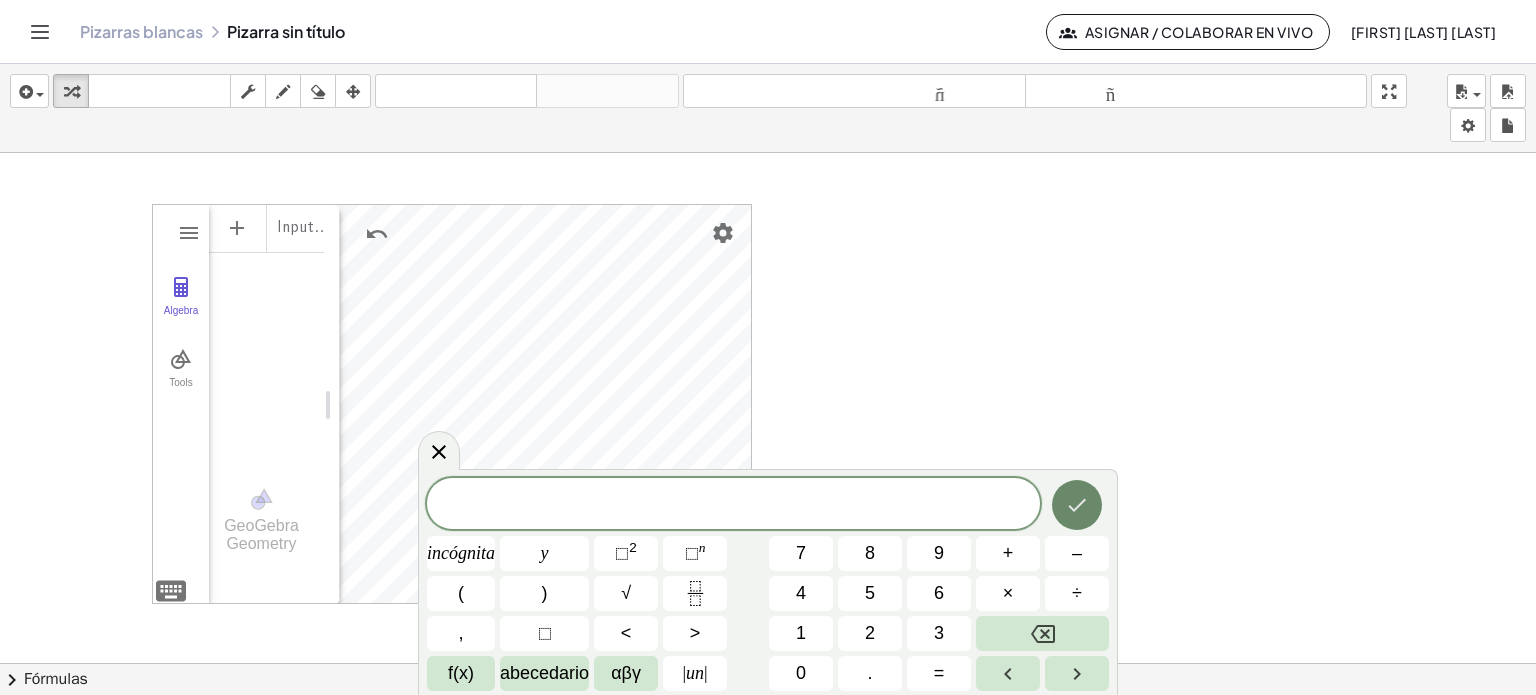 click 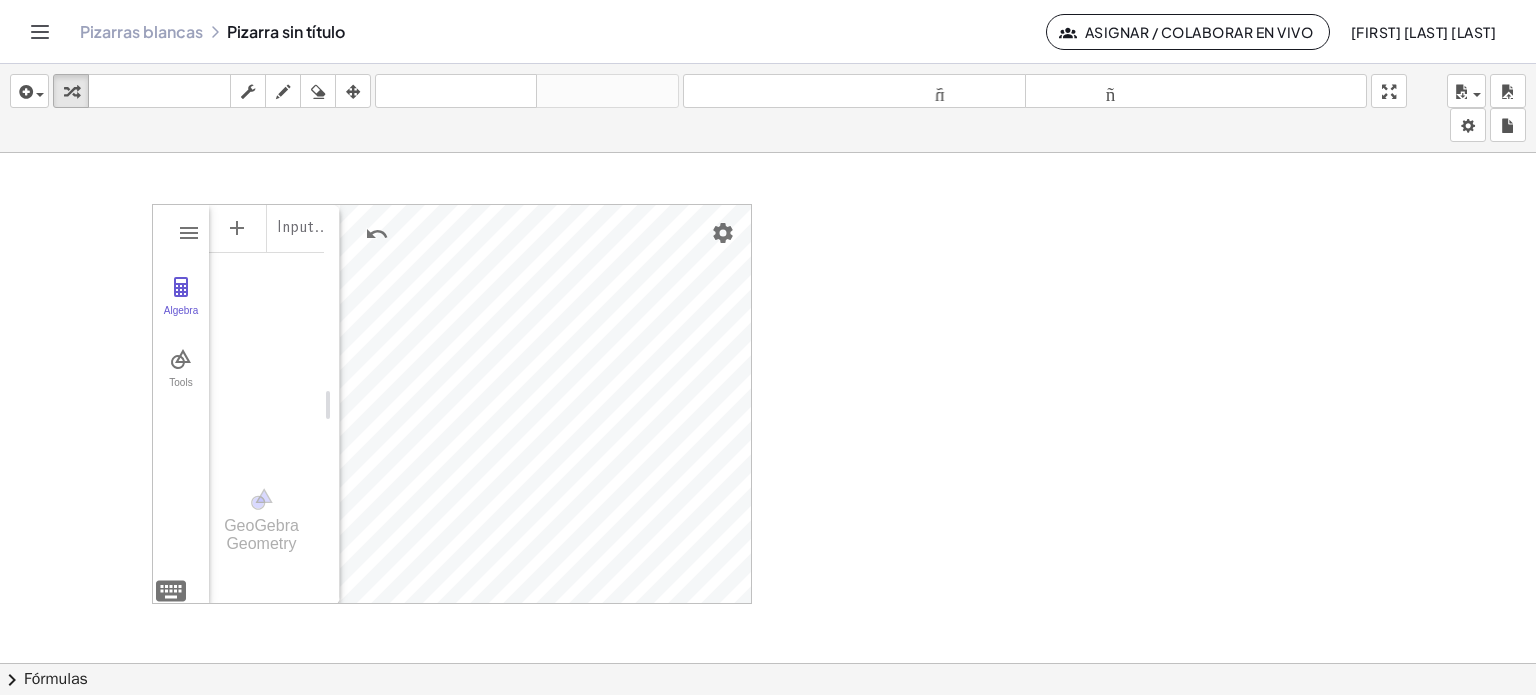 click at bounding box center (768, 678) 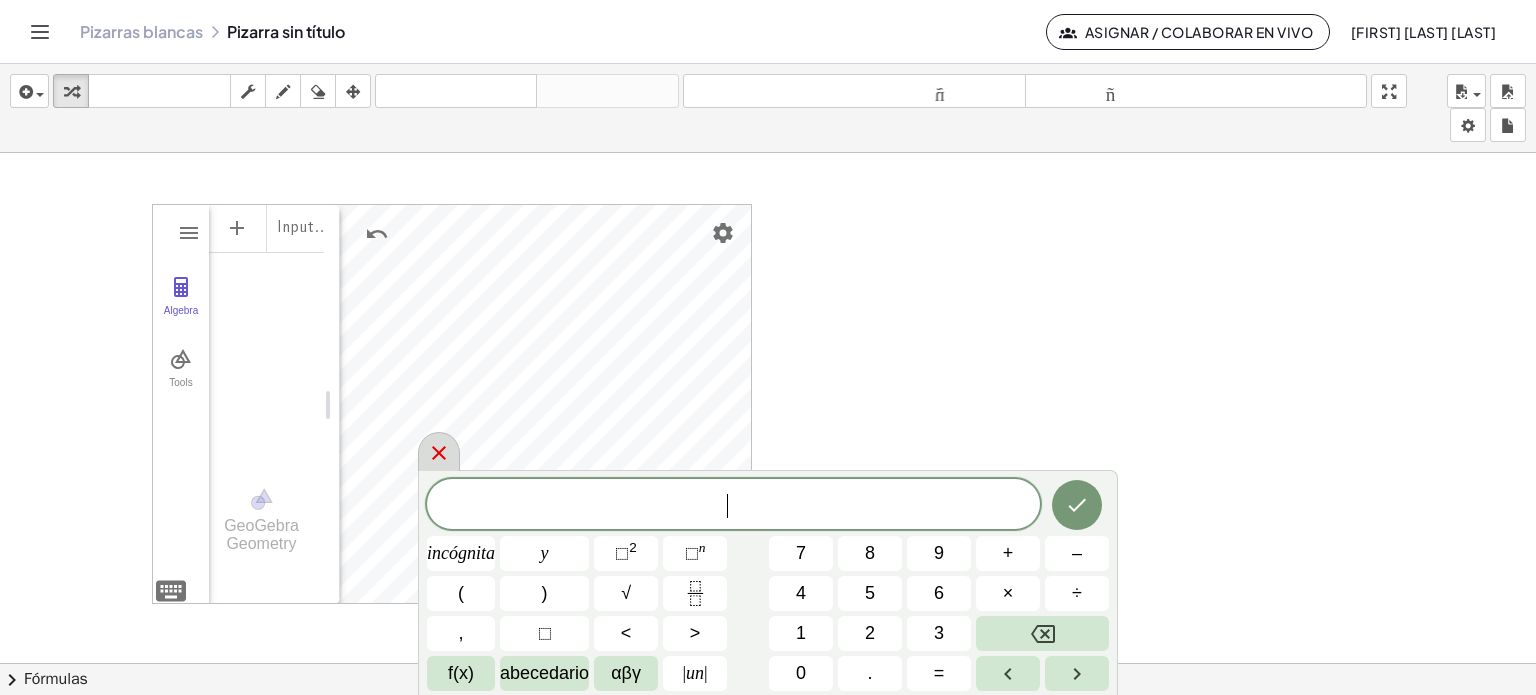 click 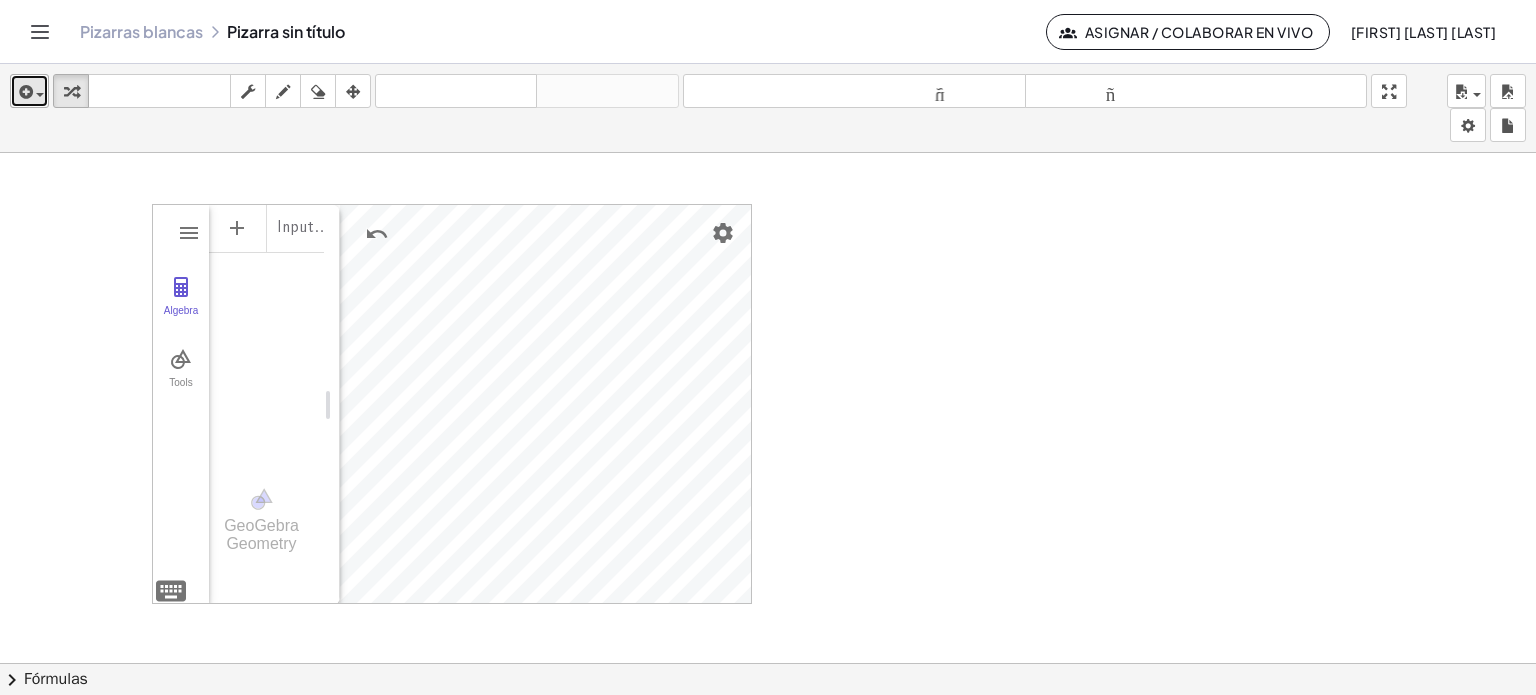 click at bounding box center (24, 92) 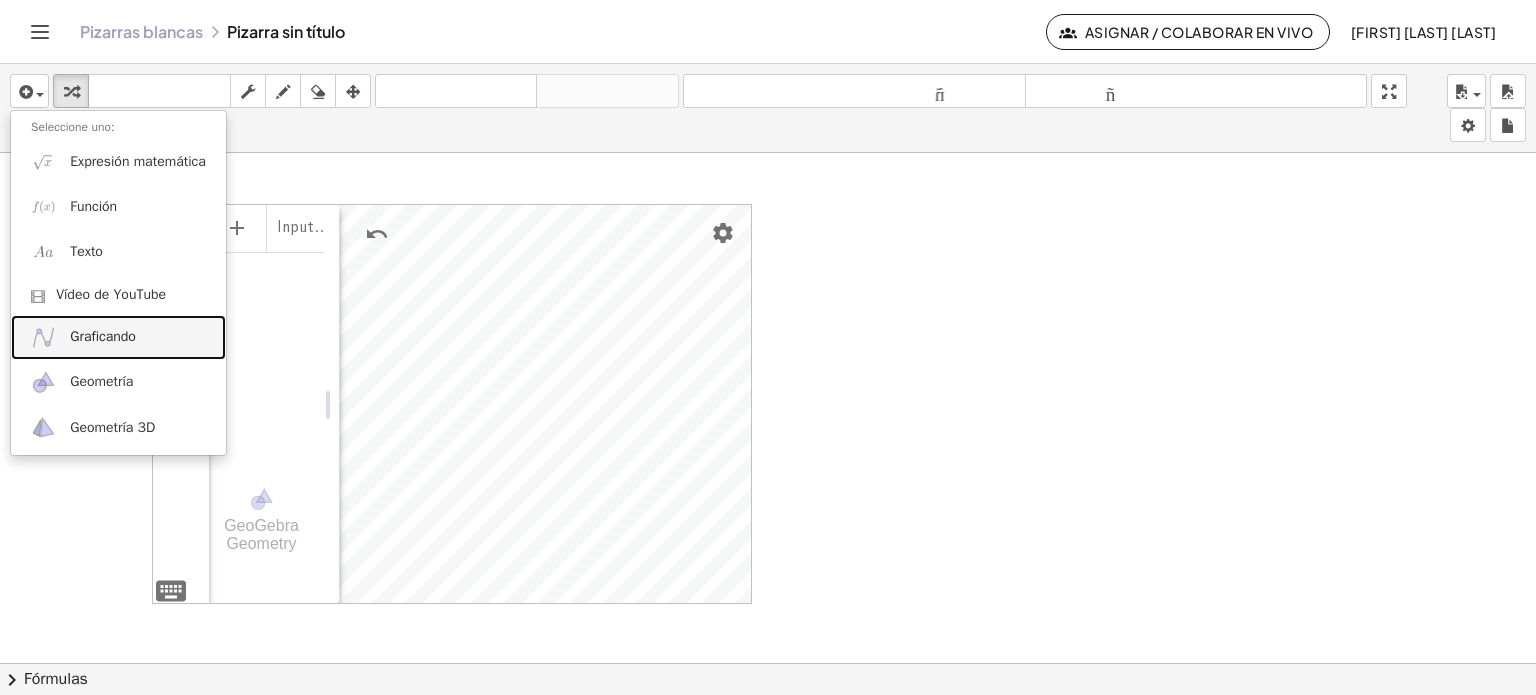 click on "Graficando" at bounding box center (103, 336) 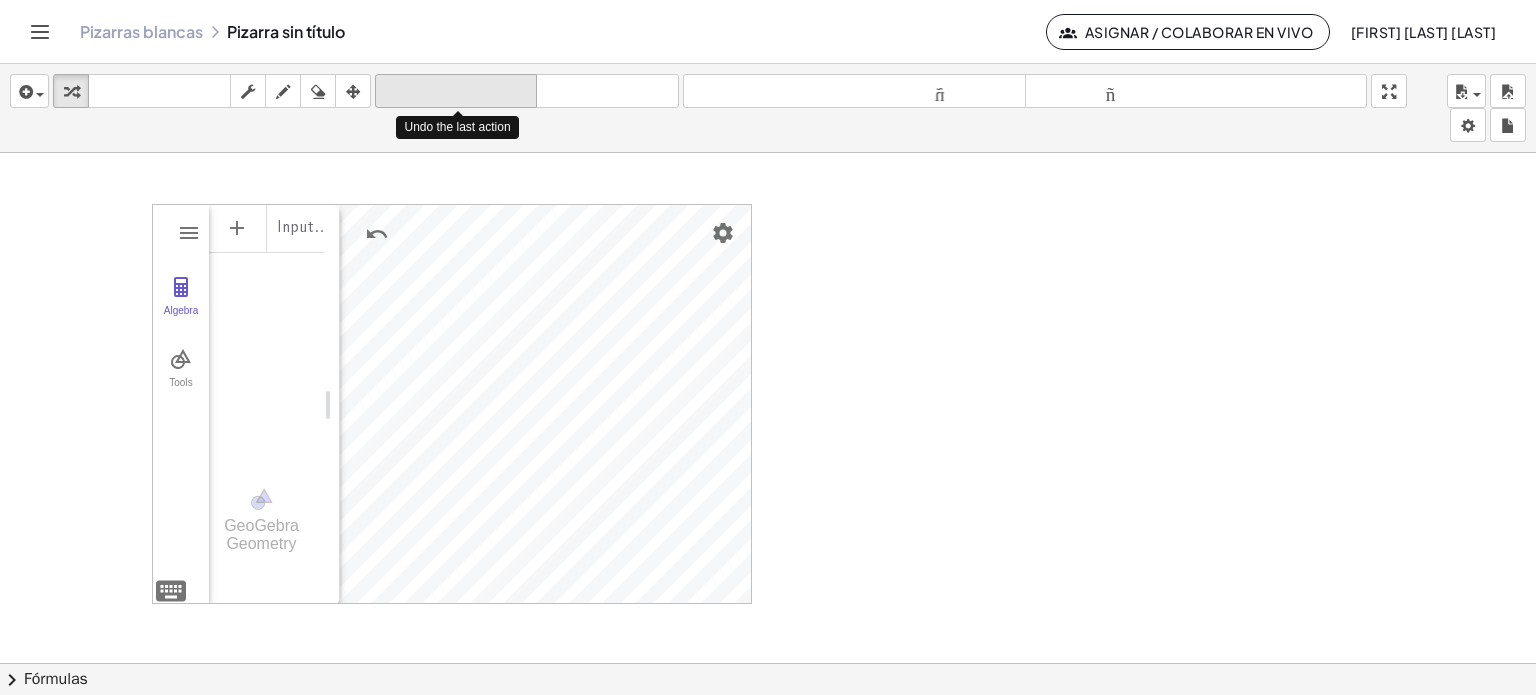 click on "deshacer" at bounding box center (456, 91) 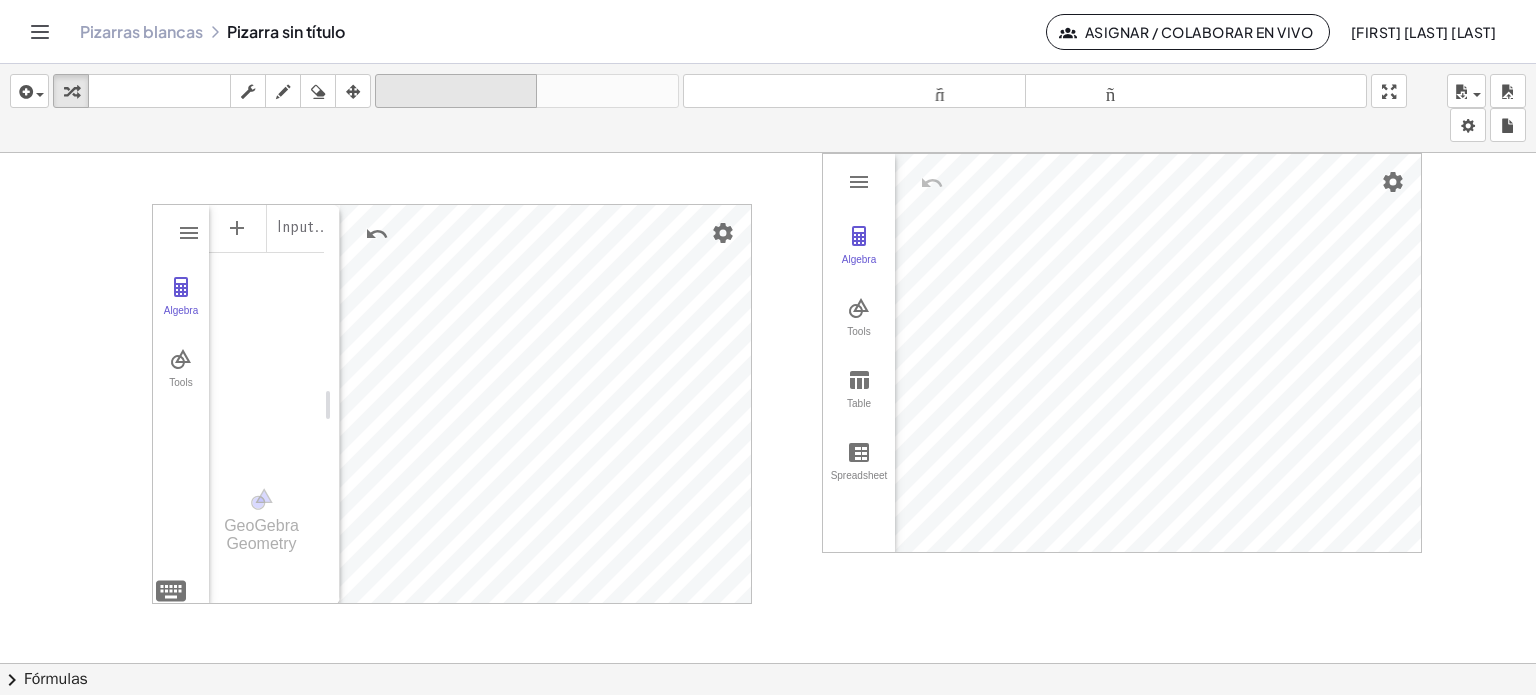 click on "deshacer" at bounding box center (456, 92) 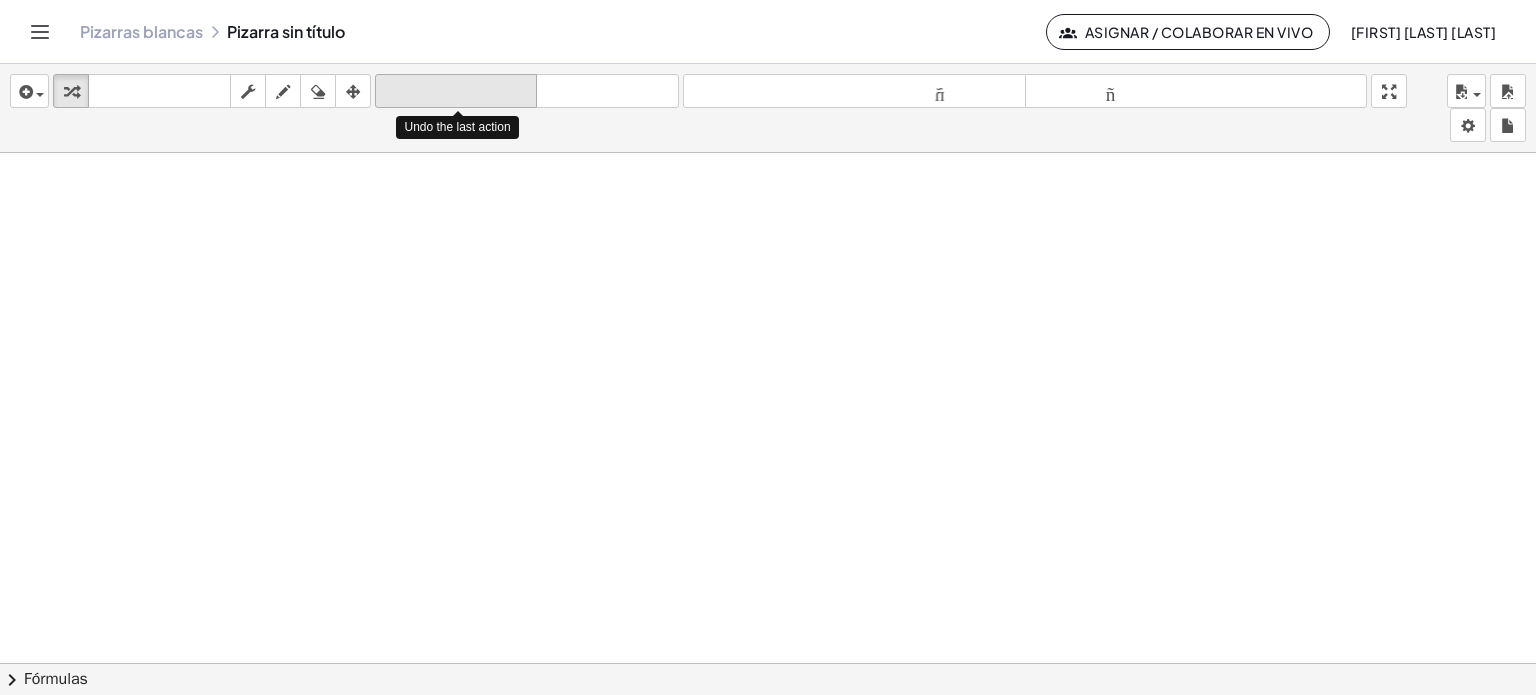 click on "deshacer" at bounding box center [456, 92] 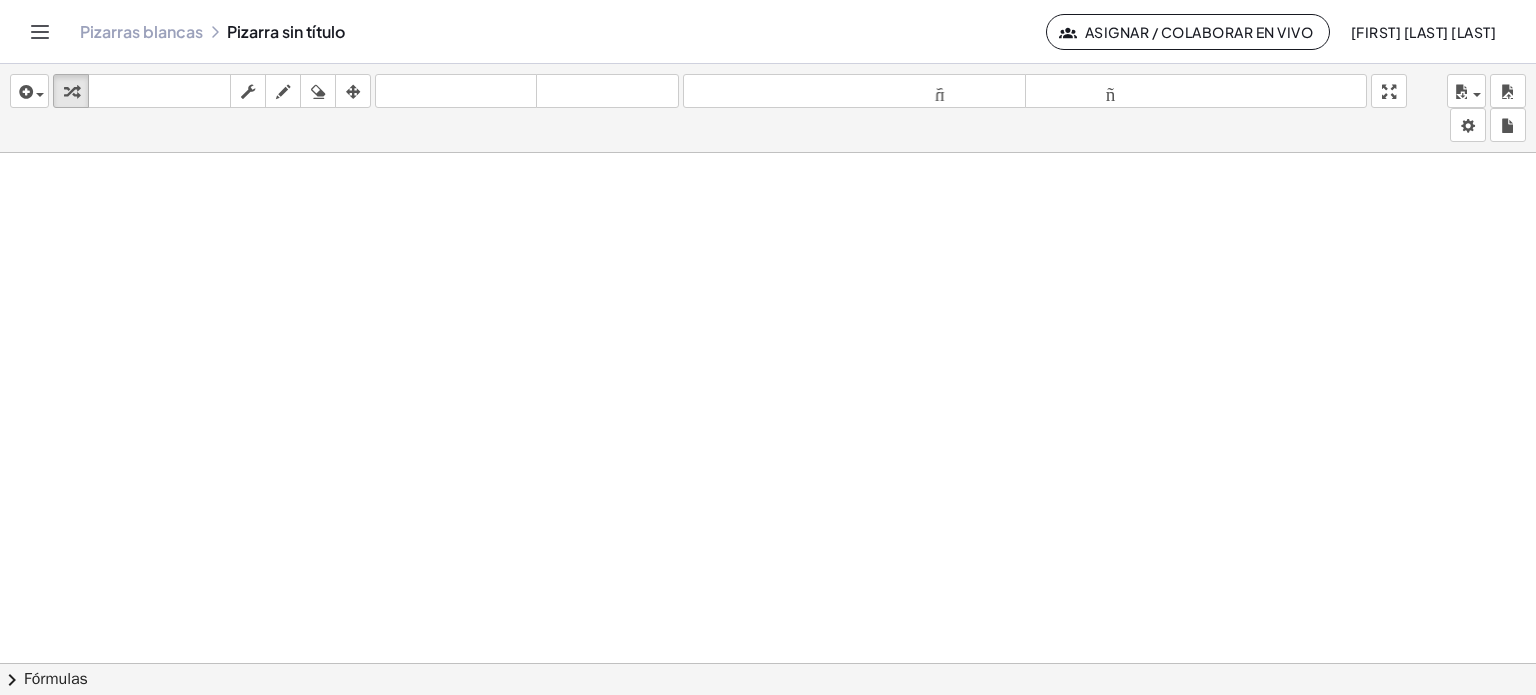 drag, startPoint x: 684, startPoint y: 91, endPoint x: 542, endPoint y: 123, distance: 145.56099 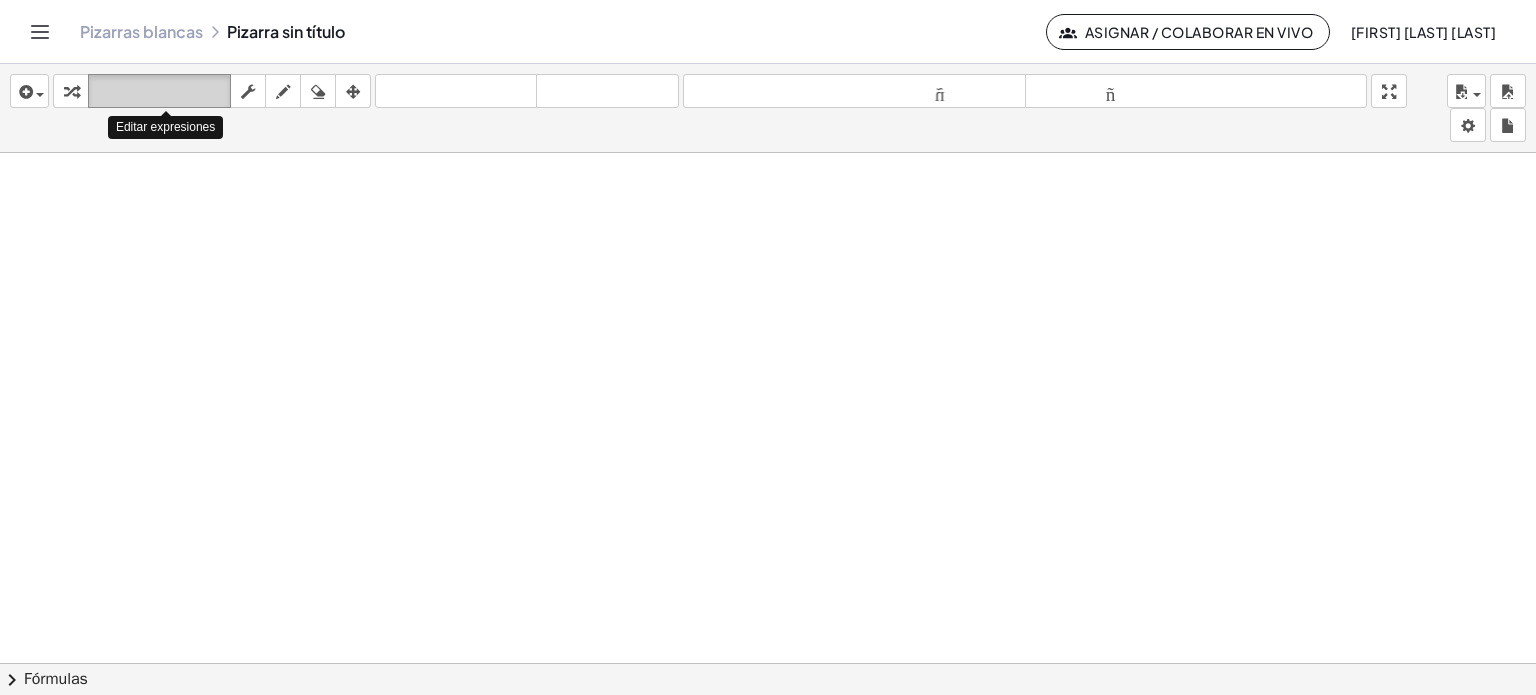 click on "teclado" at bounding box center [159, 92] 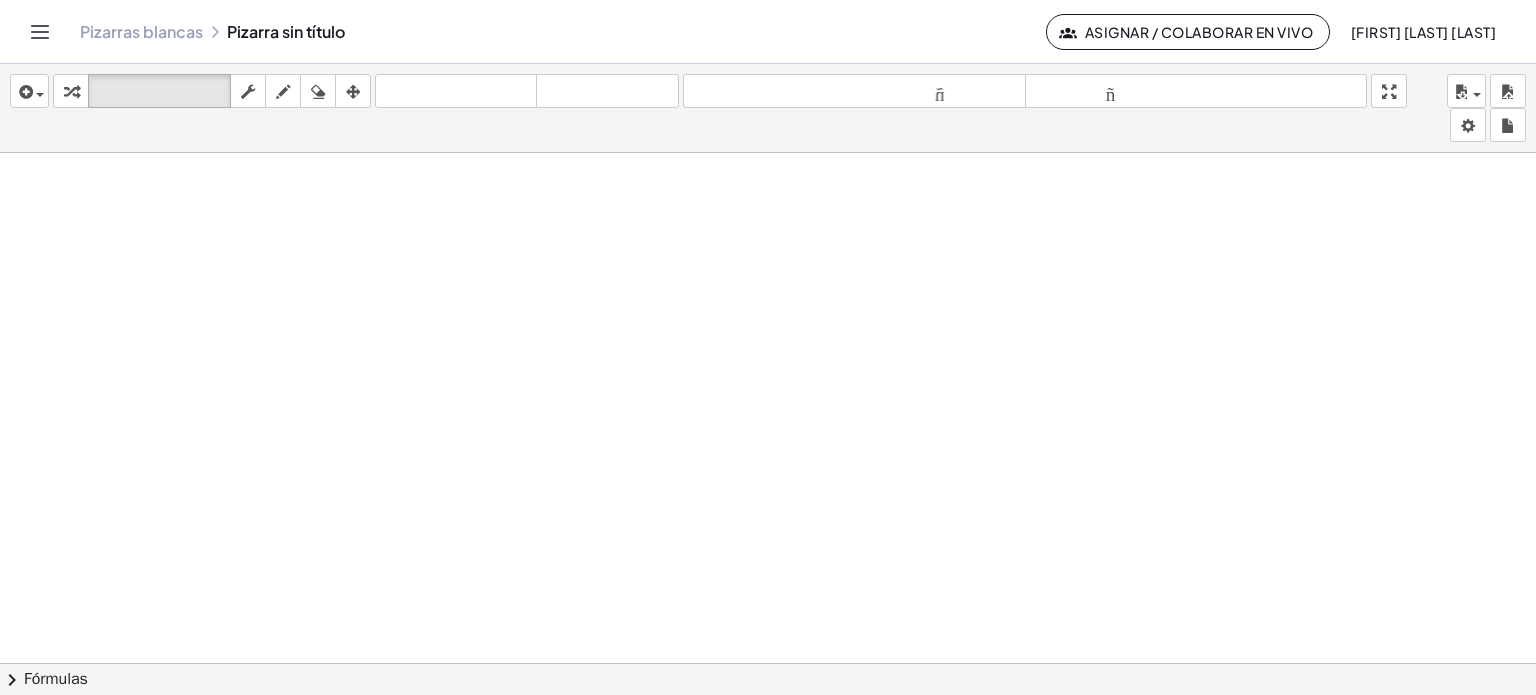 click at bounding box center [768, 678] 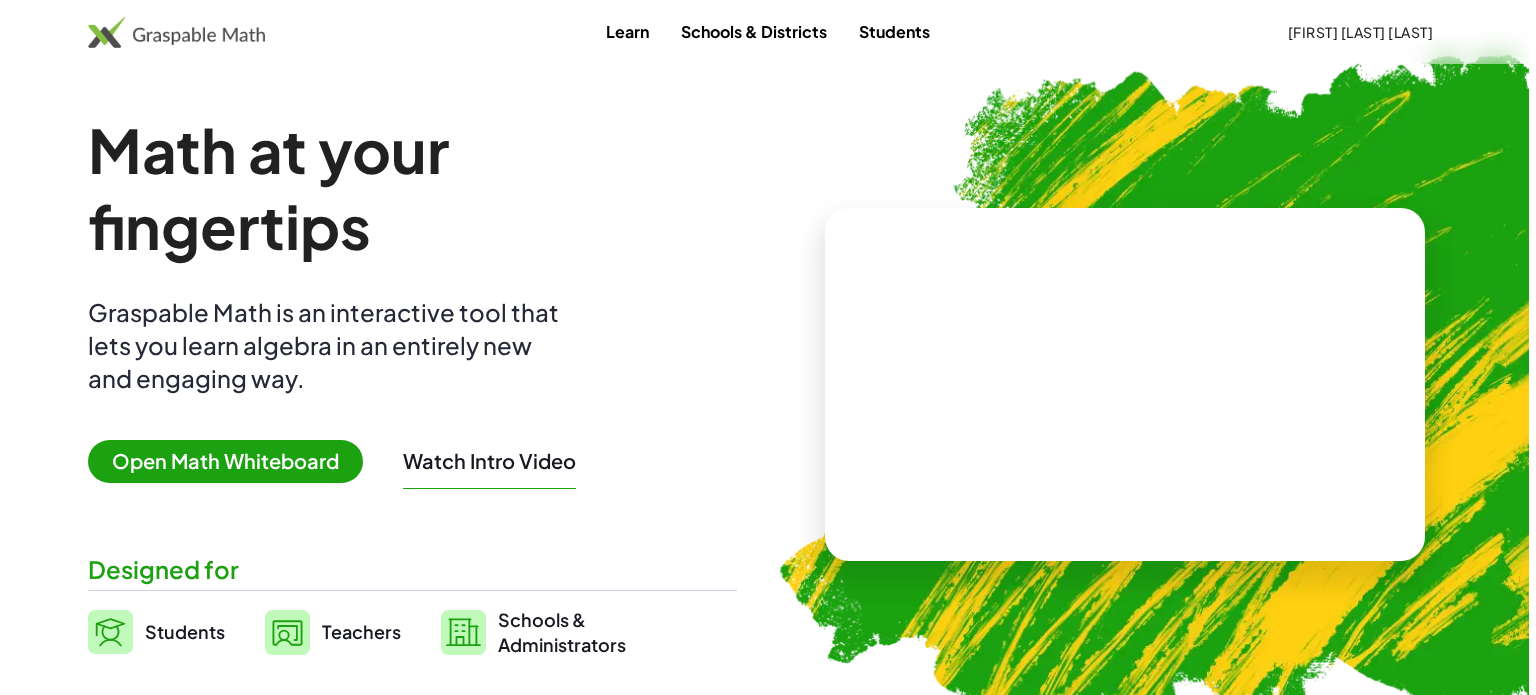 scroll, scrollTop: 0, scrollLeft: 0, axis: both 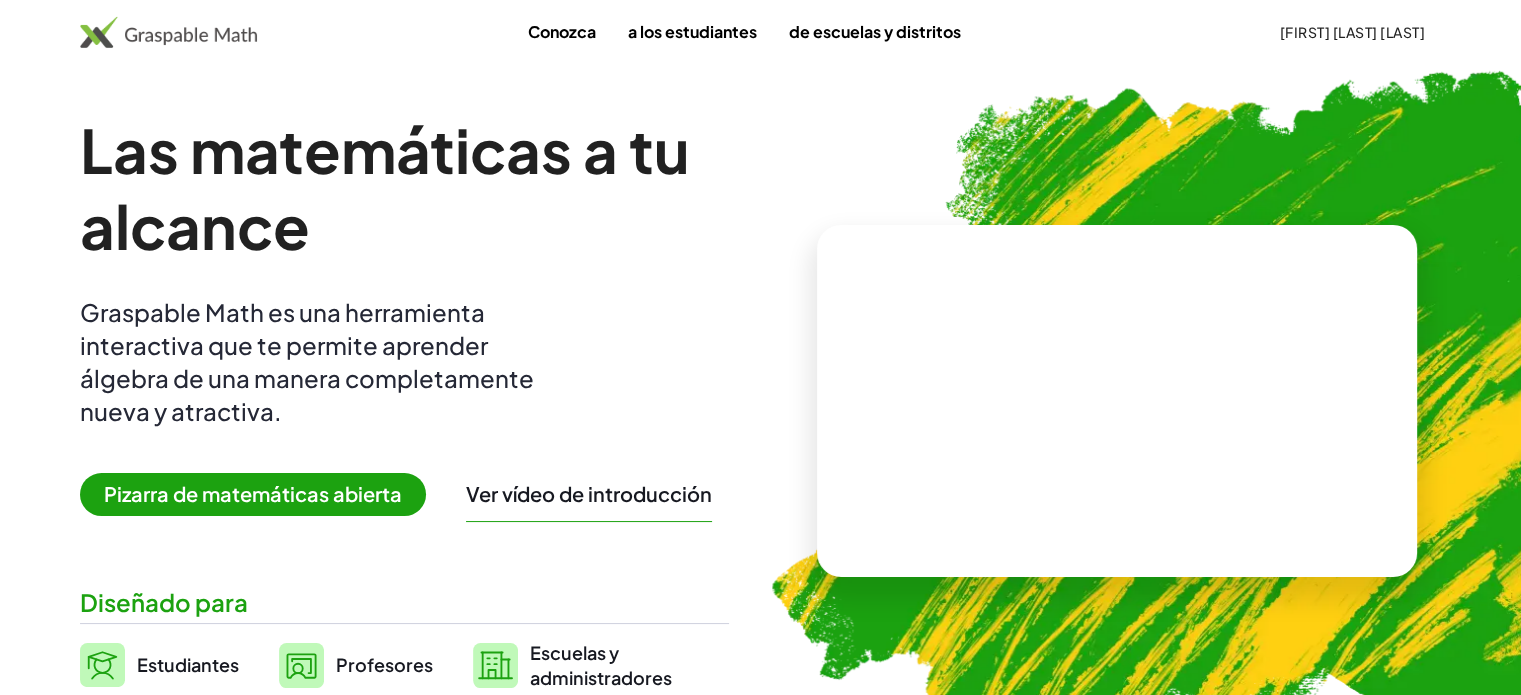 click on "Pizarra de matemáticas abierta" at bounding box center (253, 493) 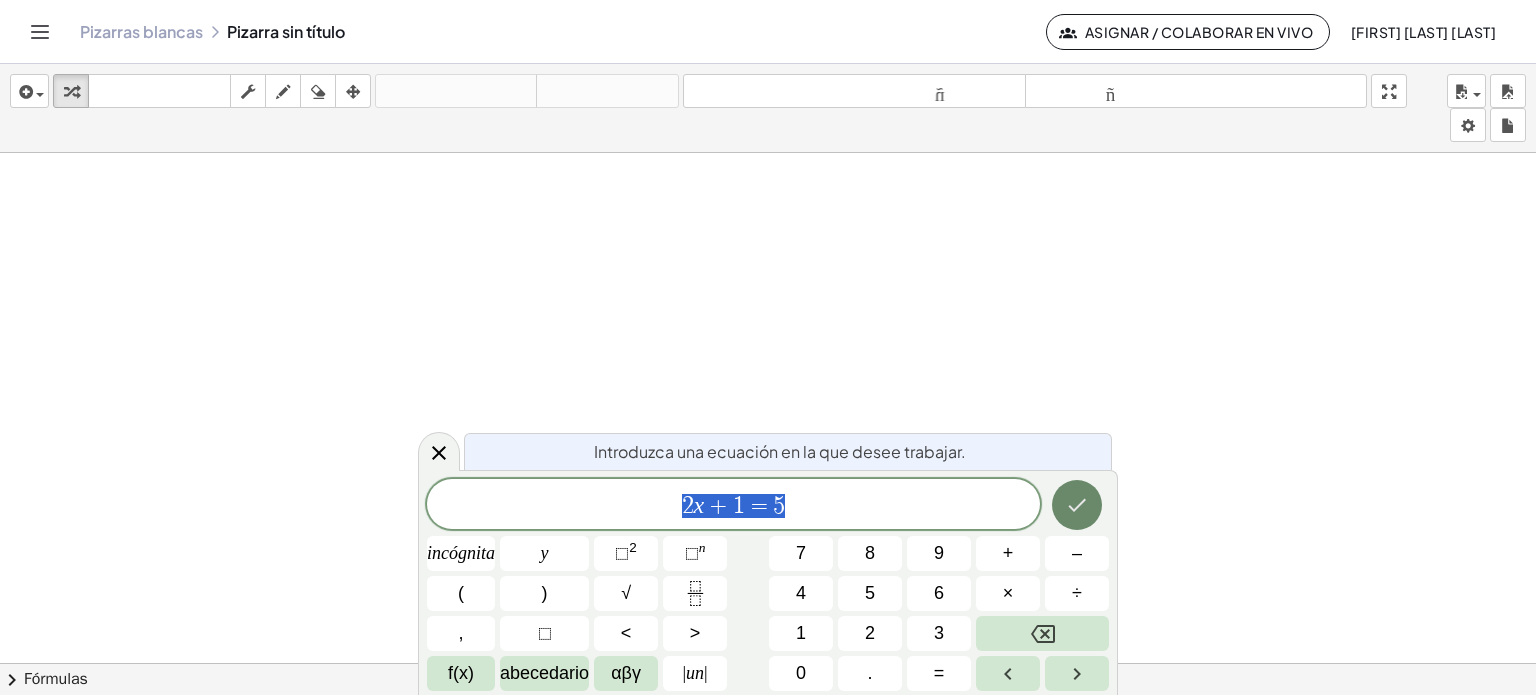 click at bounding box center [1077, 505] 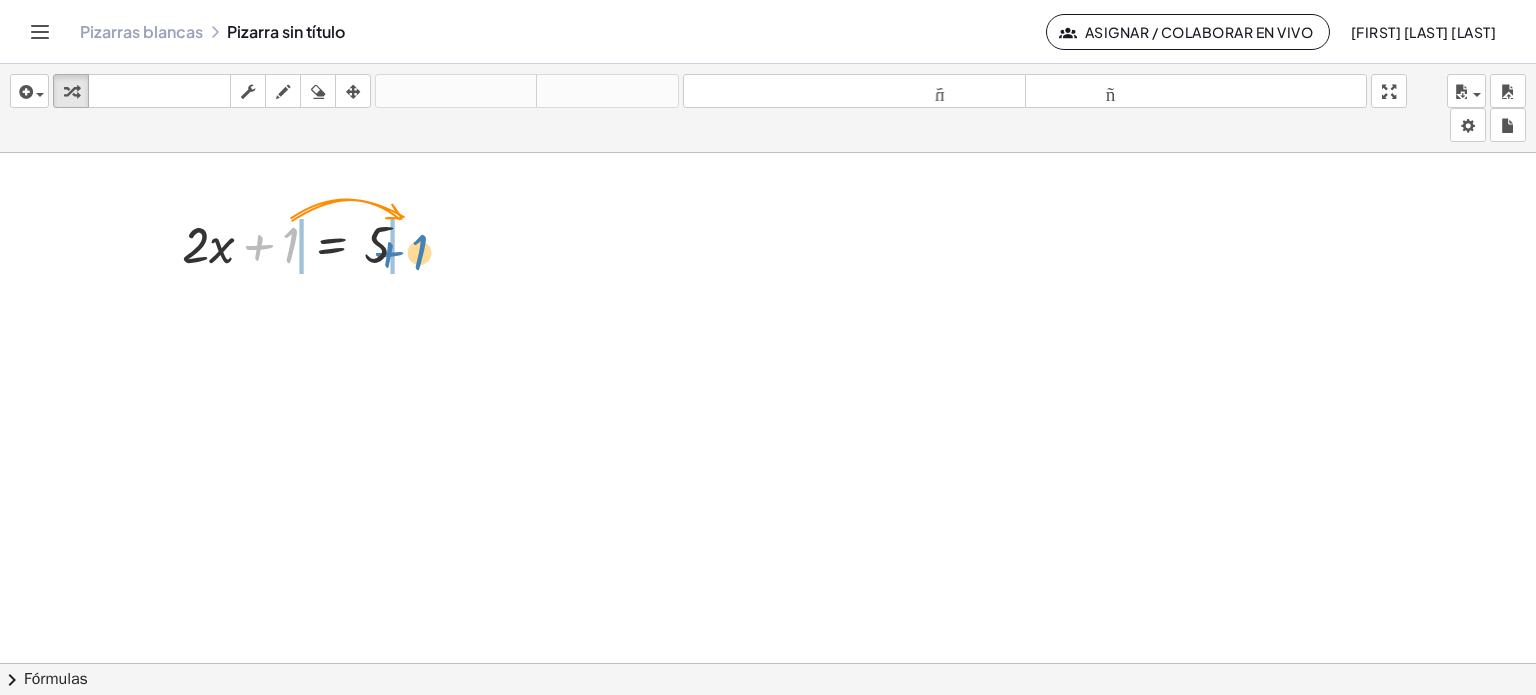 drag, startPoint x: 291, startPoint y: 242, endPoint x: 445, endPoint y: 300, distance: 164.56001 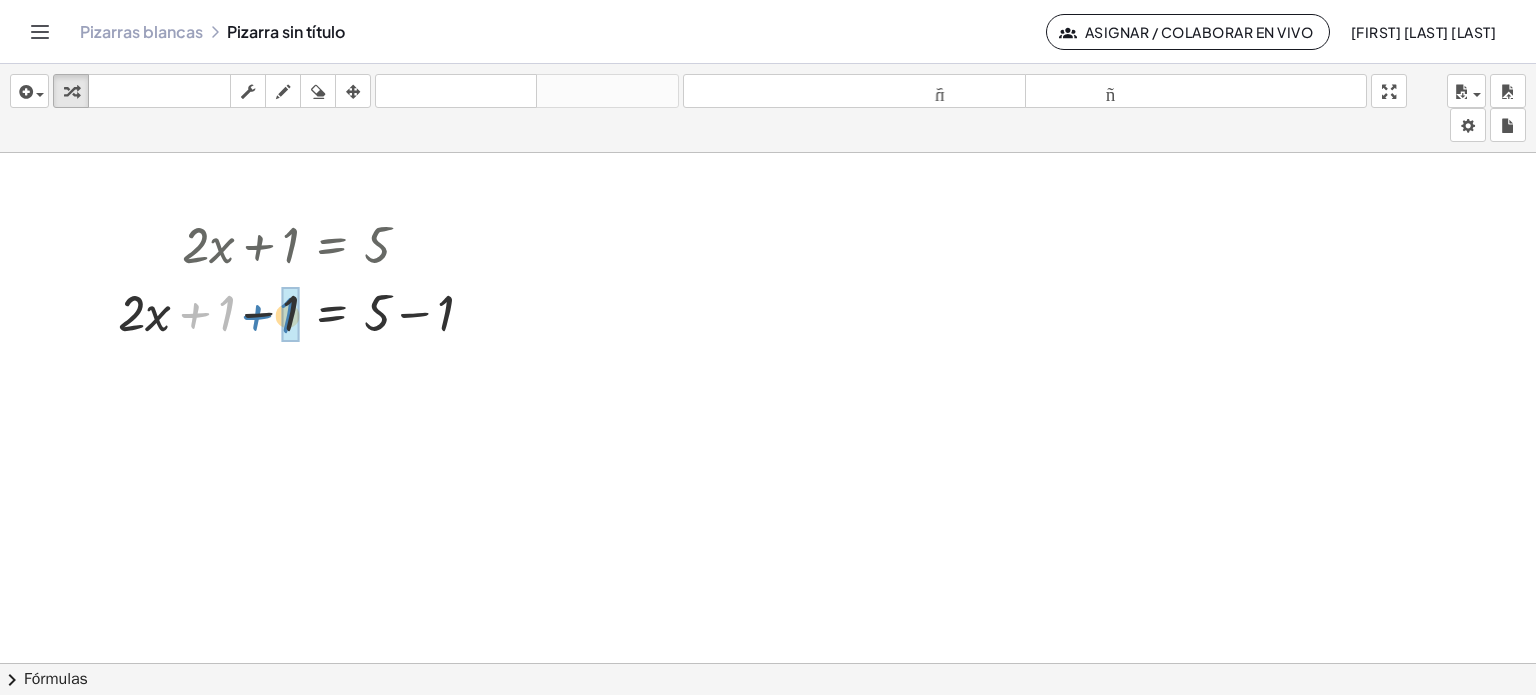 drag, startPoint x: 225, startPoint y: 305, endPoint x: 286, endPoint y: 307, distance: 61.03278 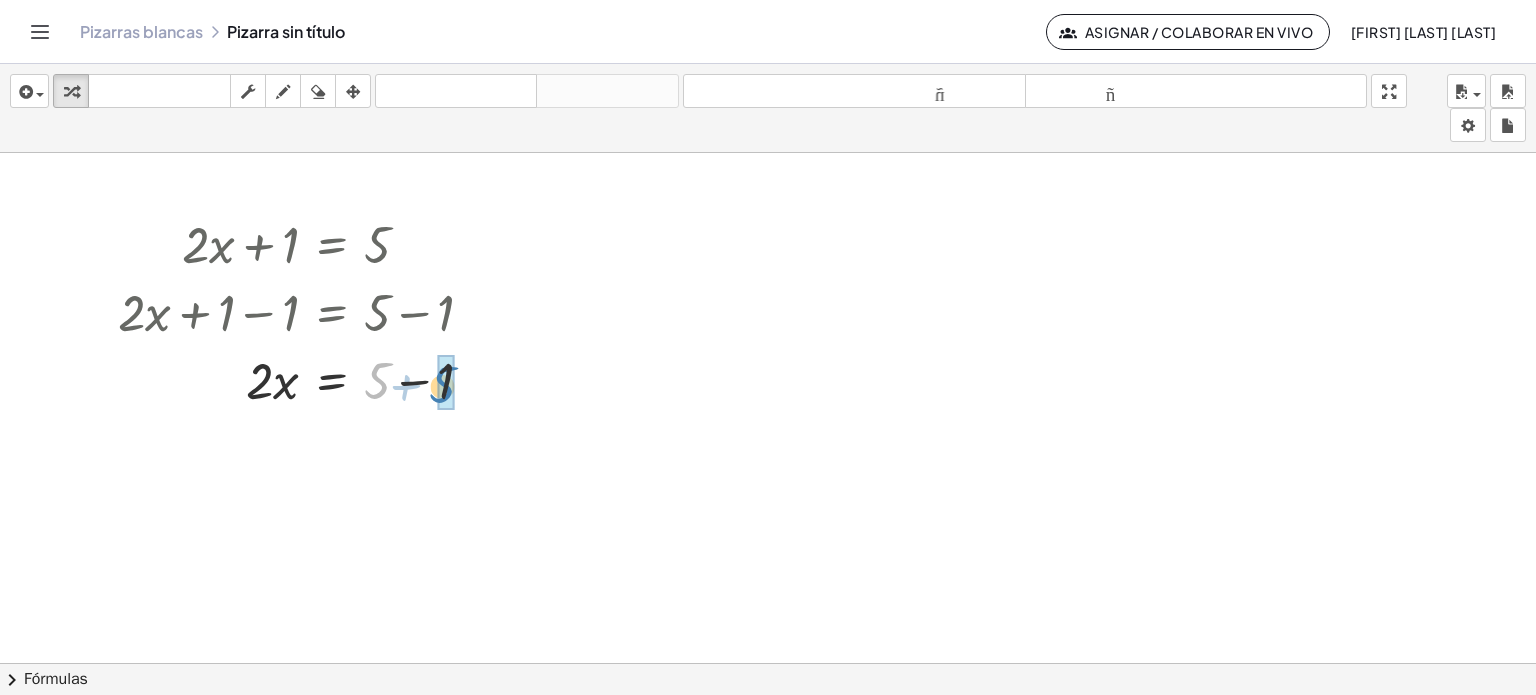 drag, startPoint x: 370, startPoint y: 375, endPoint x: 420, endPoint y: 408, distance: 59.908264 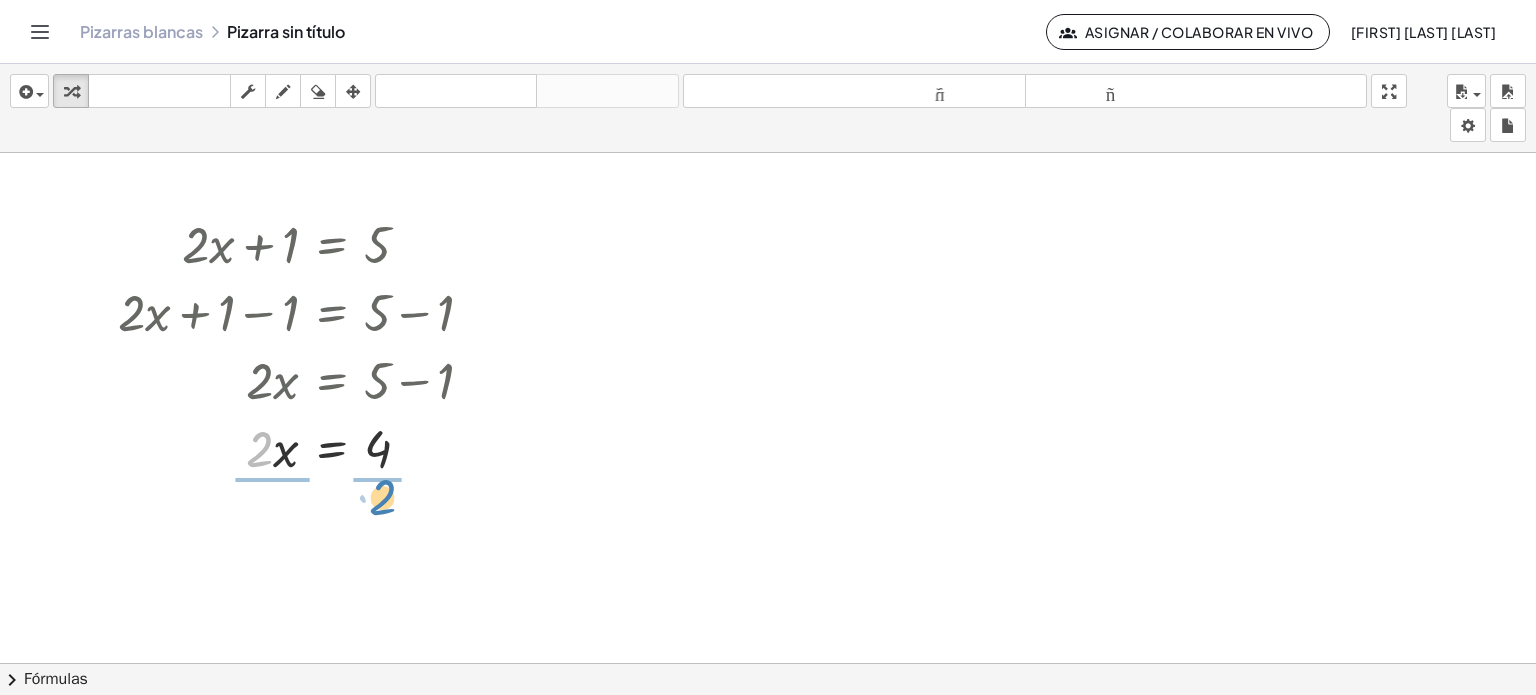 drag, startPoint x: 256, startPoint y: 451, endPoint x: 379, endPoint y: 521, distance: 141.52385 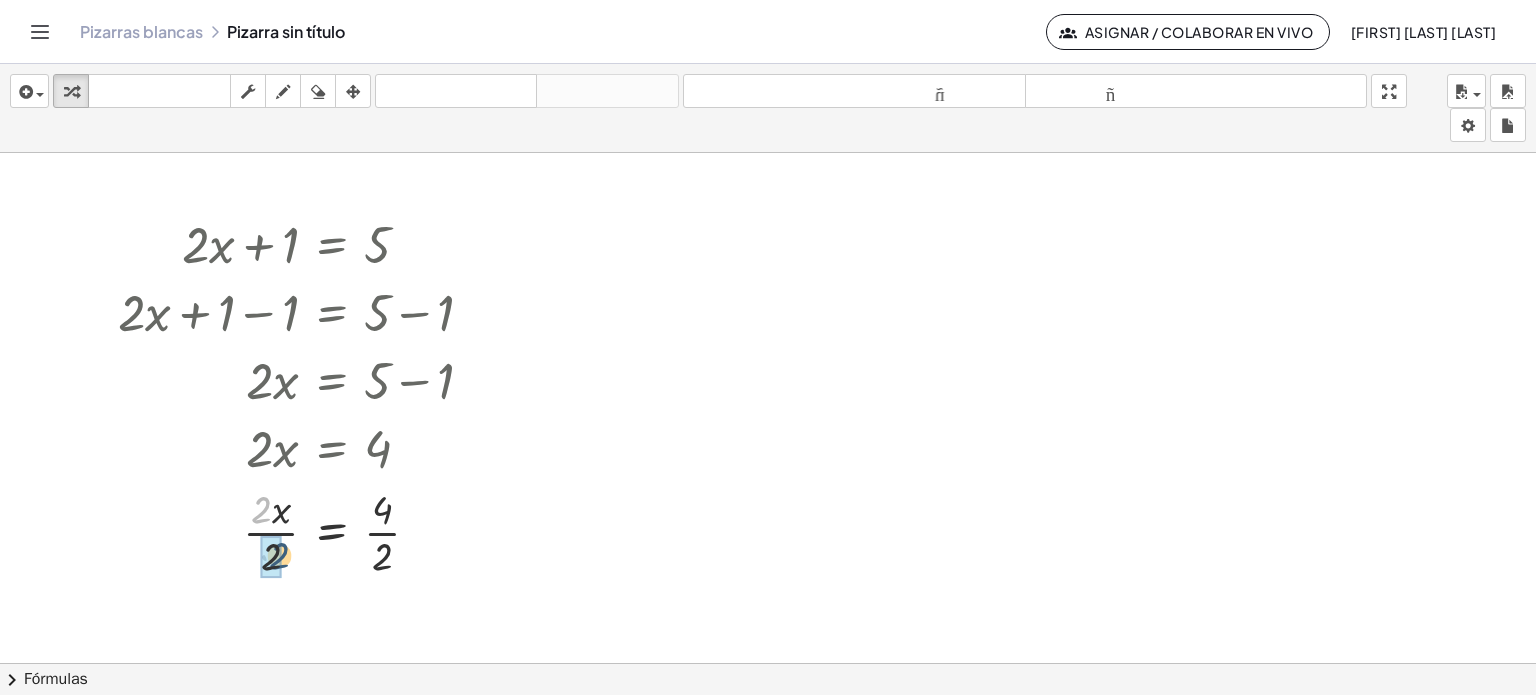 drag, startPoint x: 256, startPoint y: 505, endPoint x: 276, endPoint y: 551, distance: 50.159744 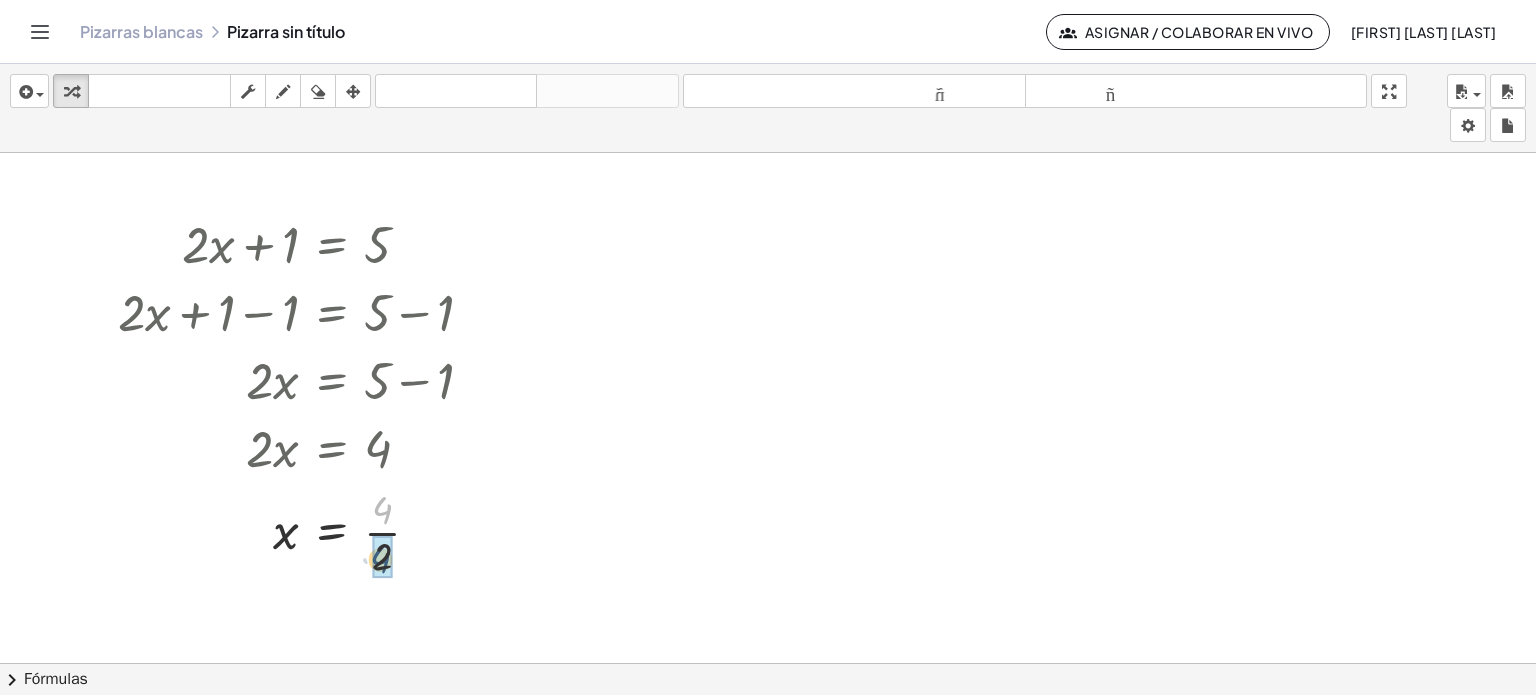 drag, startPoint x: 378, startPoint y: 505, endPoint x: 378, endPoint y: 551, distance: 46 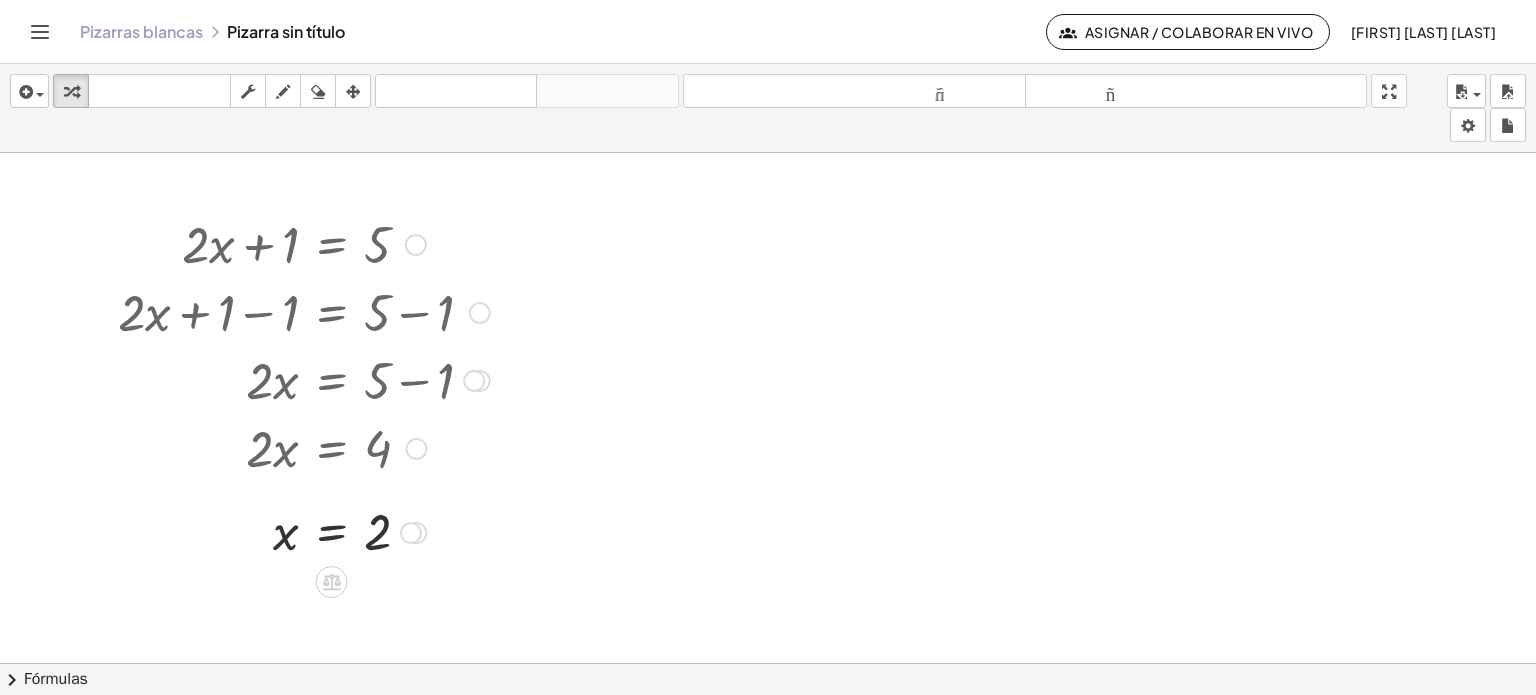 click at bounding box center (304, 531) 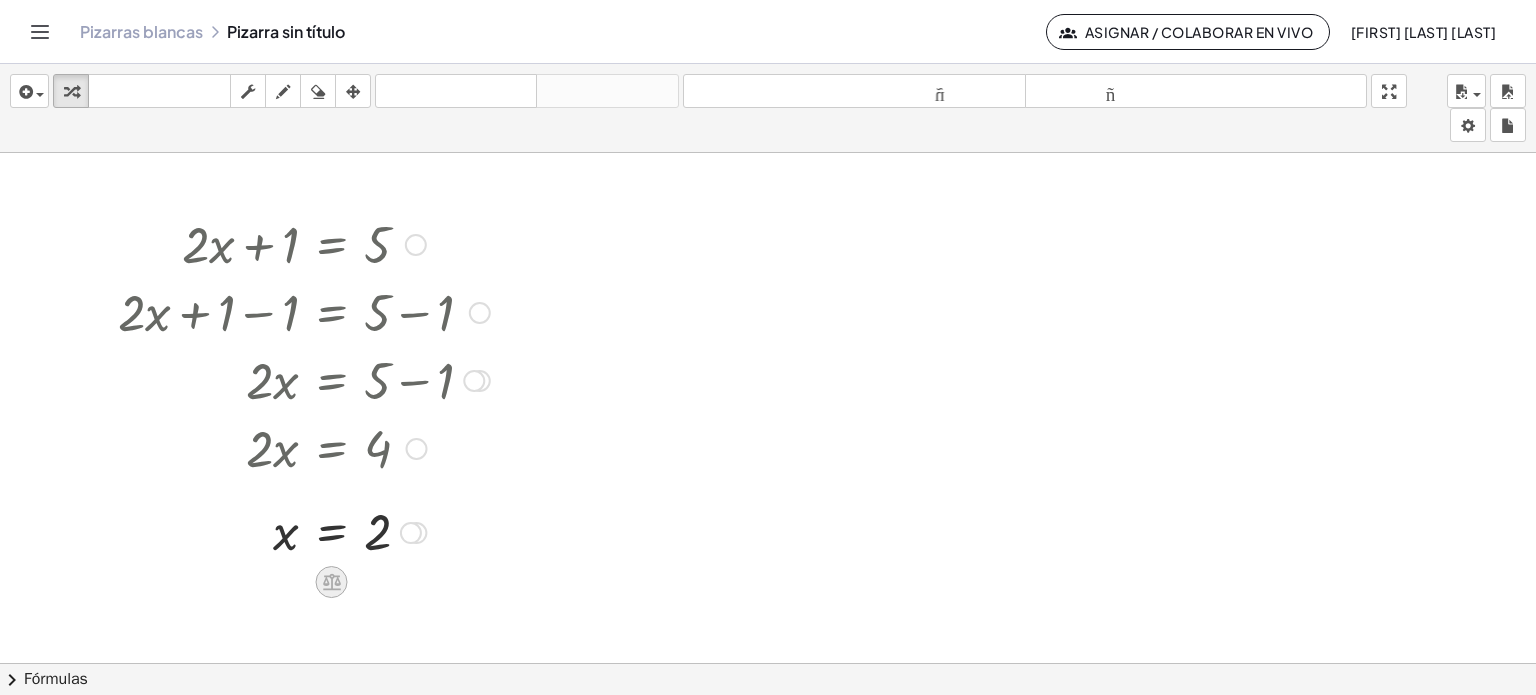 click 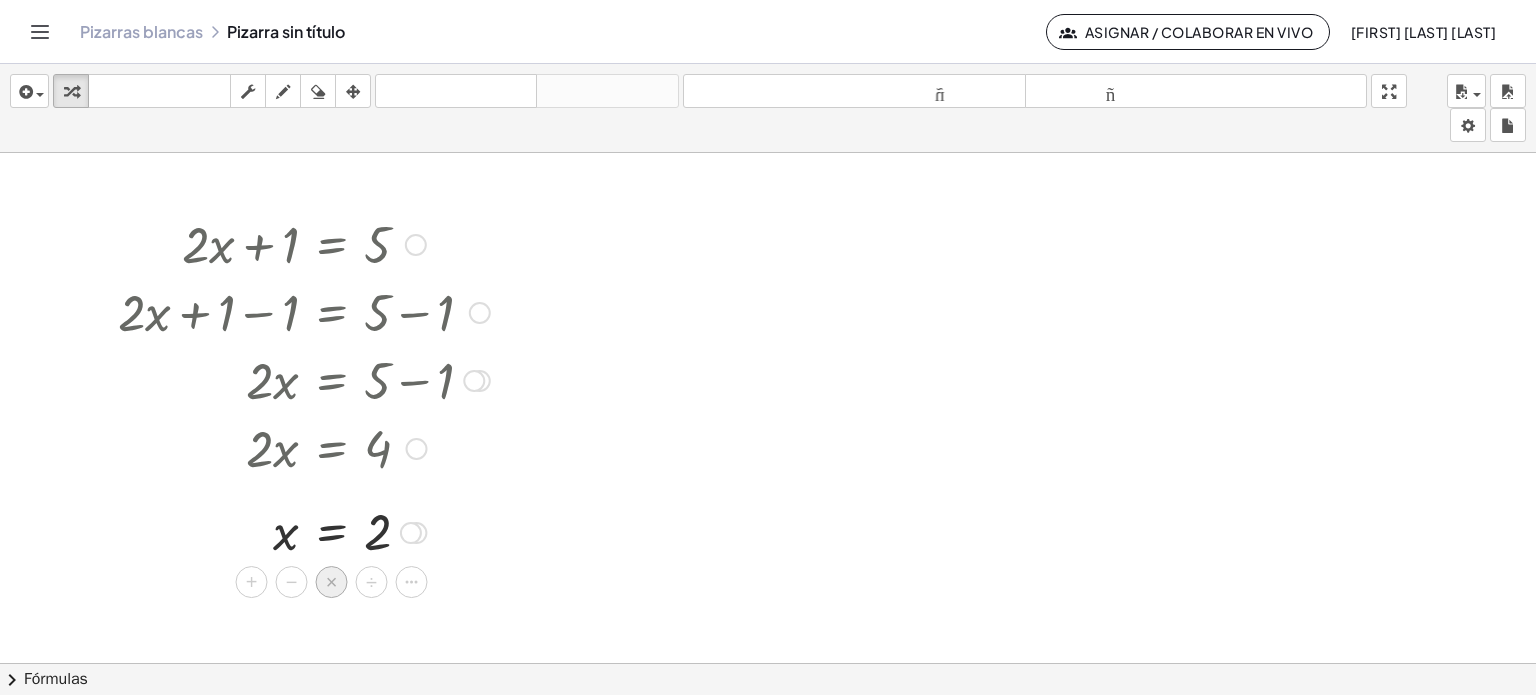 click on "×" at bounding box center [332, 582] 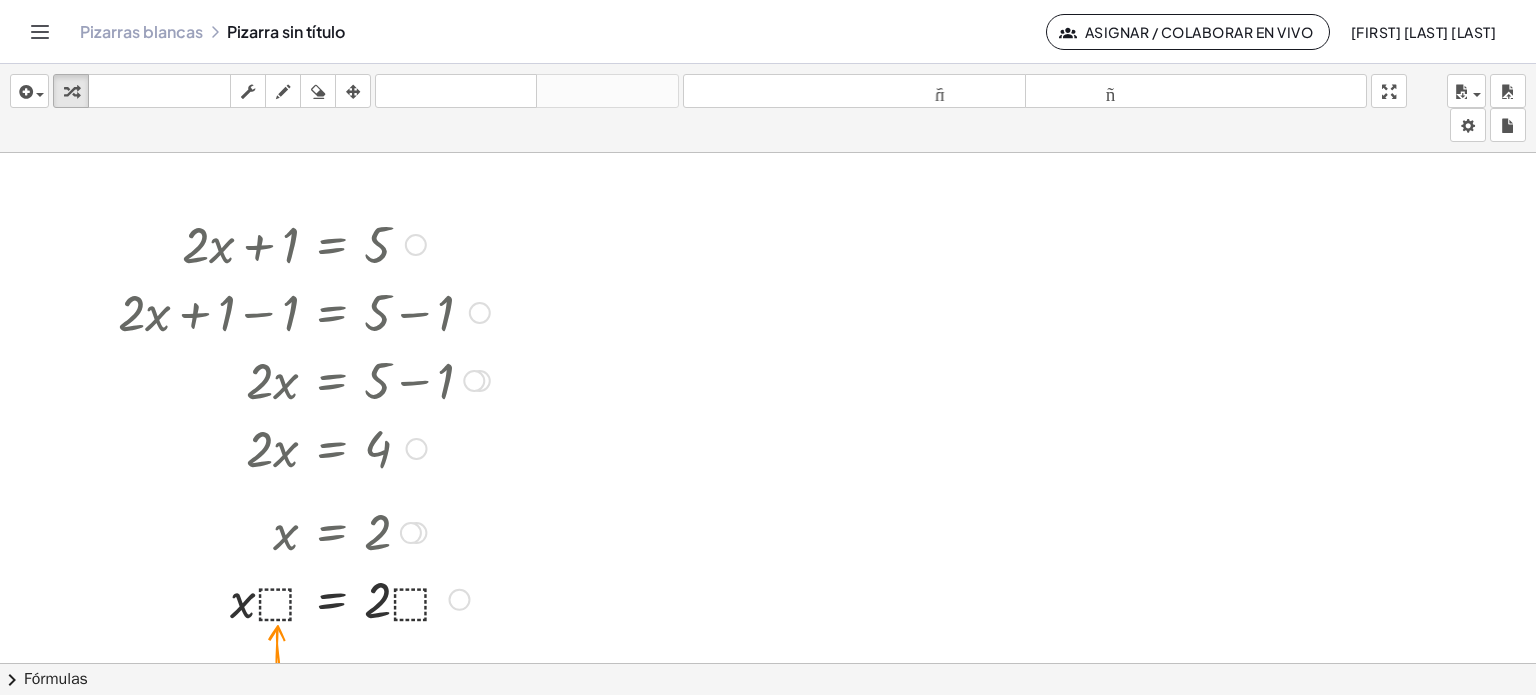 click at bounding box center (304, 598) 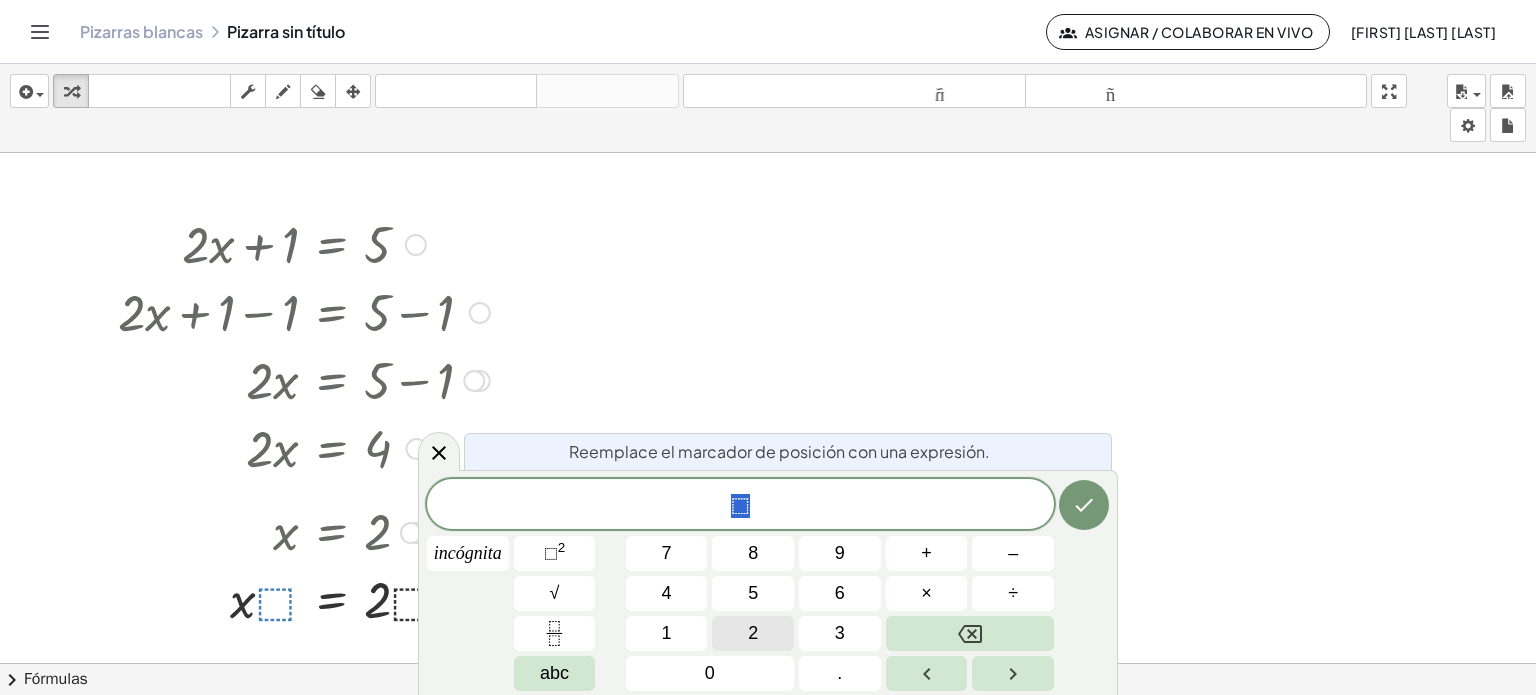 click on "2" at bounding box center [753, 633] 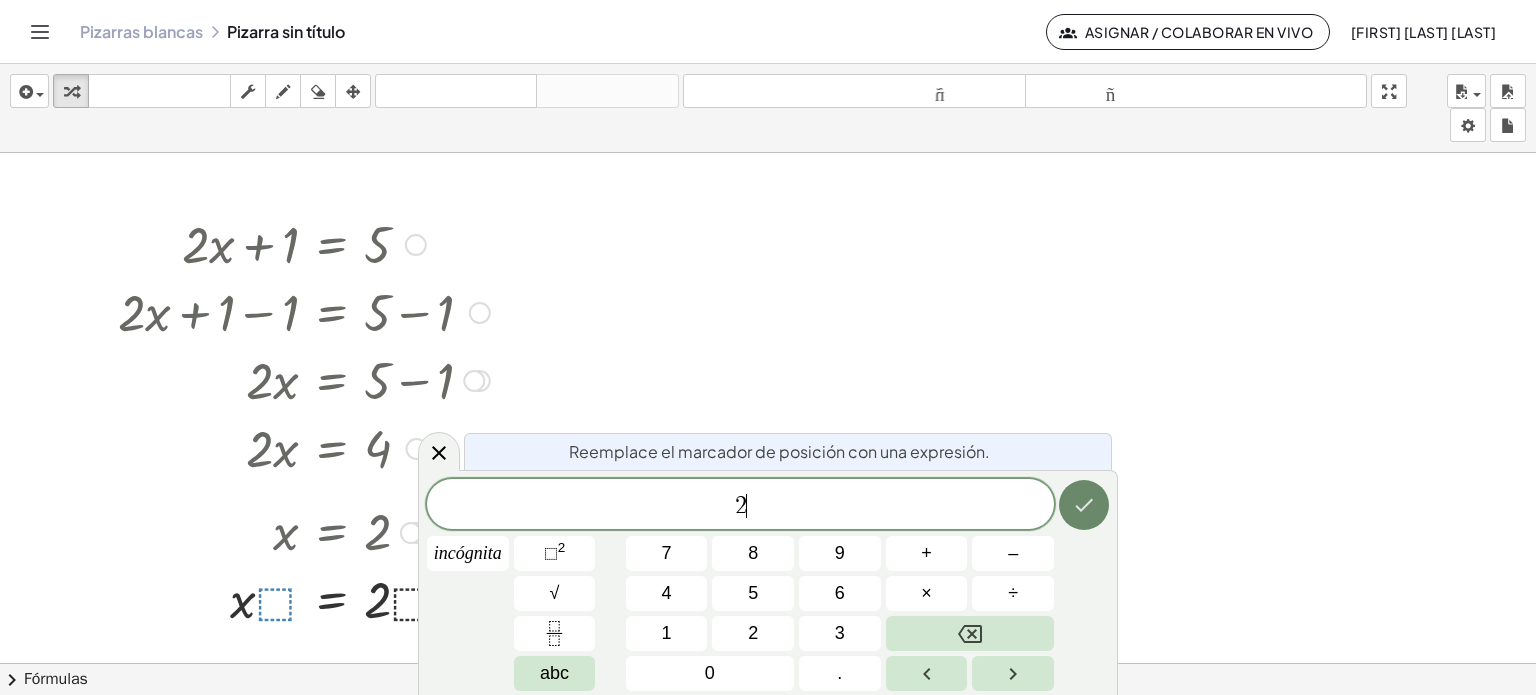 click 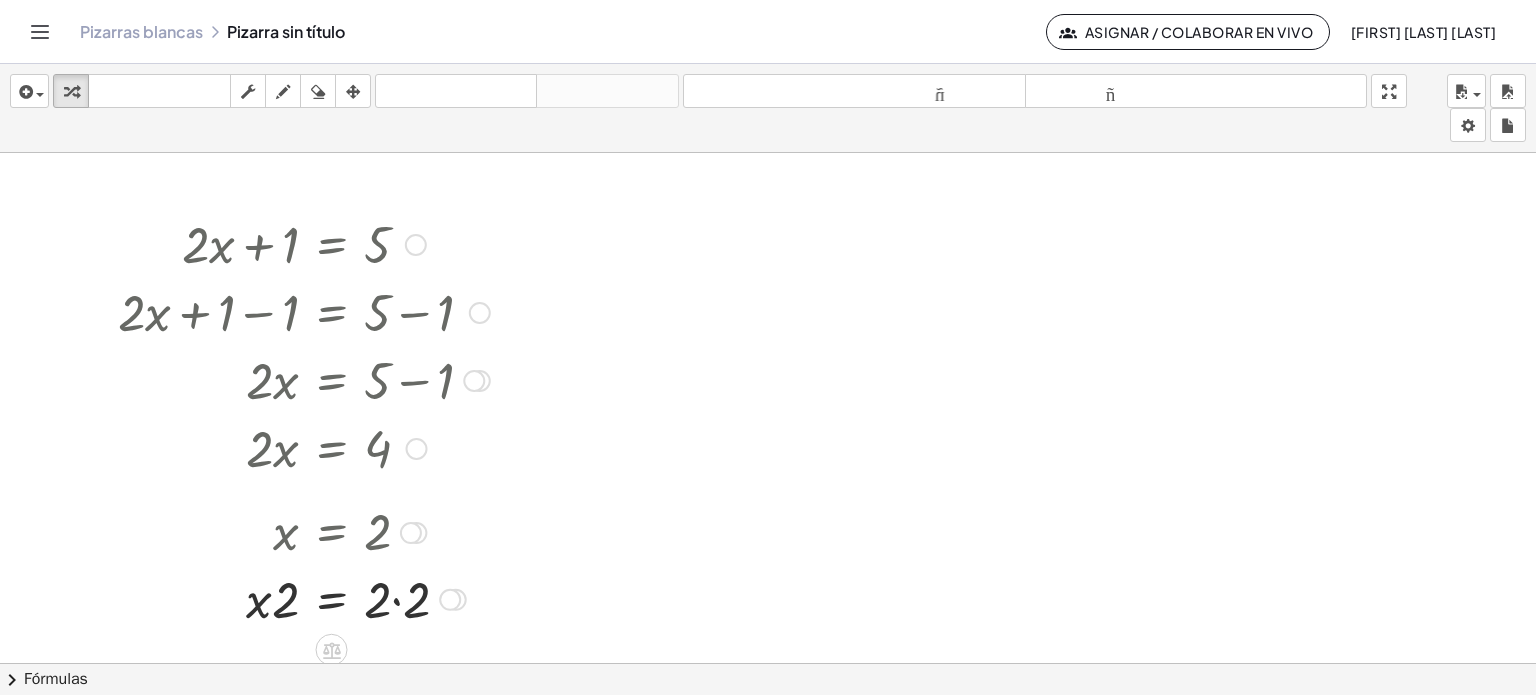 click at bounding box center [450, 600] 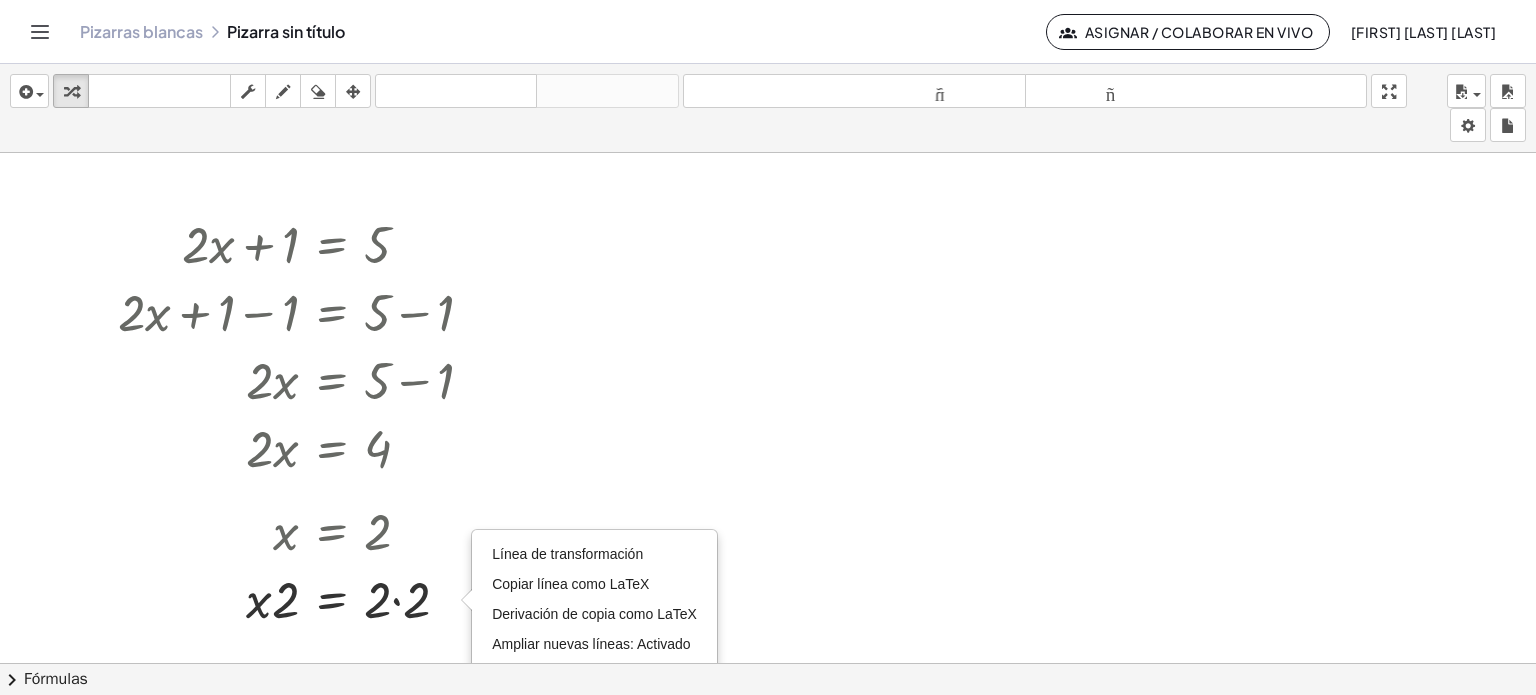 click at bounding box center [768, 678] 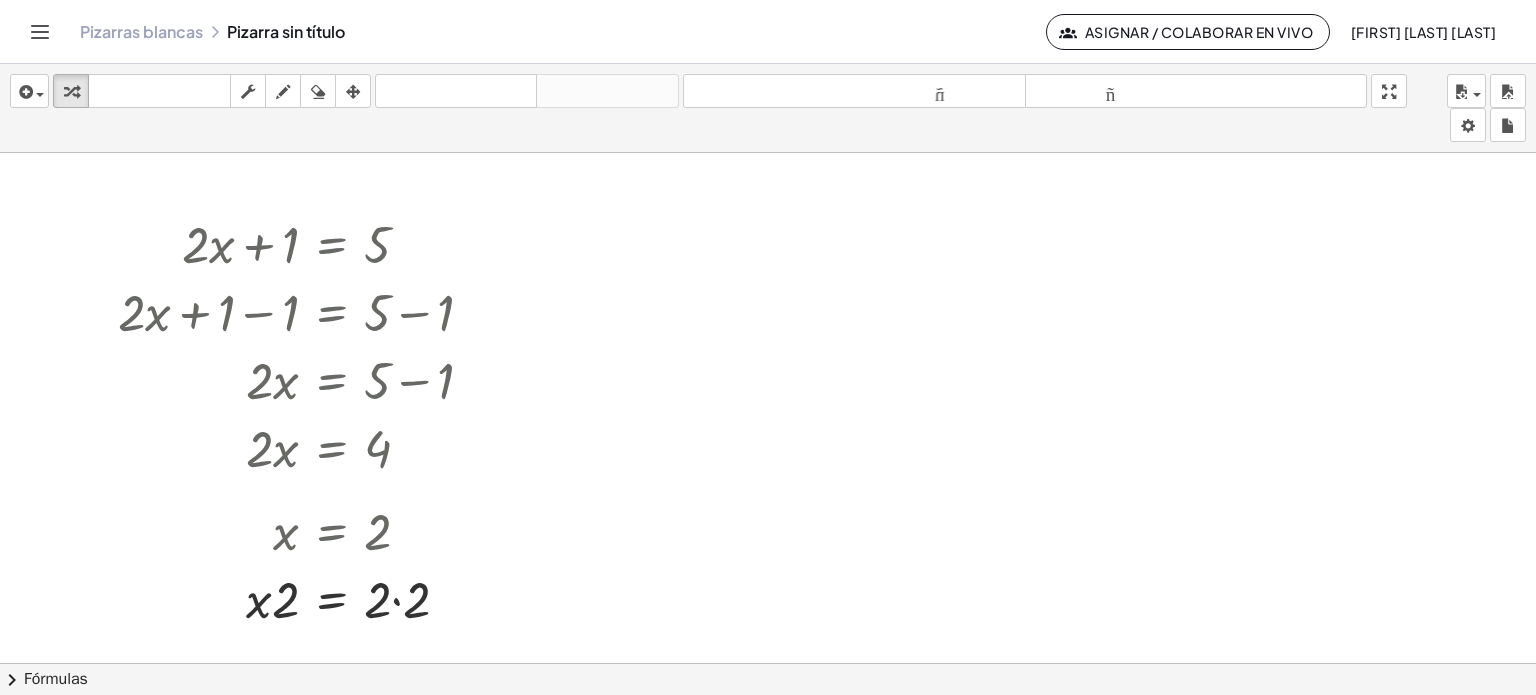 drag, startPoint x: 327, startPoint y: 651, endPoint x: 329, endPoint y: 640, distance: 11.18034 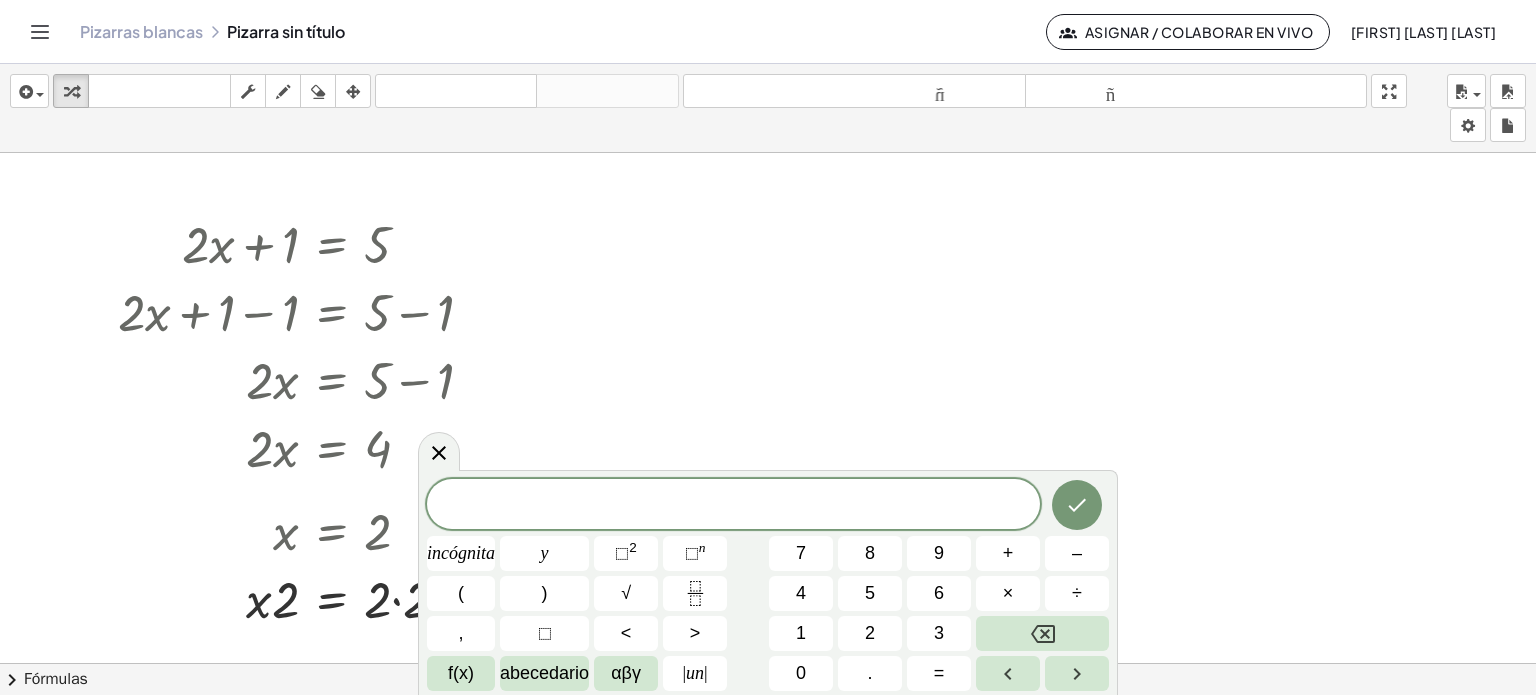 drag, startPoint x: 965, startPoint y: 317, endPoint x: 969, endPoint y: 330, distance: 13.601471 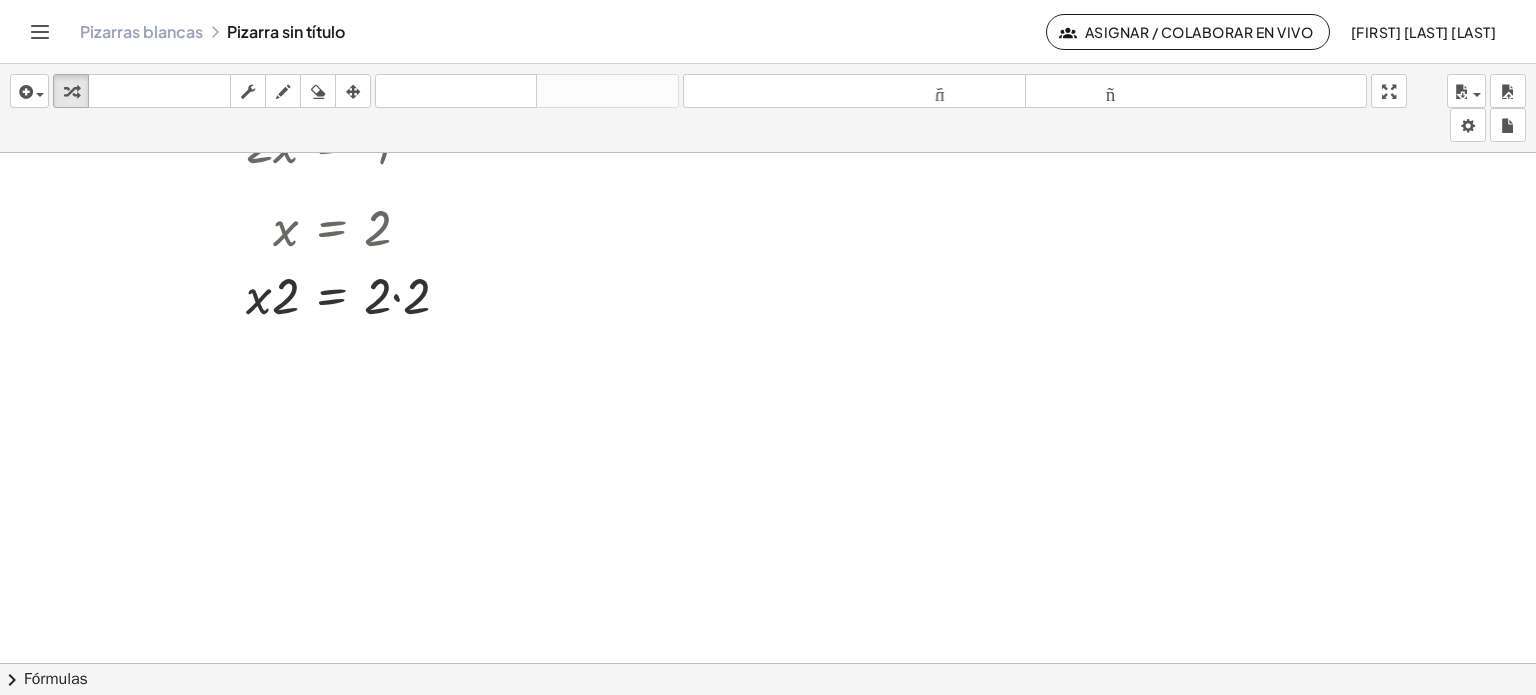 scroll, scrollTop: 333, scrollLeft: 0, axis: vertical 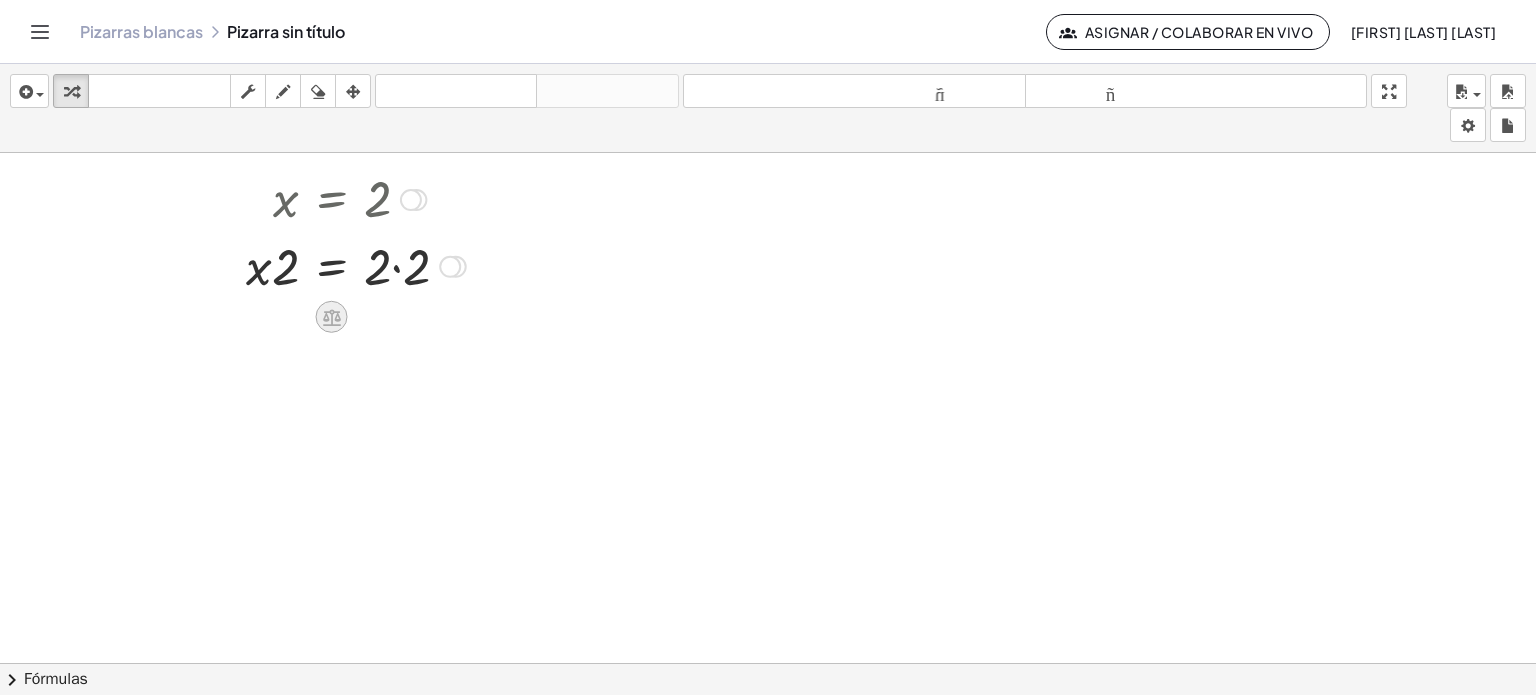 click 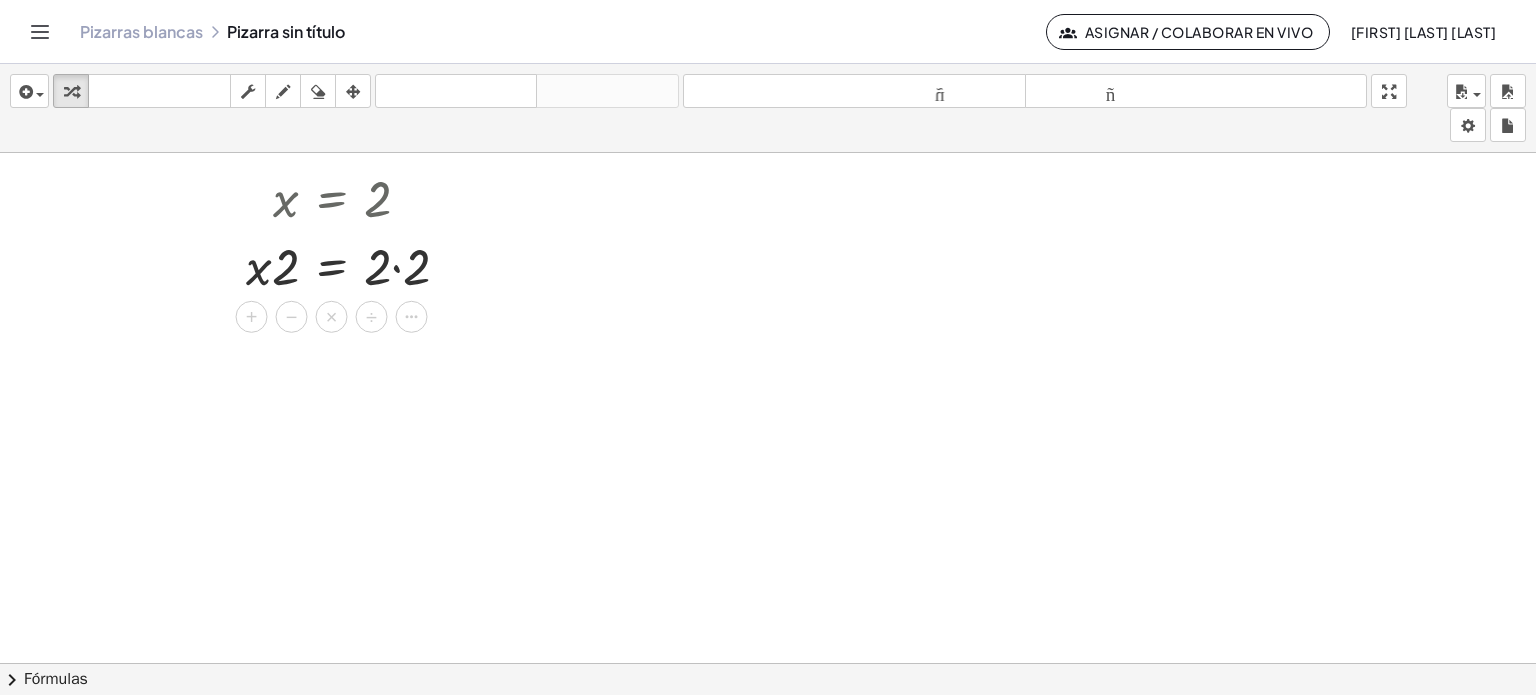 click at bounding box center (768, 345) 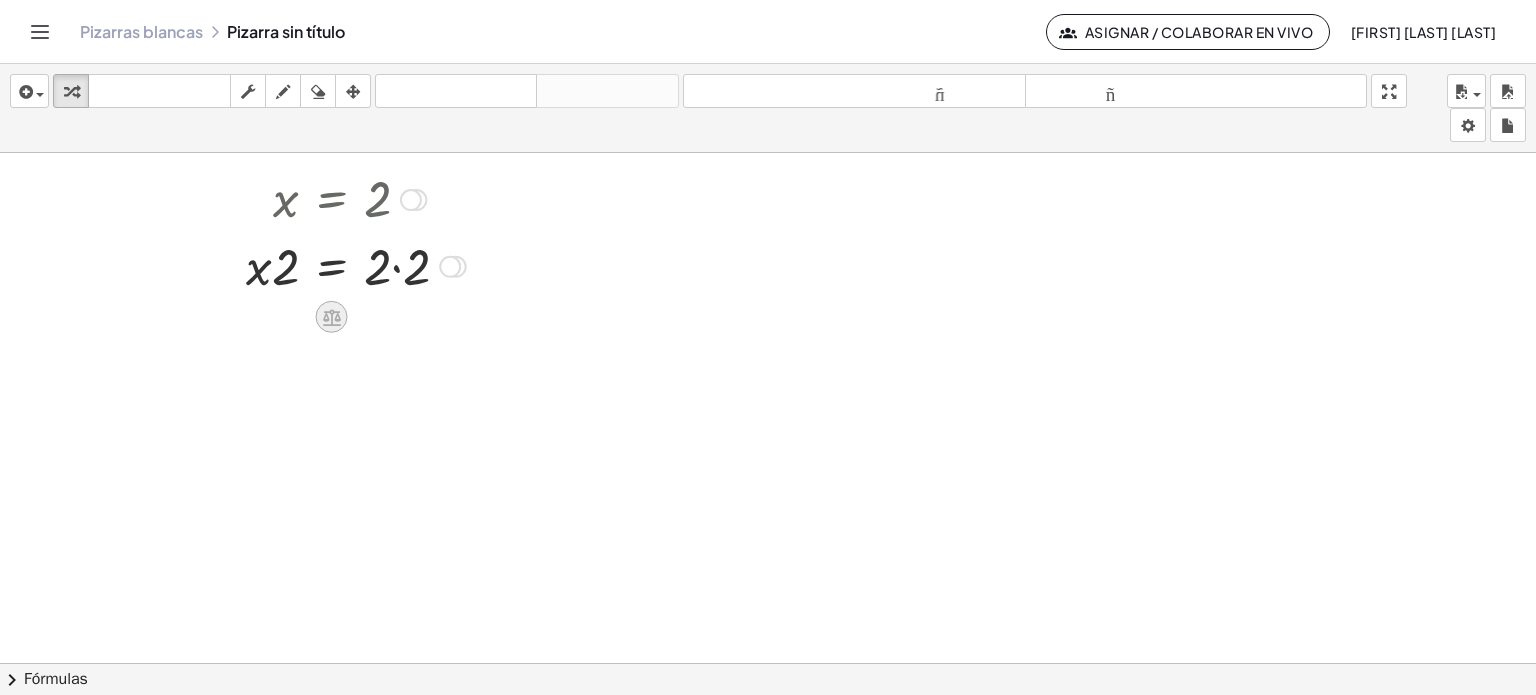drag, startPoint x: 316, startPoint y: 303, endPoint x: 331, endPoint y: 312, distance: 17.492855 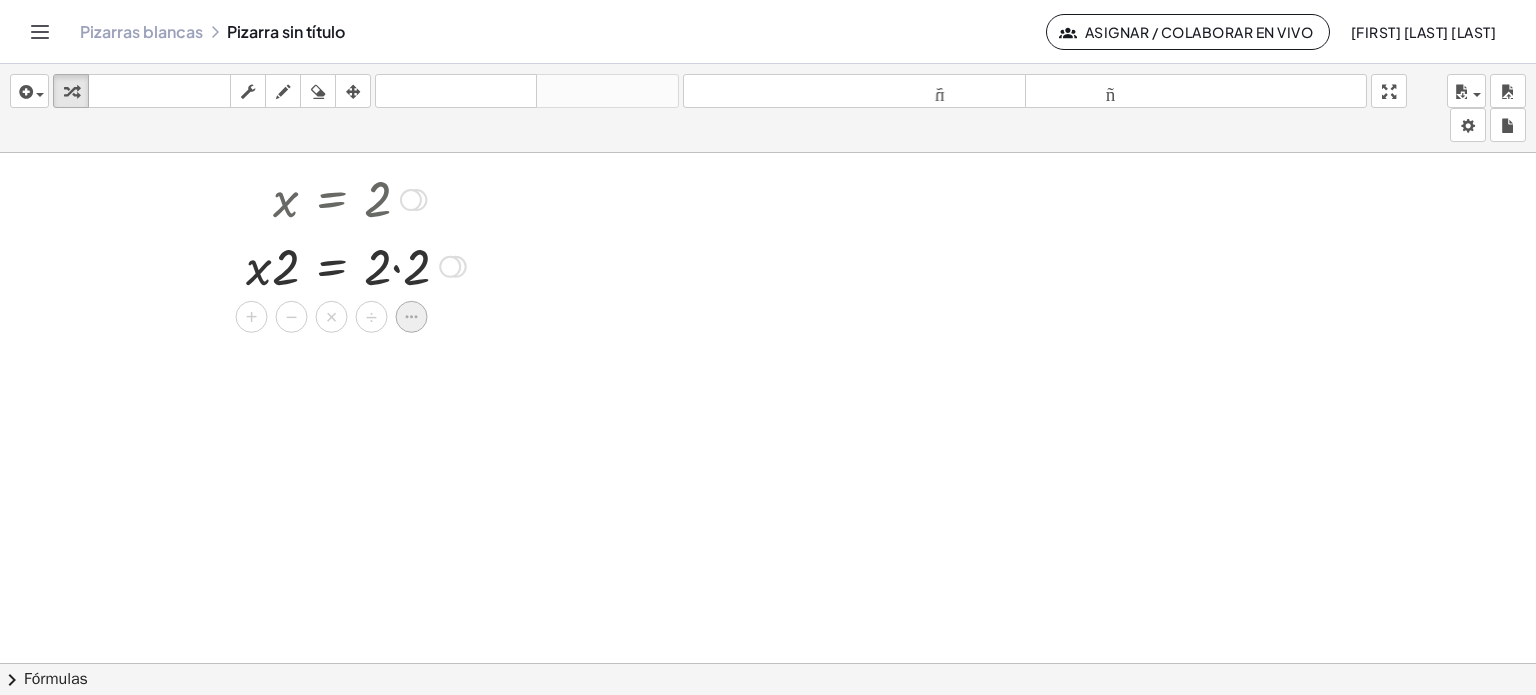click 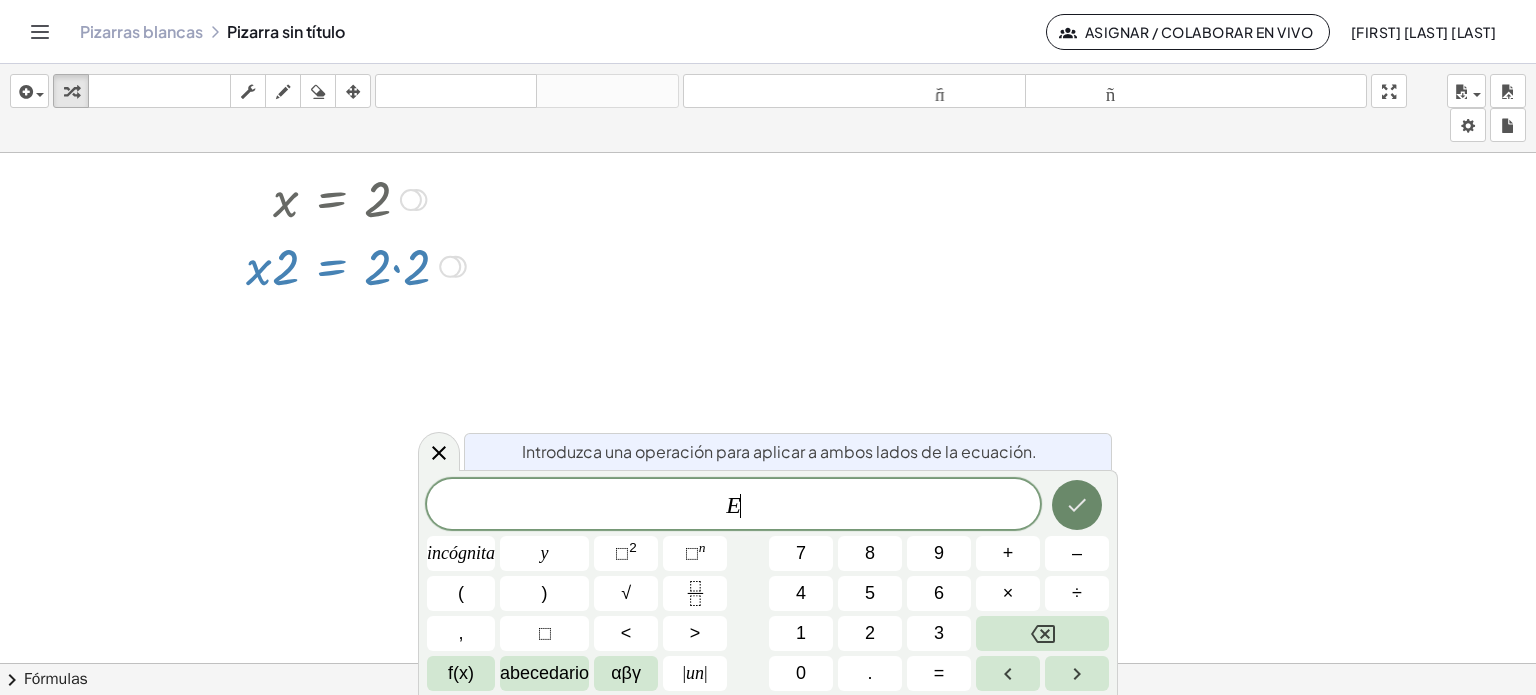 click 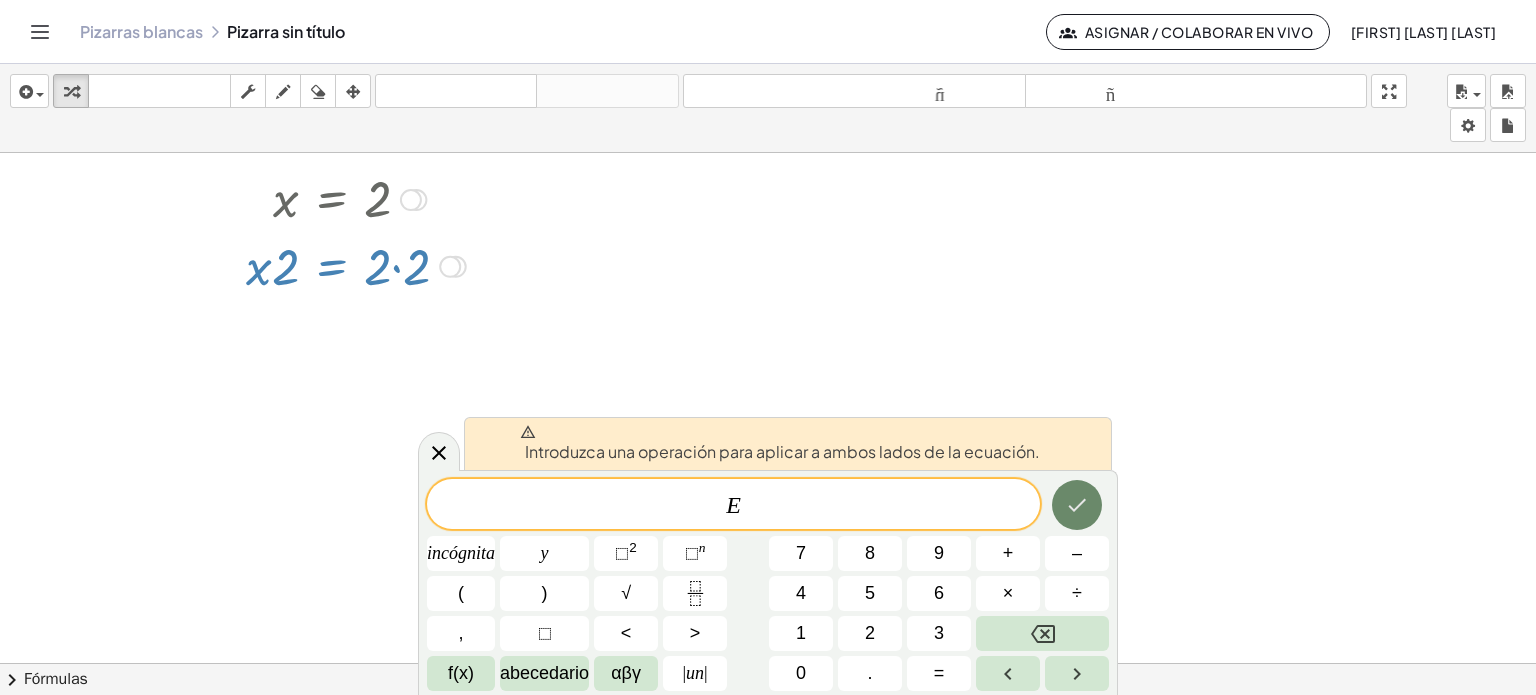 click 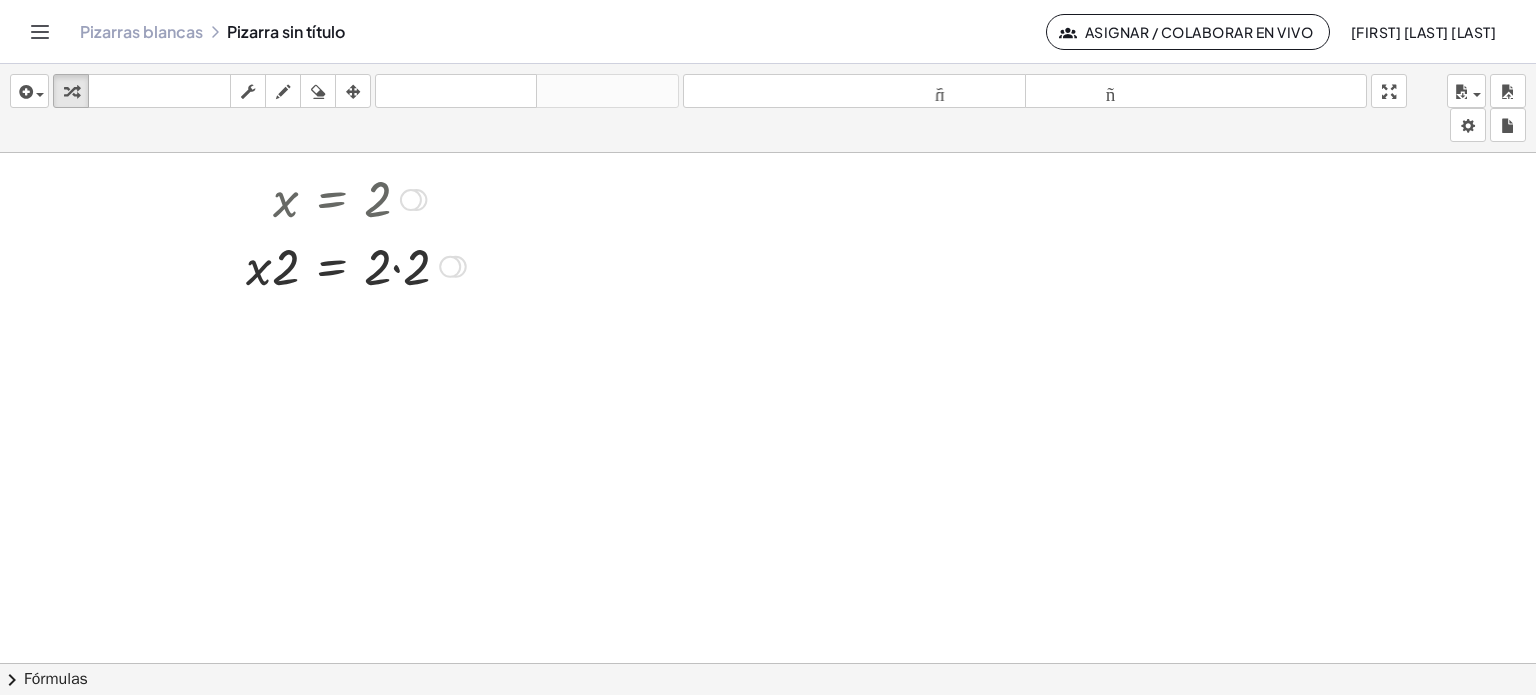 click at bounding box center [456, 267] 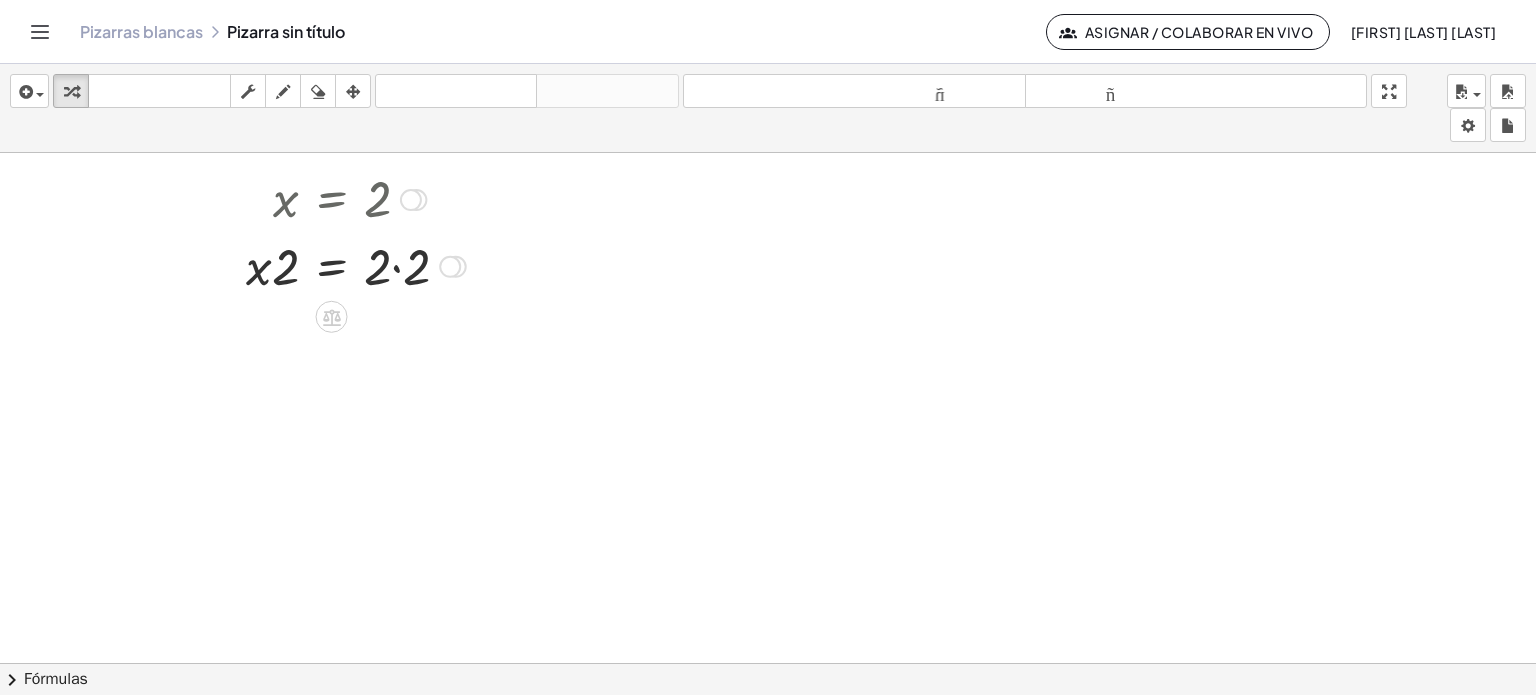 click on "Línea de transformación Copiar línea como LaTeX Derivación de copia como LaTeX Ampliar nuevas líneas: Activado" at bounding box center (450, 267) 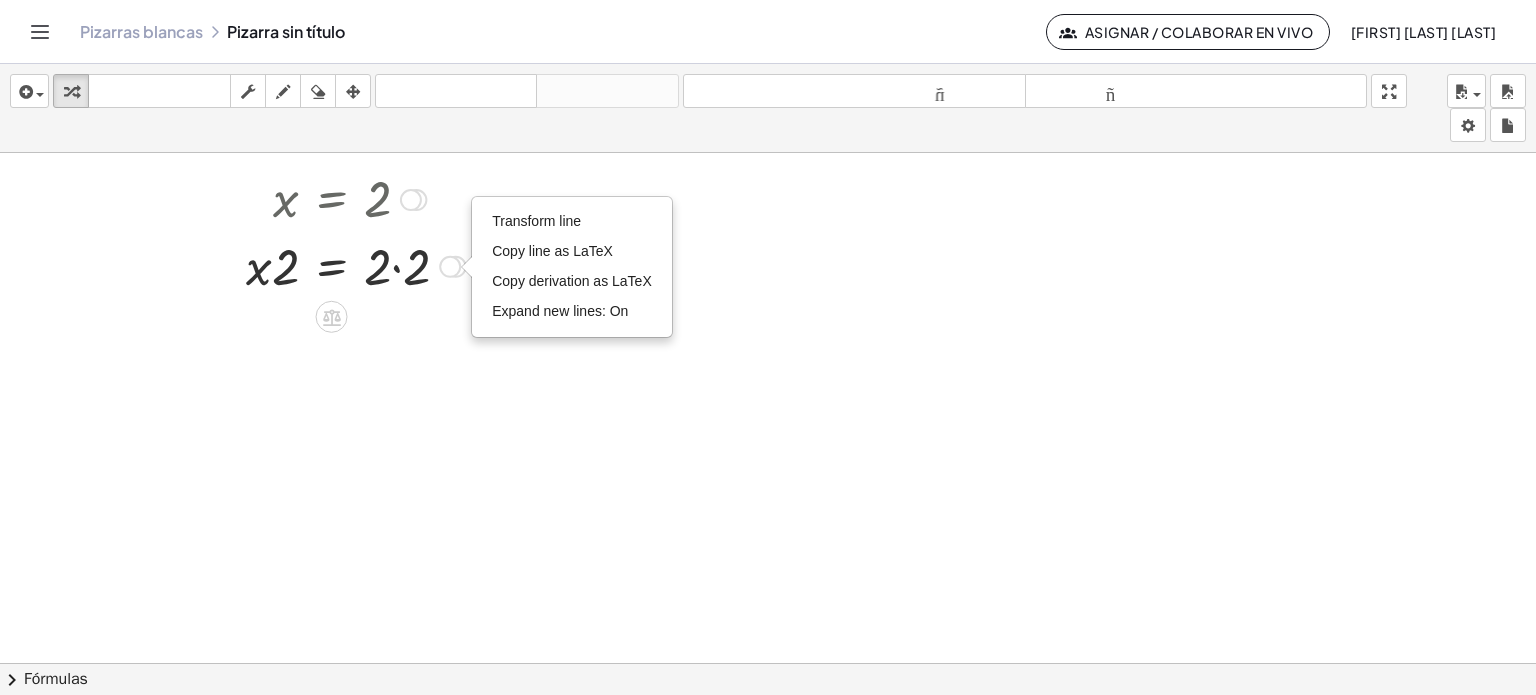 click on "Transform line Copy line as LaTeX Copy derivation as LaTeX Expand new lines: On" at bounding box center [450, 267] 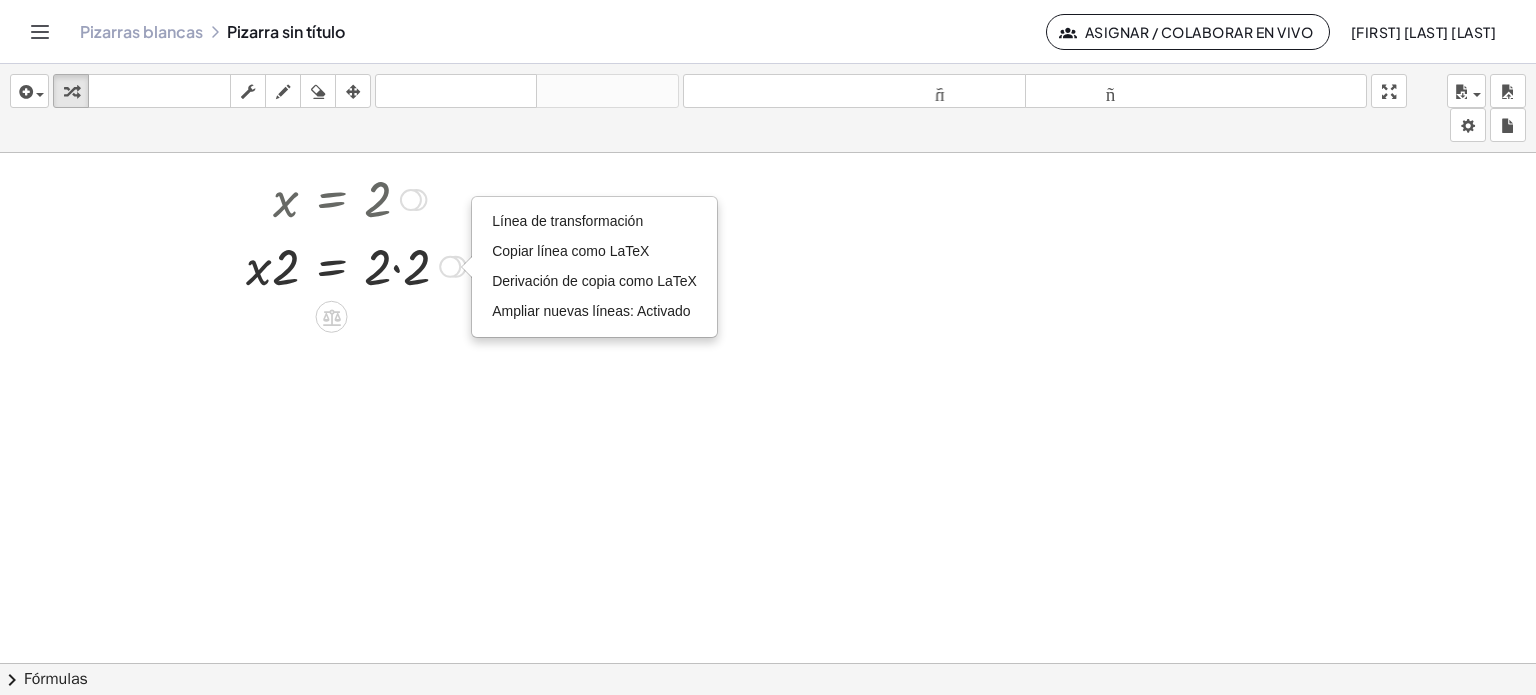 click on "Línea de transformación Copiar línea como LaTeX Derivación de copia como LaTeX Ampliar nuevas líneas: Activado" at bounding box center (450, 267) 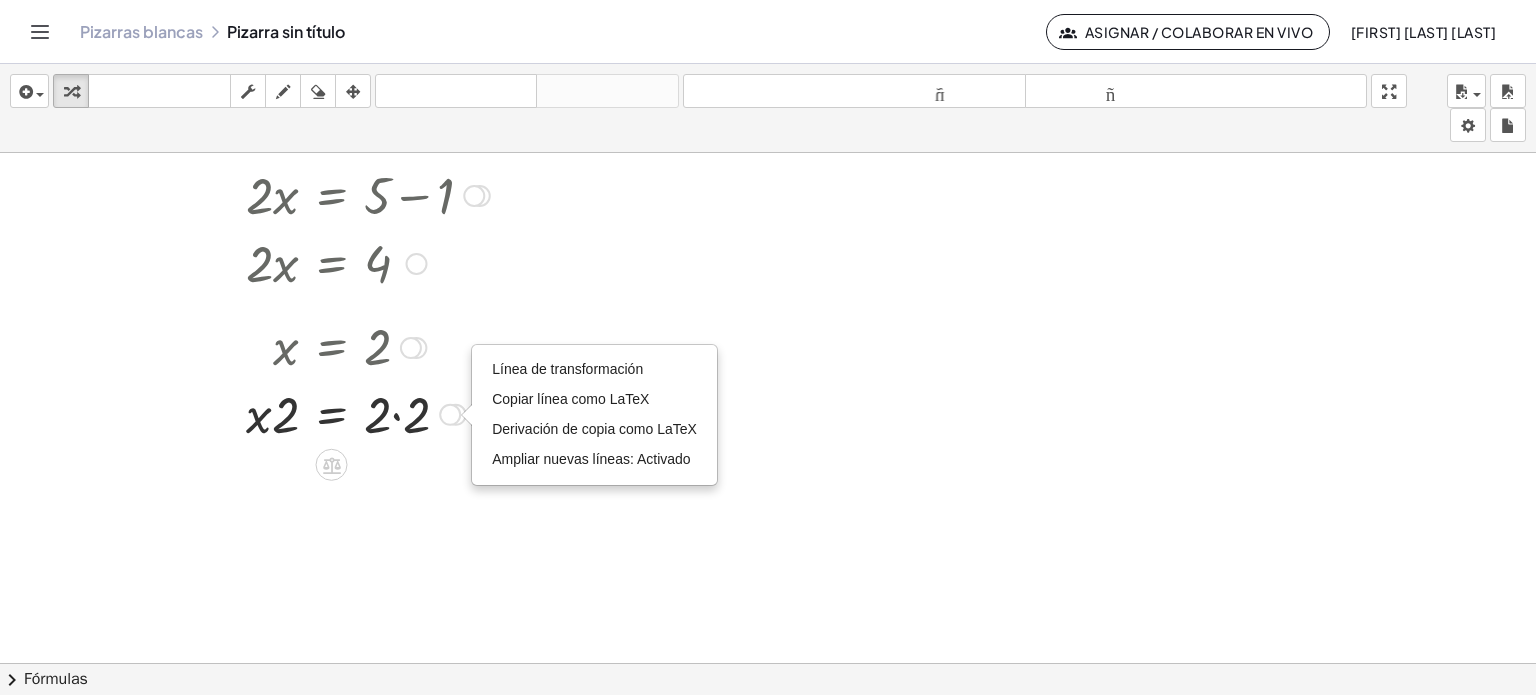 scroll, scrollTop: 0, scrollLeft: 0, axis: both 